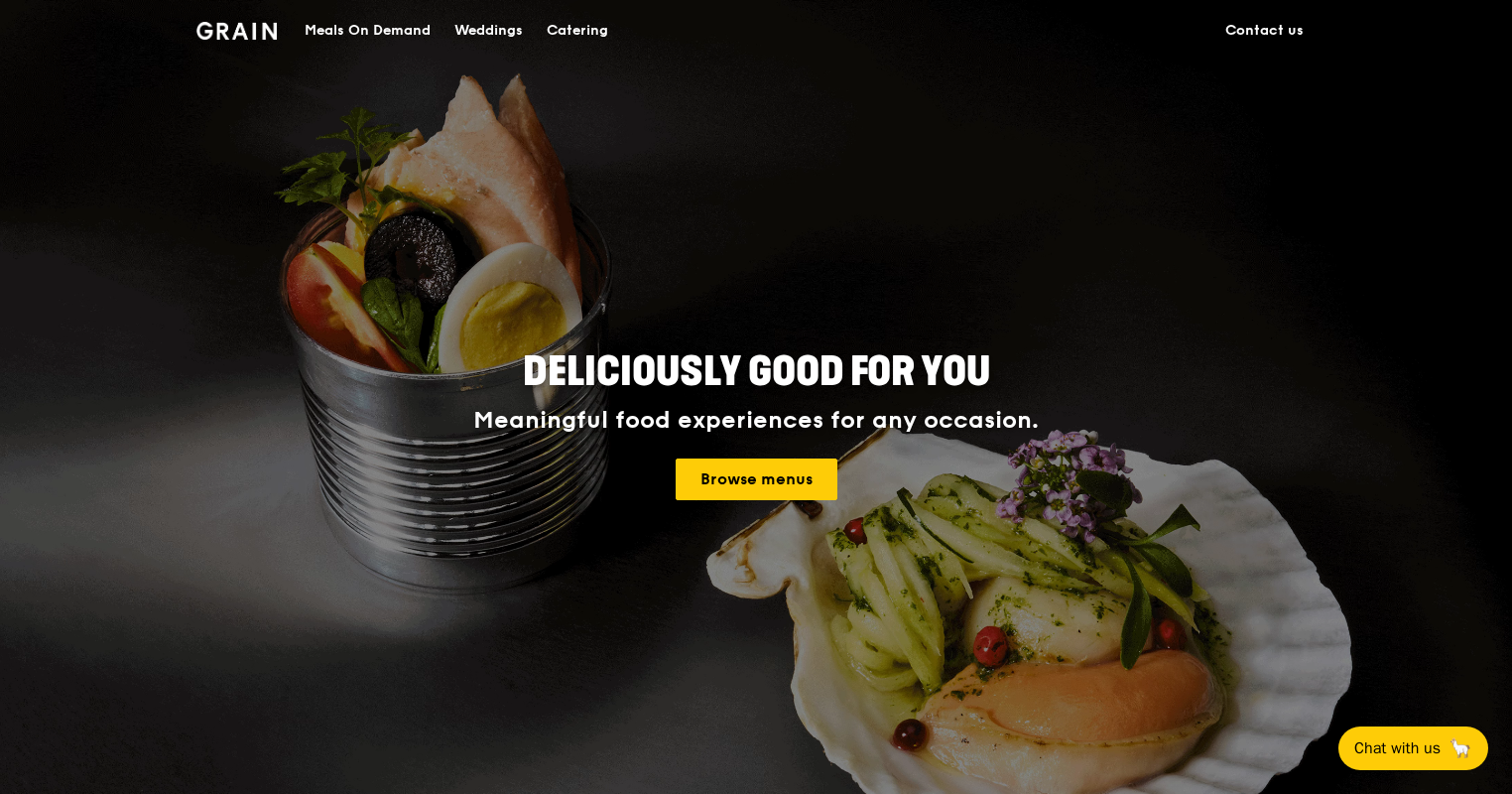 scroll, scrollTop: 0, scrollLeft: 0, axis: both 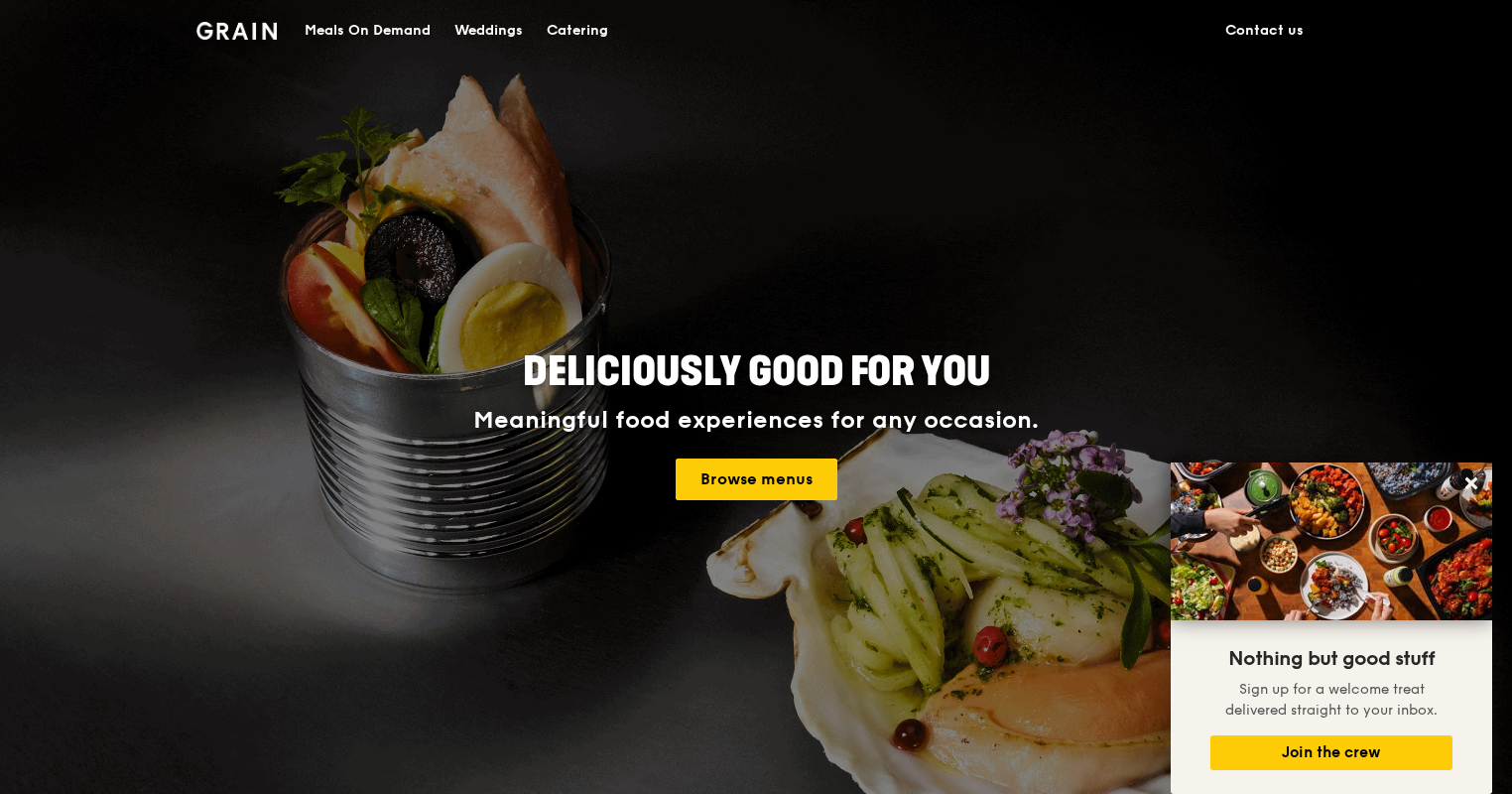 click on "Contact us" at bounding box center (1264, 31) 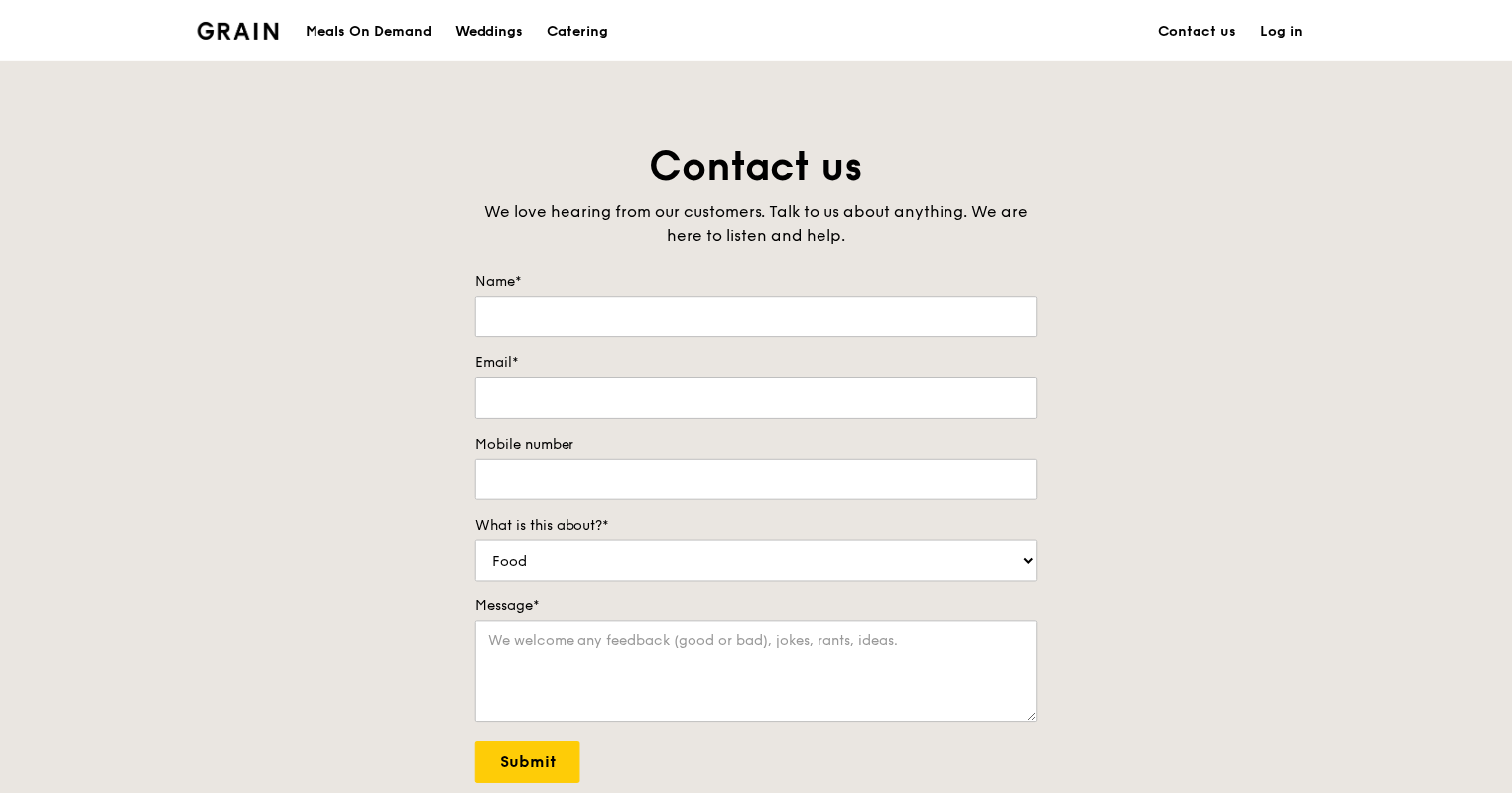 scroll, scrollTop: 0, scrollLeft: 0, axis: both 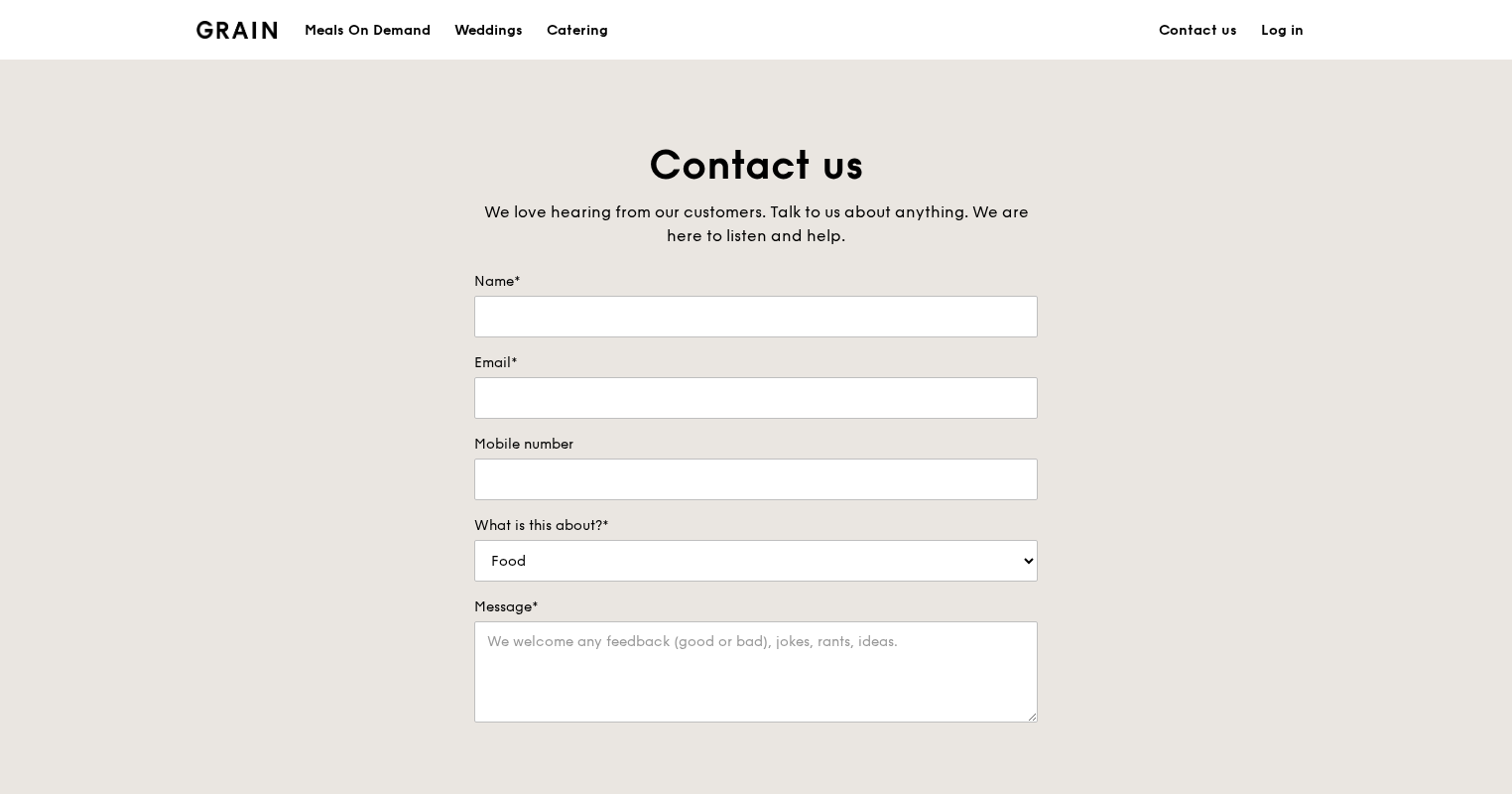 click on "Meals On Demand" at bounding box center (367, 31) 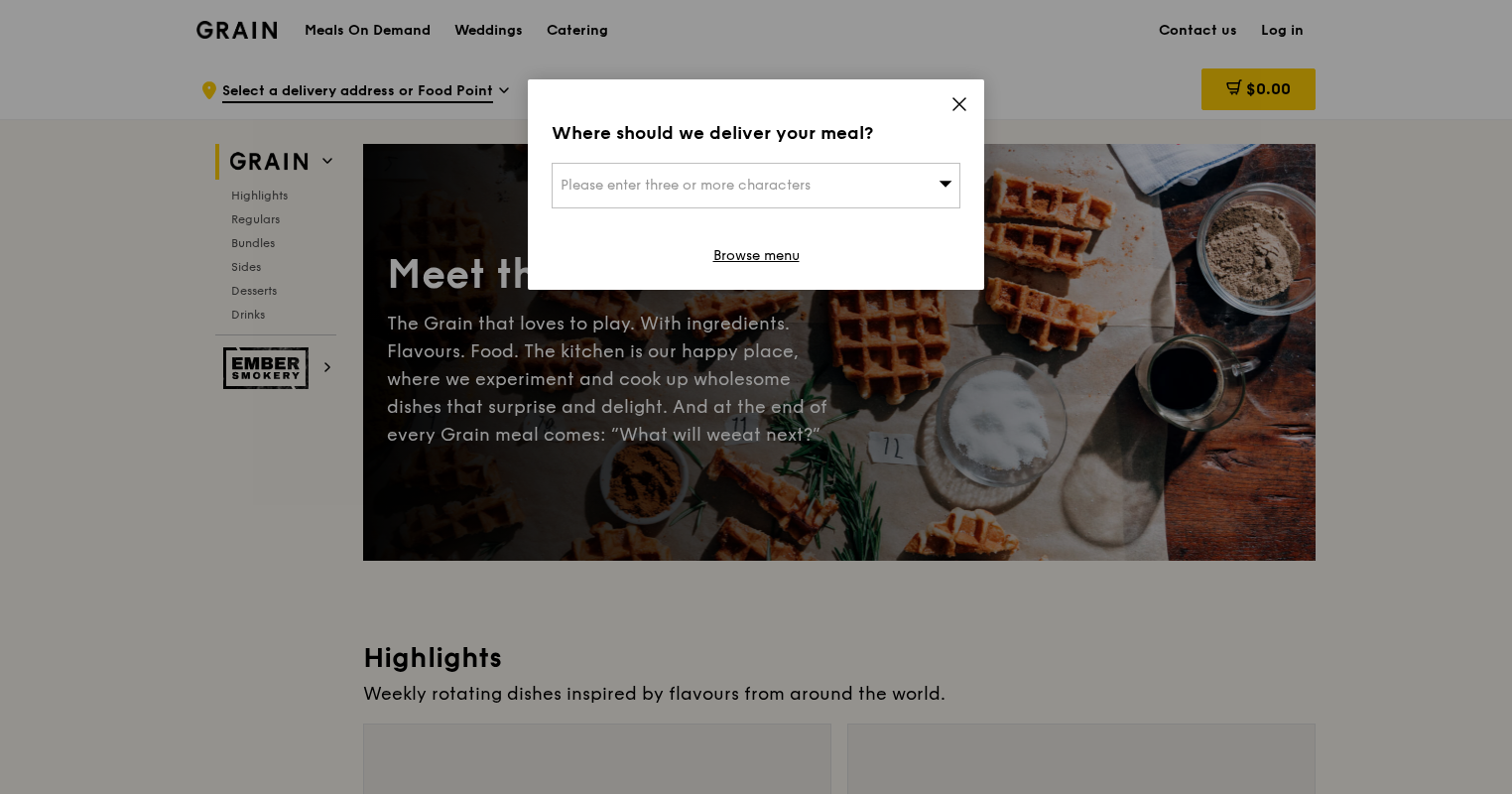 click on "Please enter three or more characters" at bounding box center (686, 185) 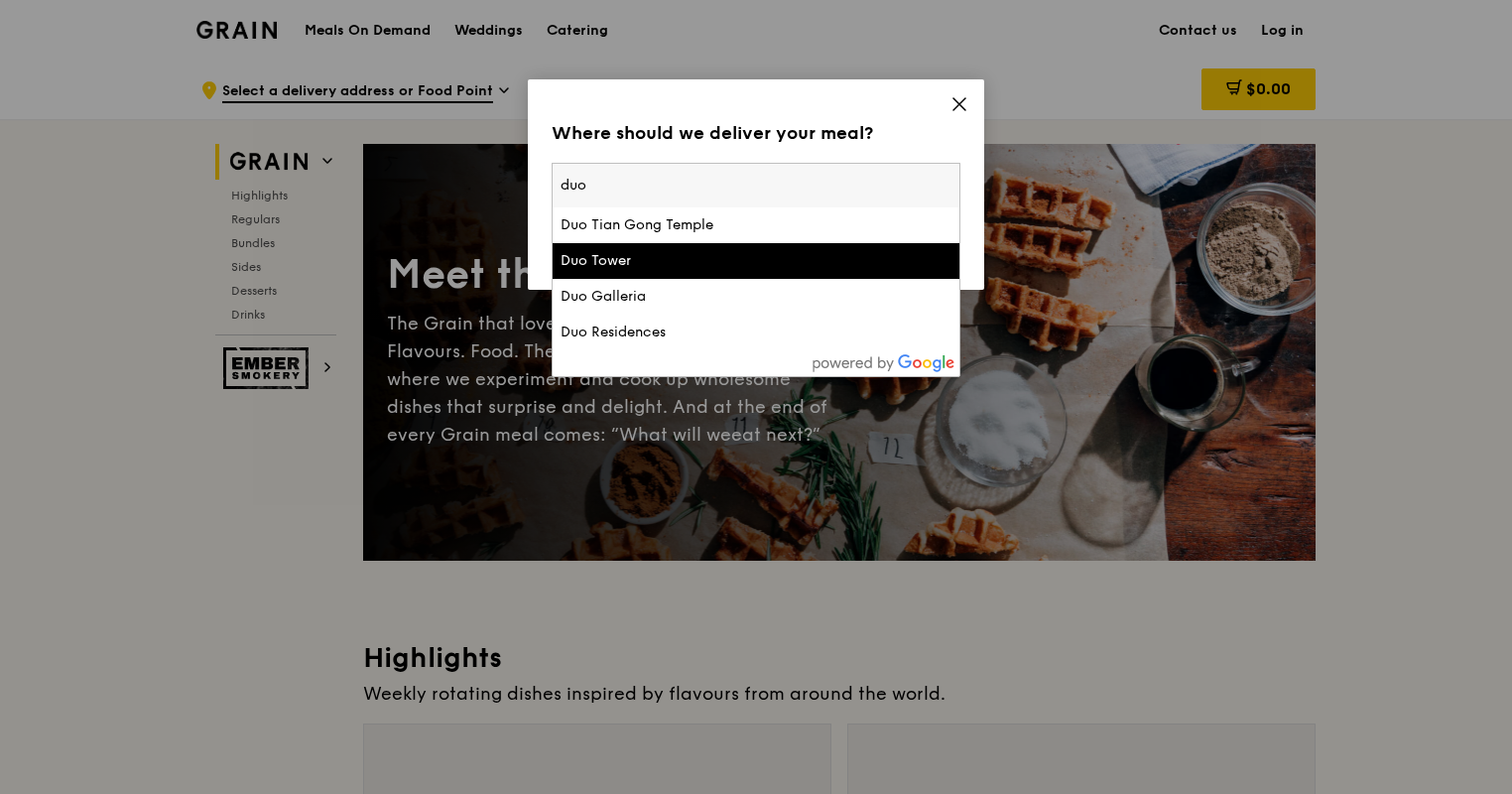 type on "duo" 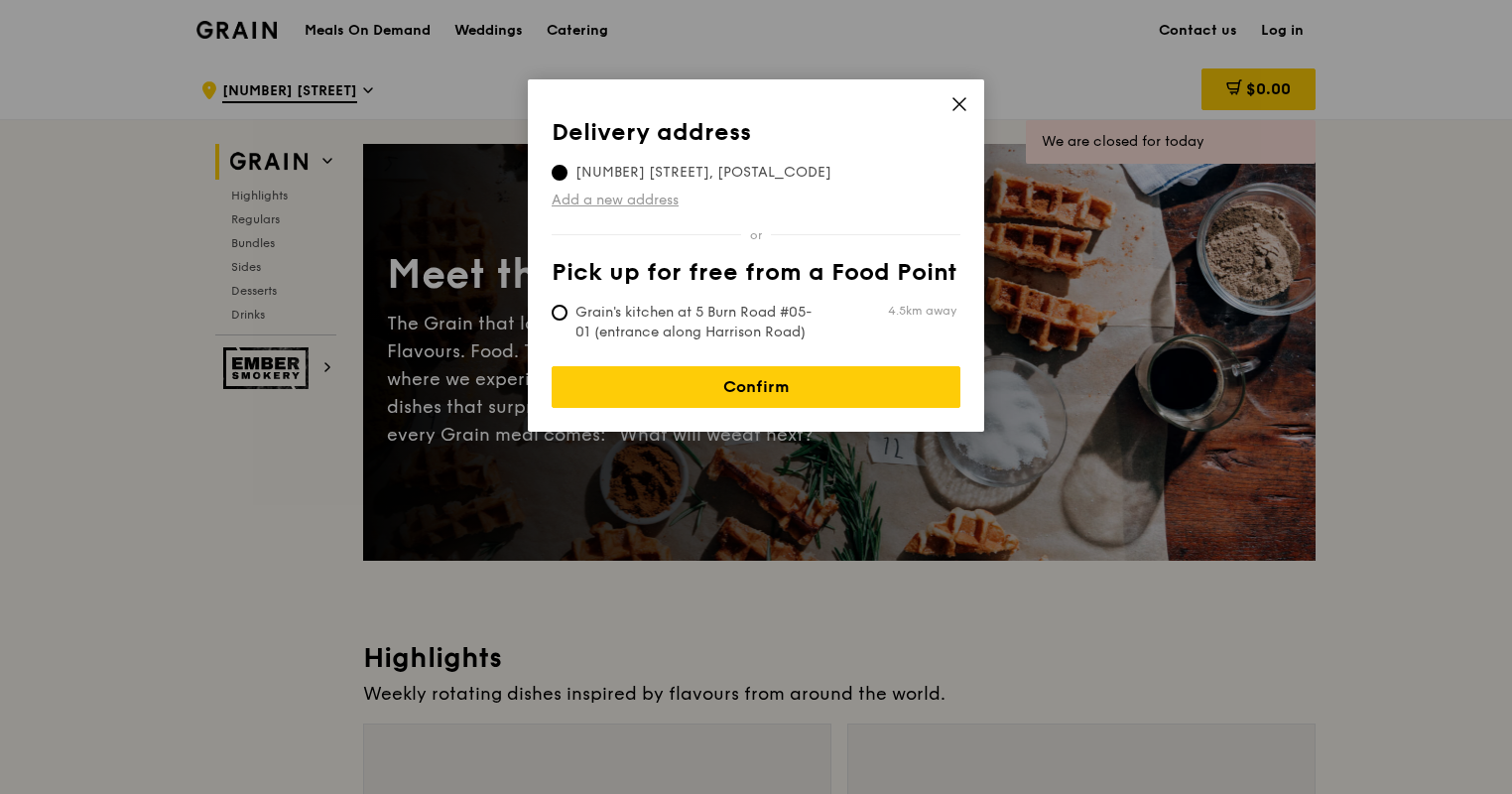 click on "Add a new address" at bounding box center (756, 200) 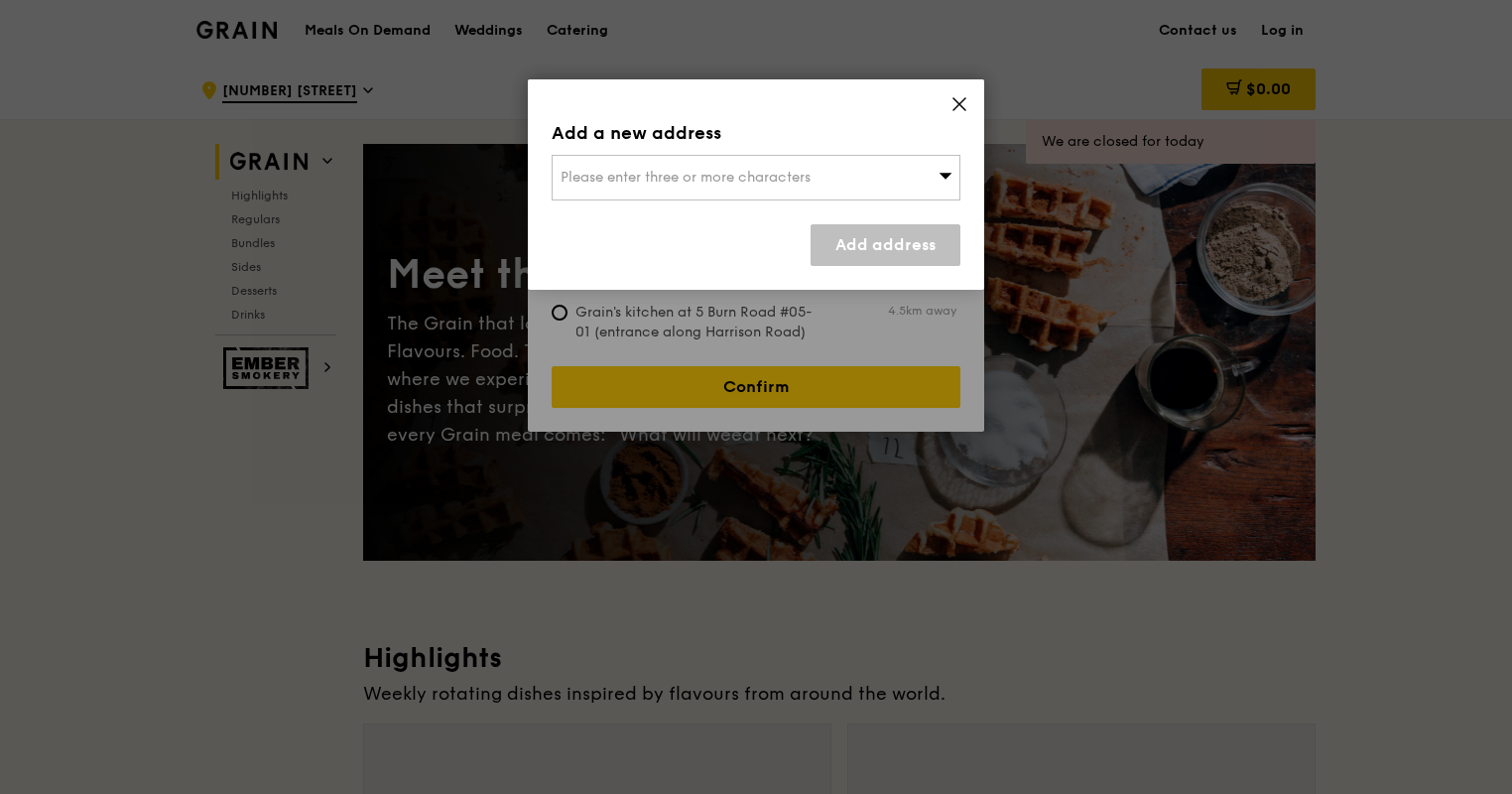 click on "Please enter three or more characters" at bounding box center (756, 178) 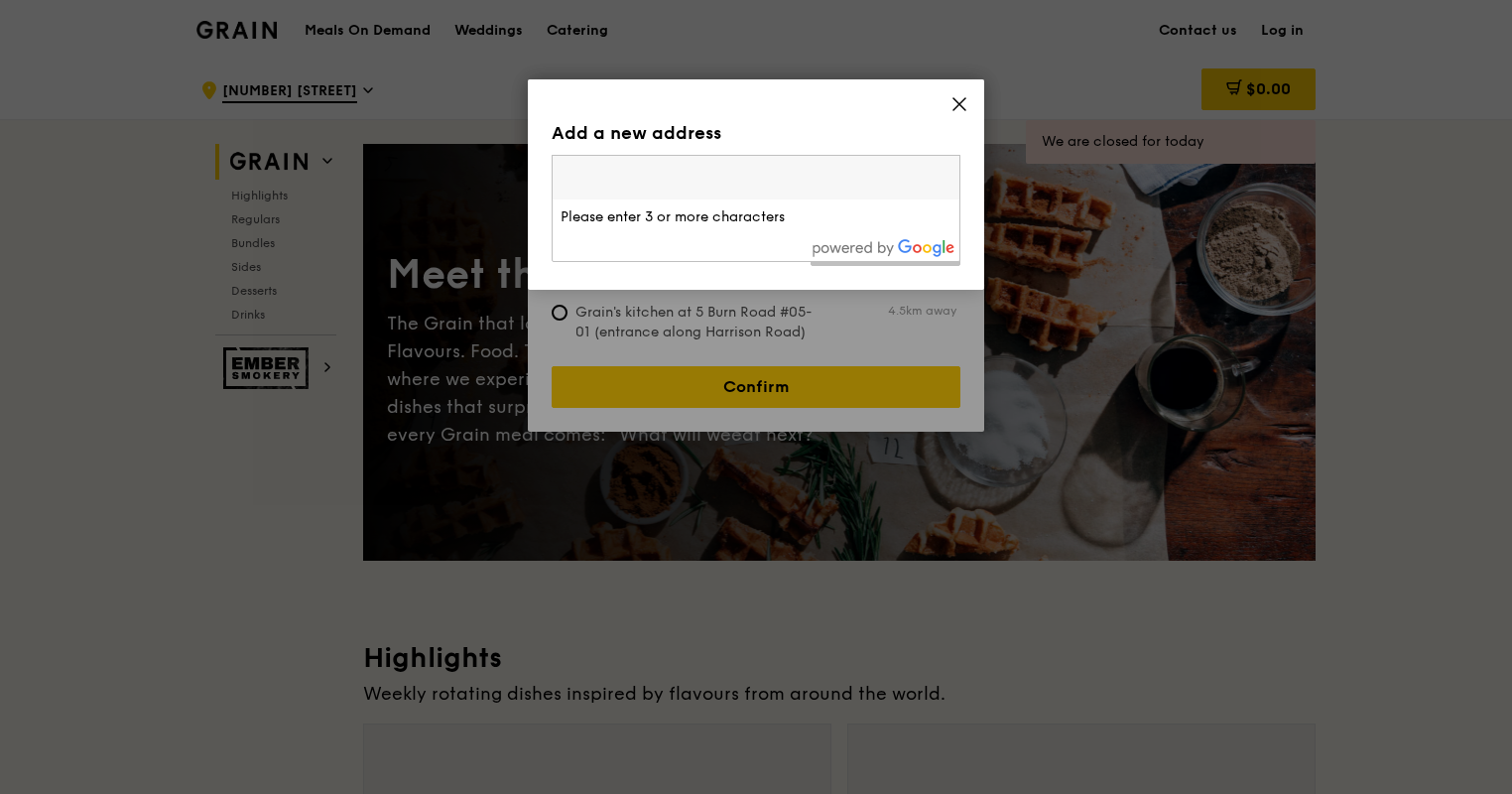 paste on "#12-28 DUO Tower Products" 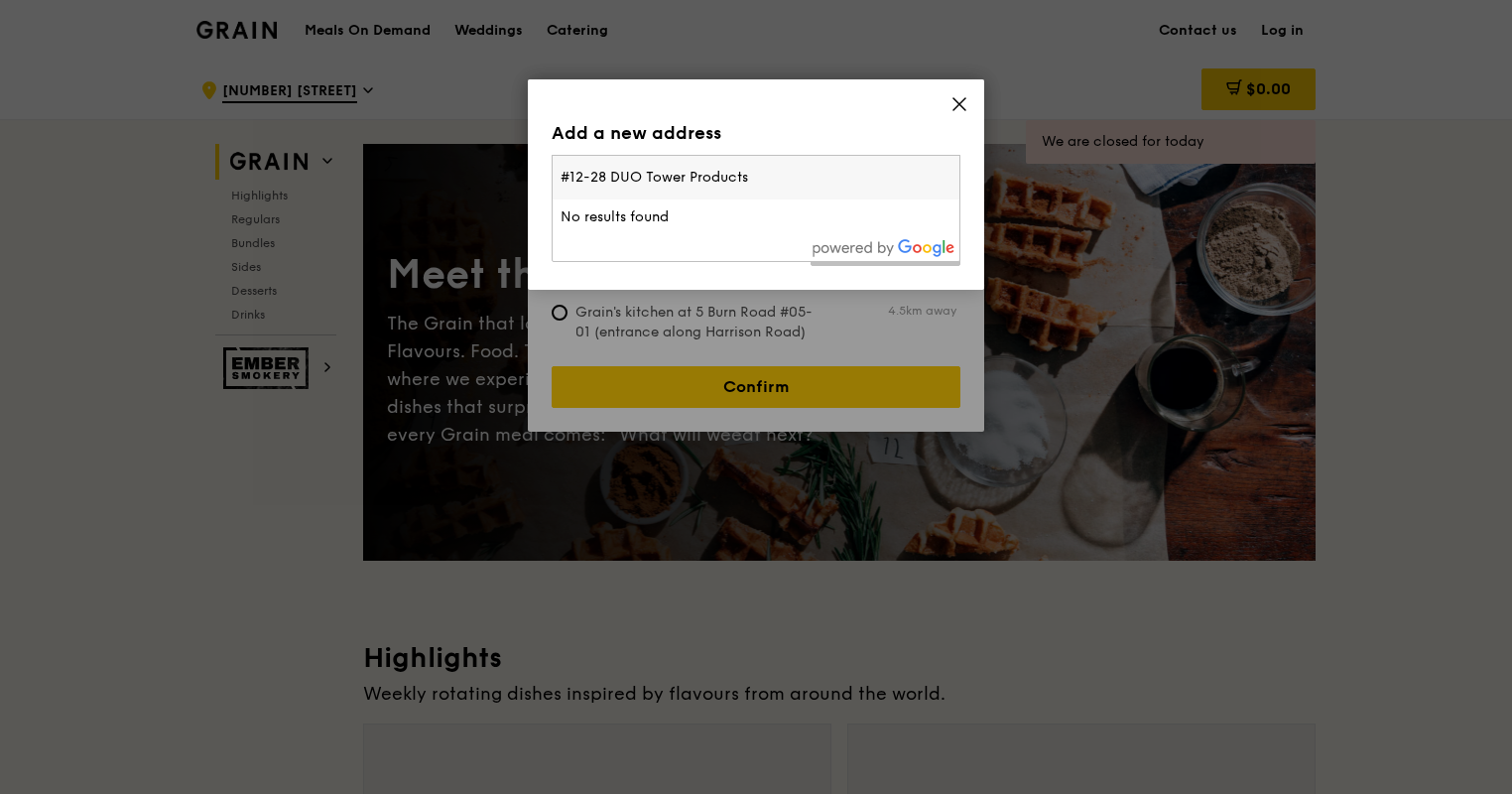 drag, startPoint x: 705, startPoint y: 175, endPoint x: 1099, endPoint y: 206, distance: 395.2177 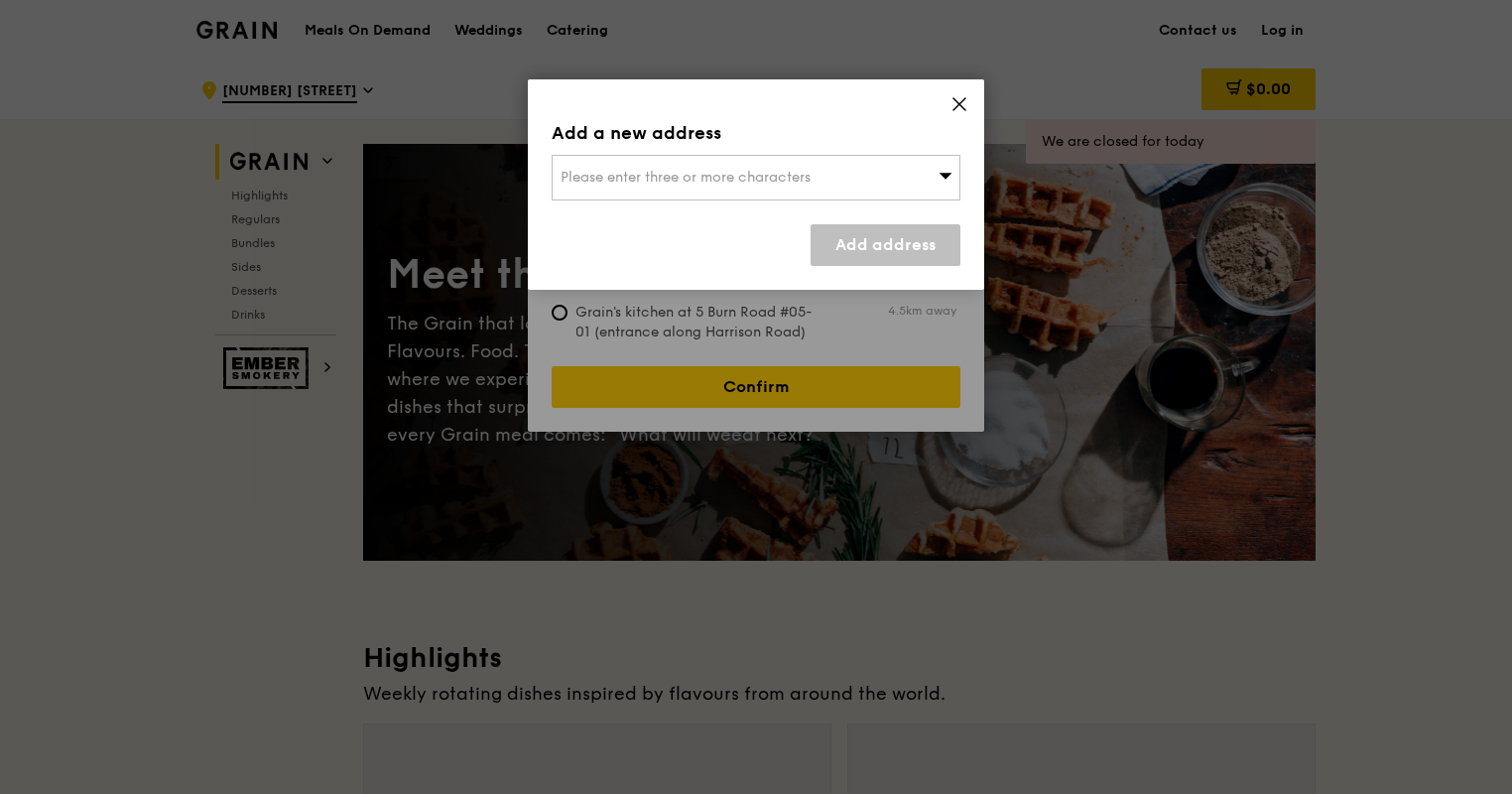click on "Please enter three or more characters" at bounding box center [756, 178] 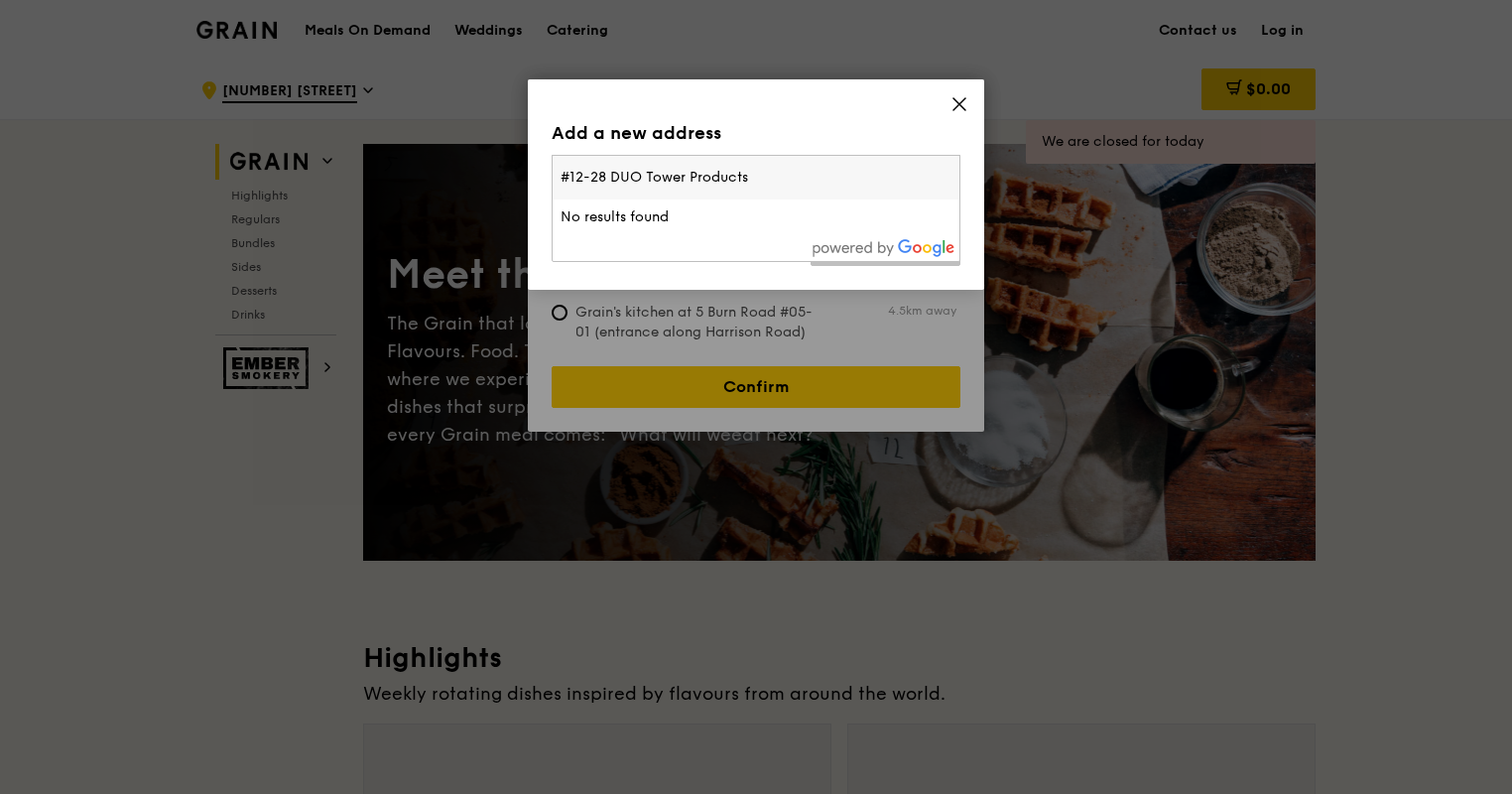 drag, startPoint x: 619, startPoint y: 177, endPoint x: 1063, endPoint y: 180, distance: 444.01014 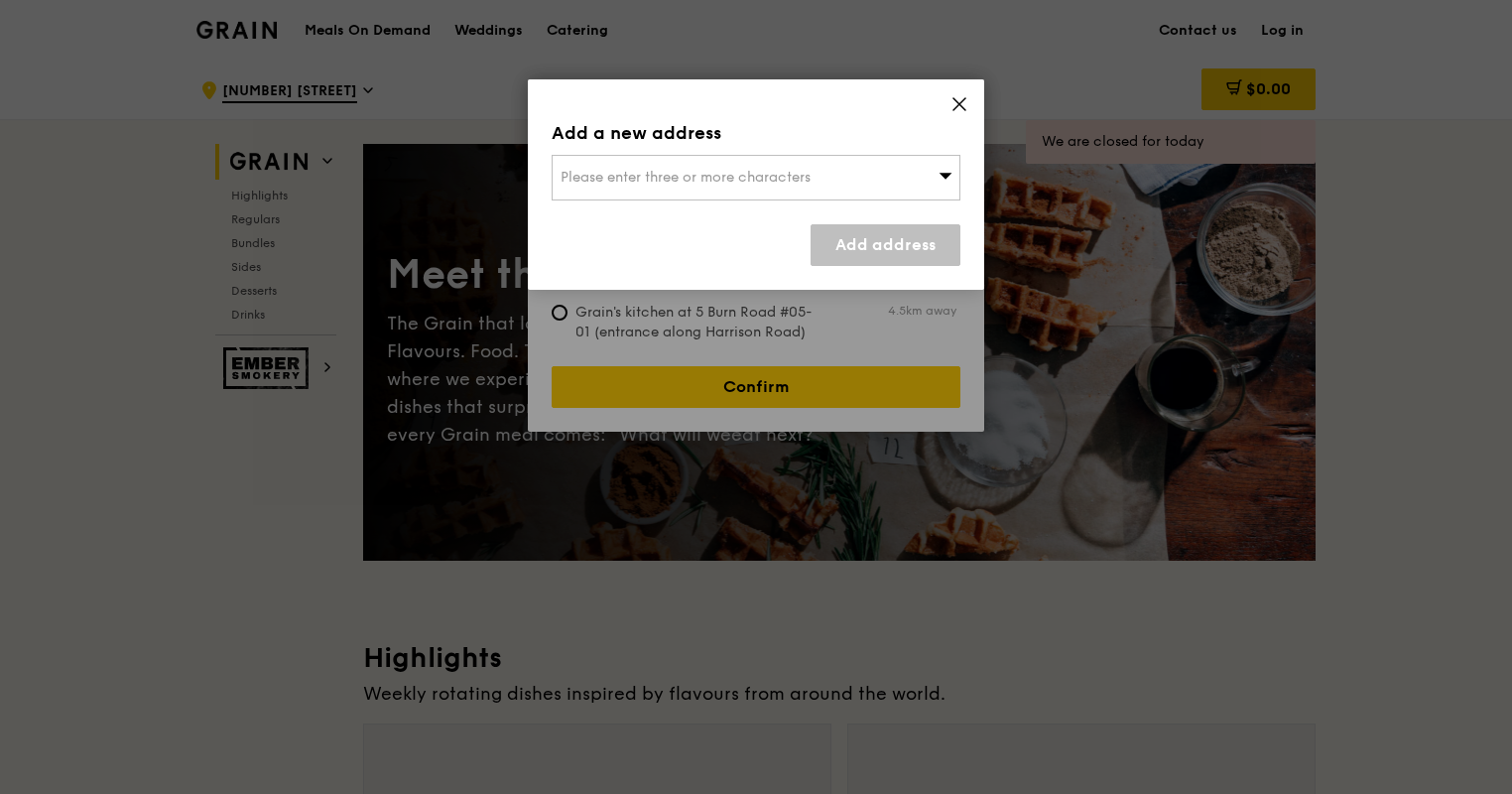 click on "Please enter three or more characters" at bounding box center [756, 178] 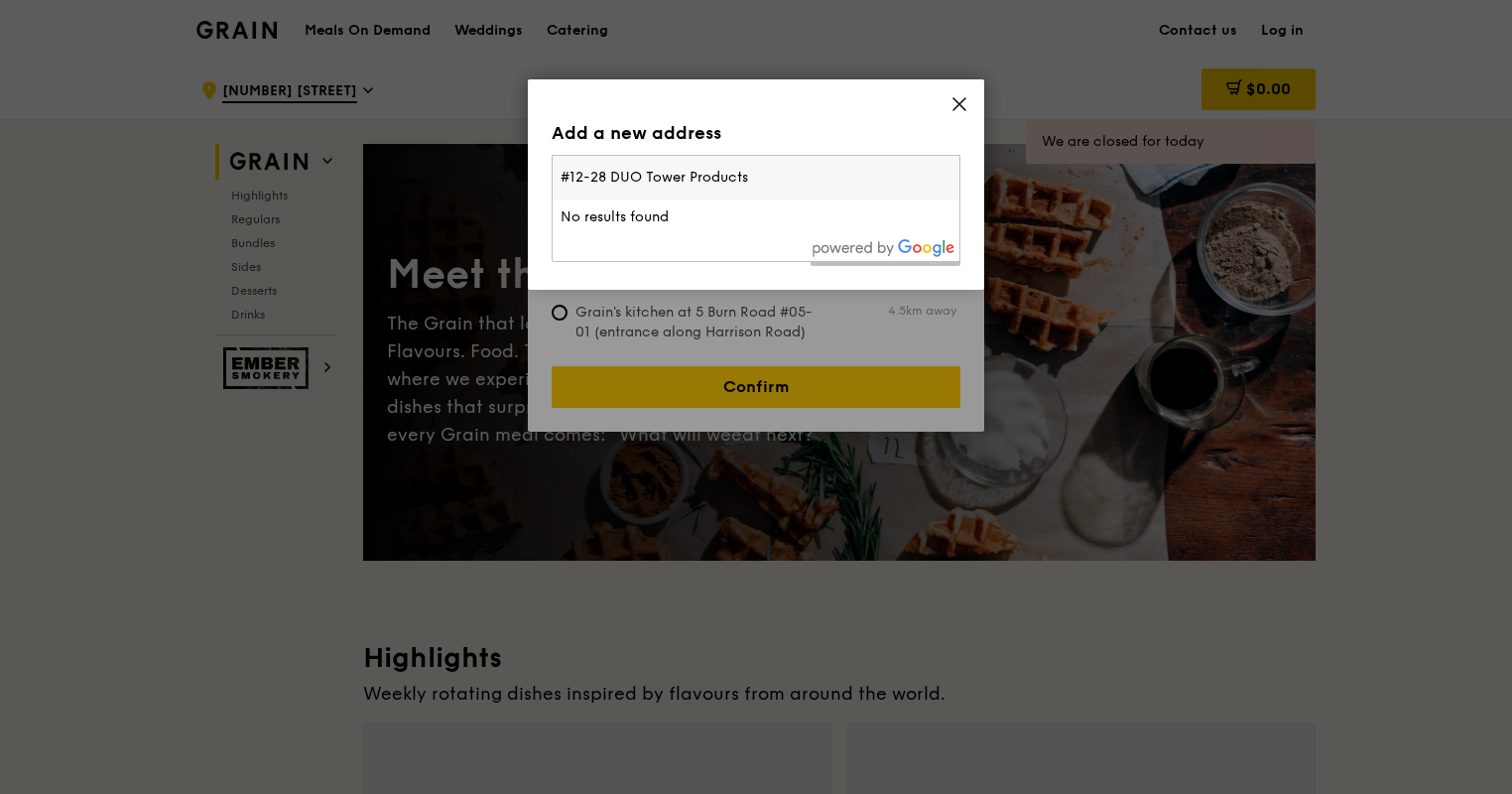 drag, startPoint x: 780, startPoint y: 181, endPoint x: 611, endPoint y: 176, distance: 169.07395 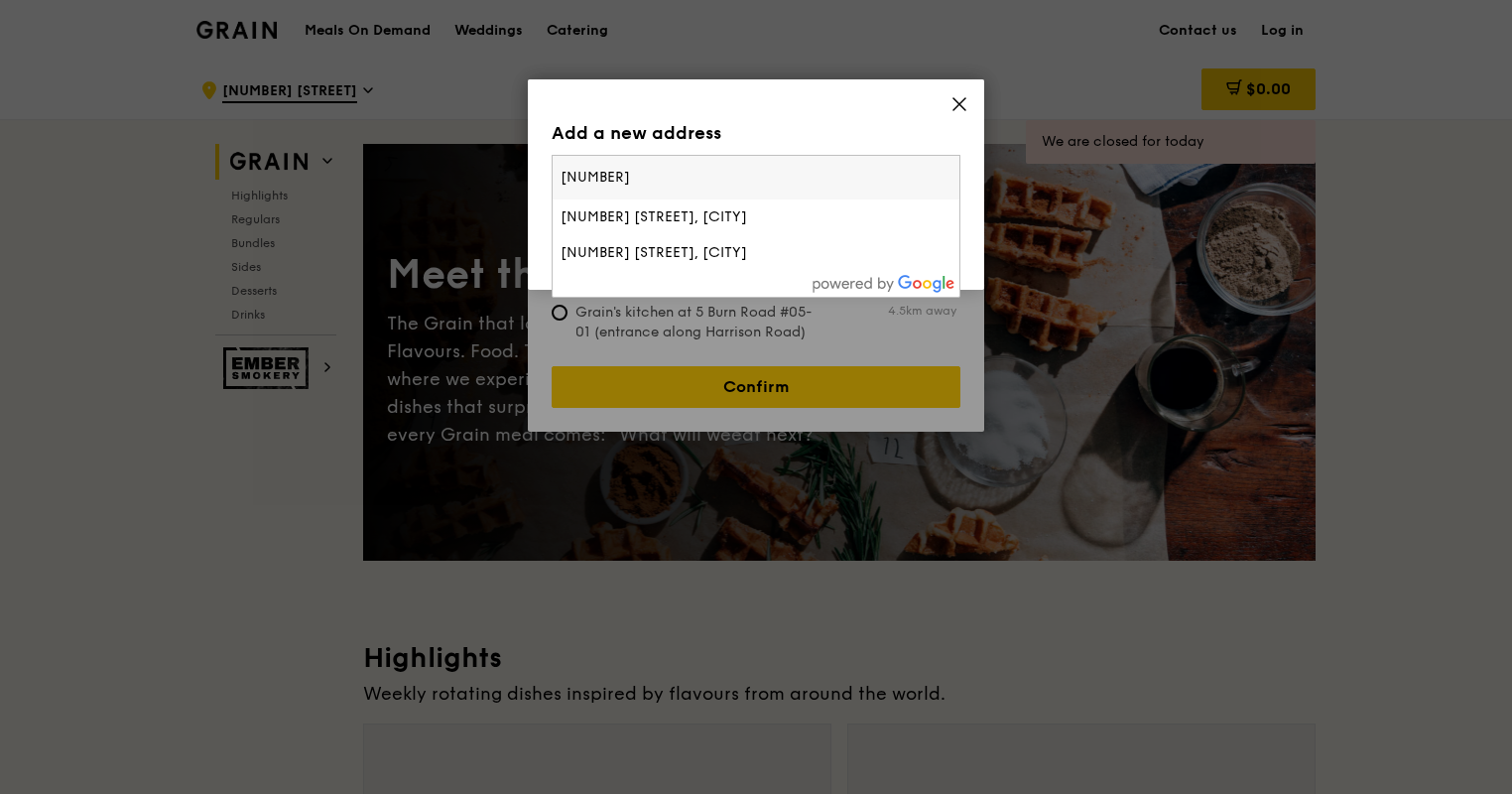 drag, startPoint x: 507, startPoint y: 175, endPoint x: 460, endPoint y: 175, distance: 47 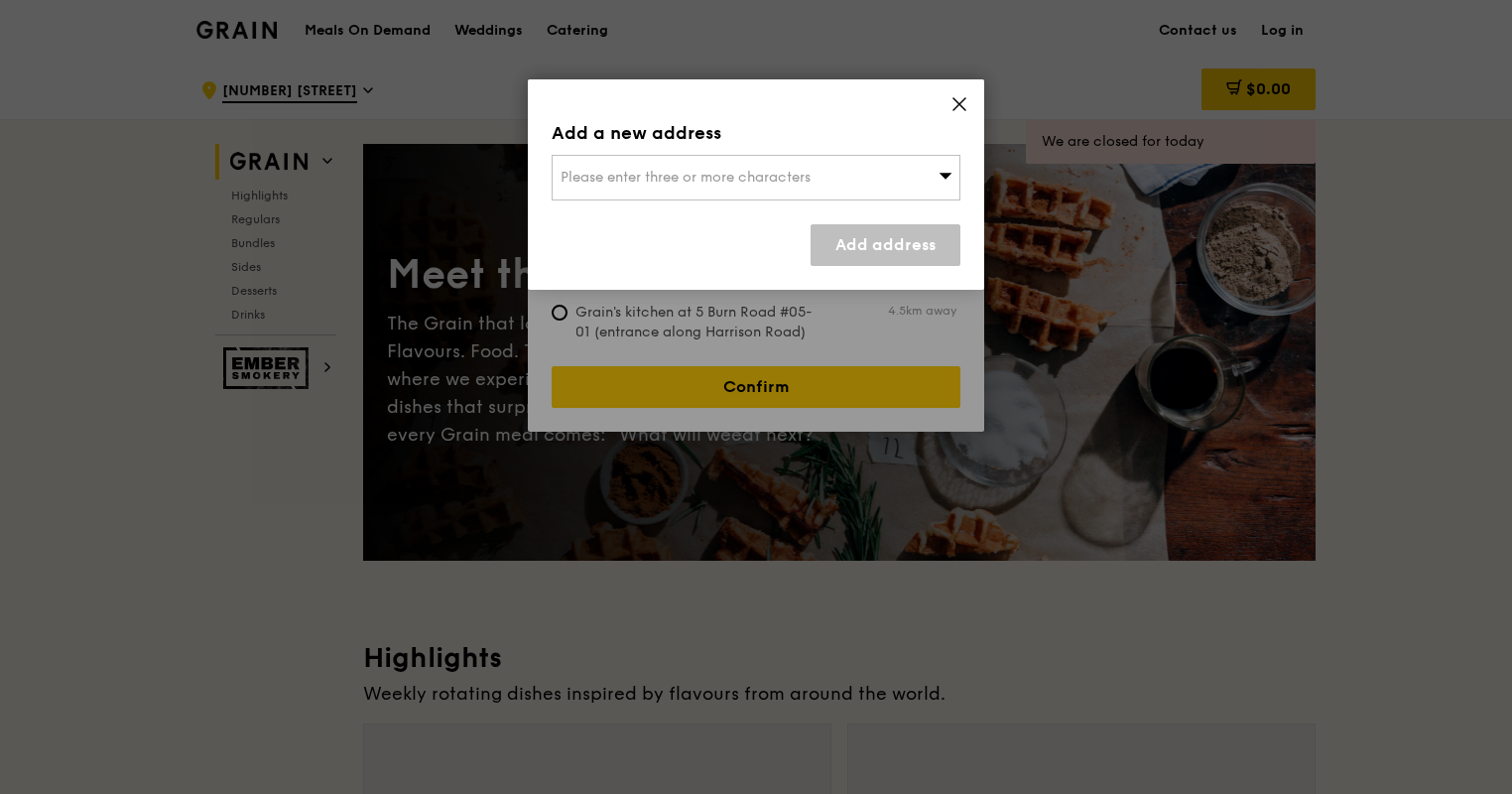 click 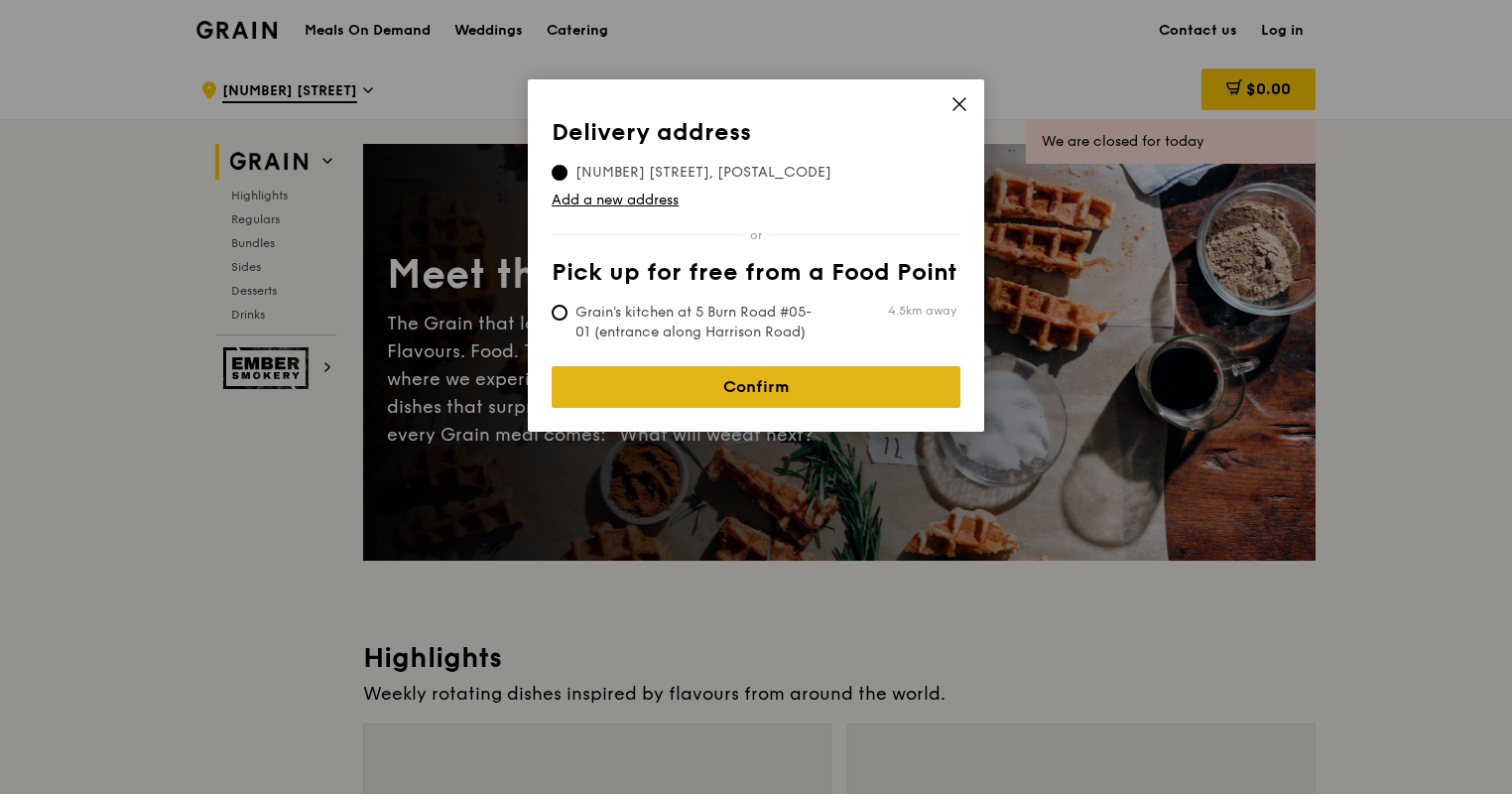 click on "Confirm" at bounding box center (756, 387) 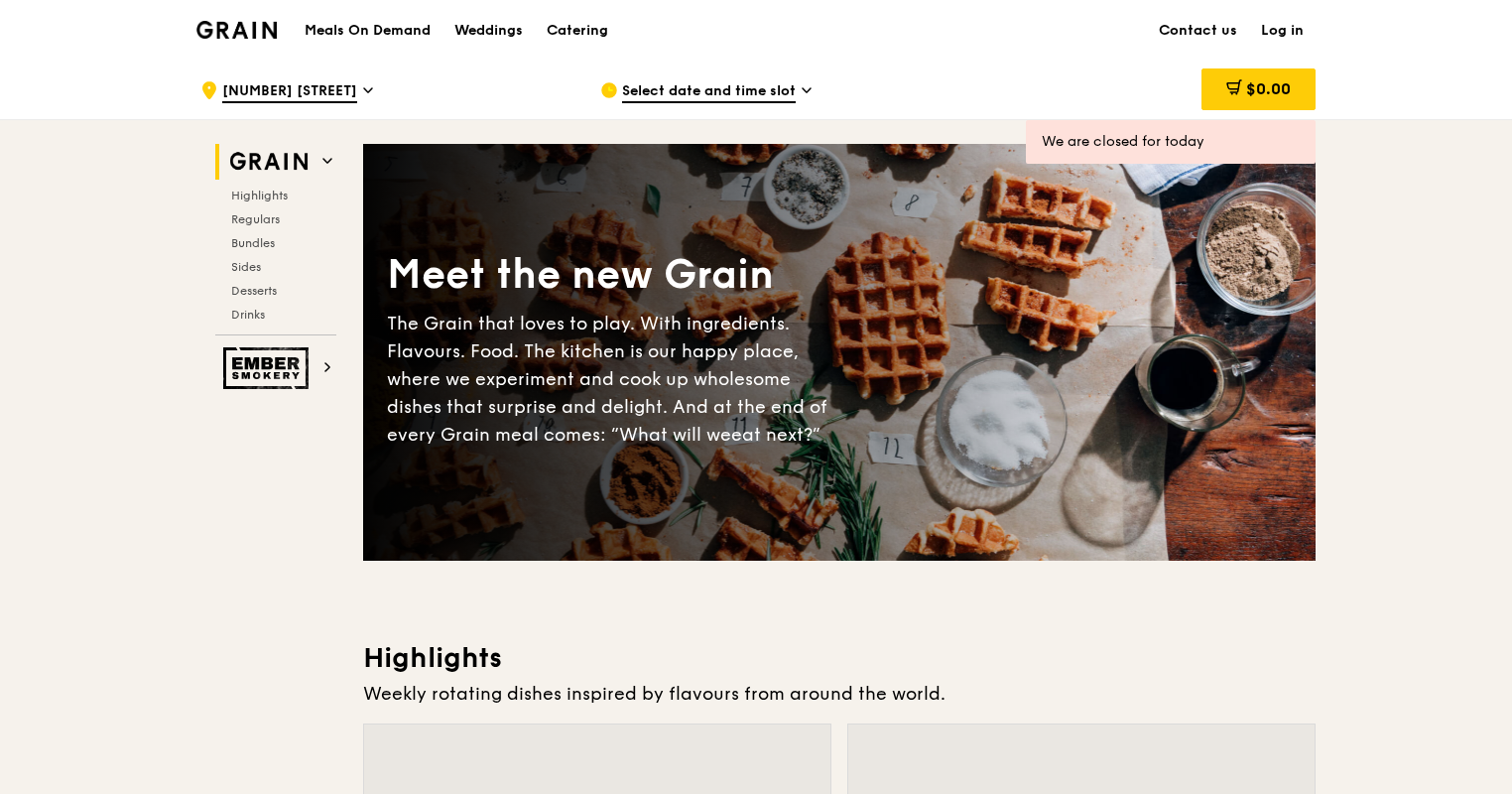 click 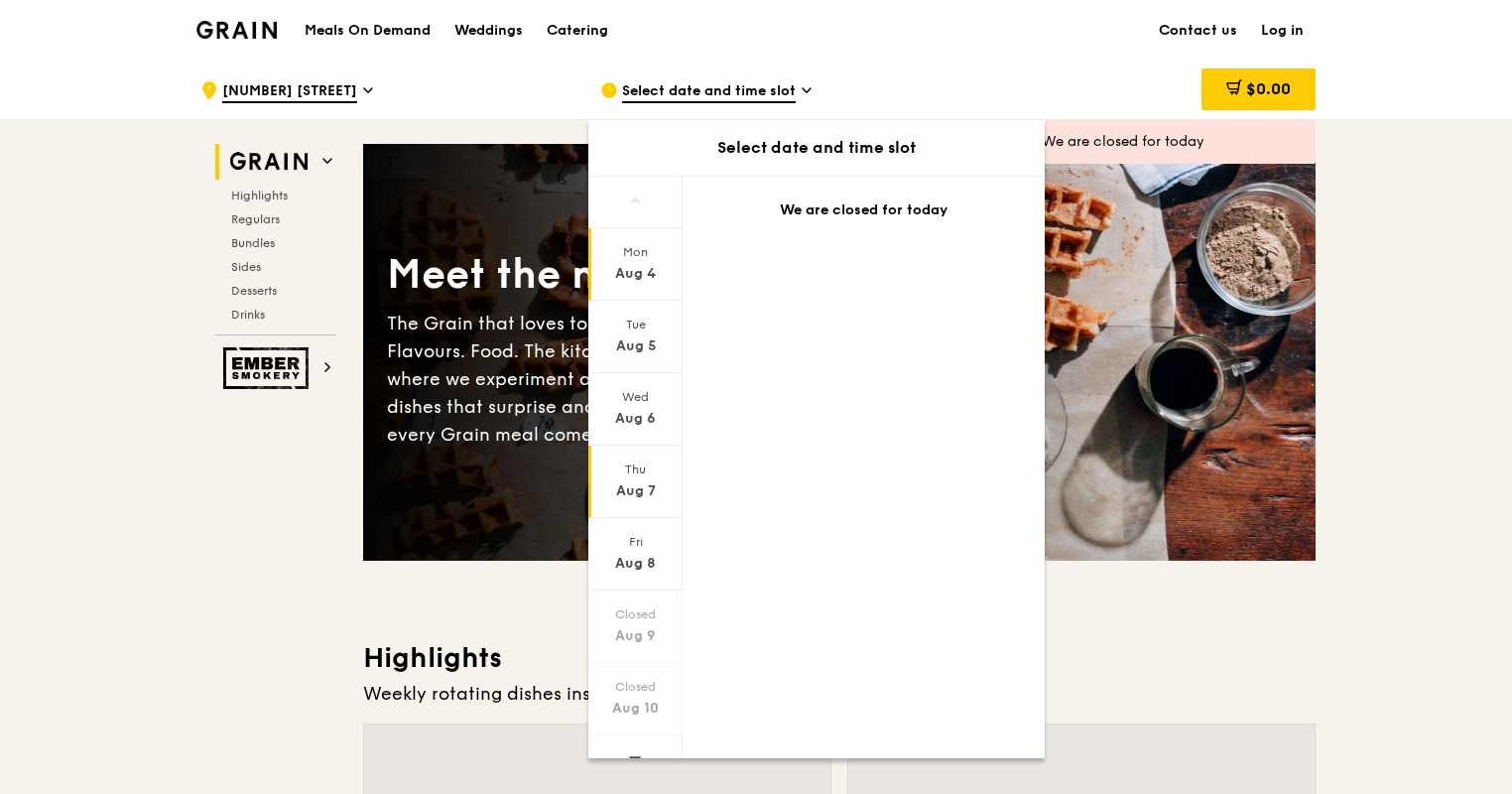 click on "[DAY]
[MONTH] [NUMBER]" at bounding box center (635, 481) 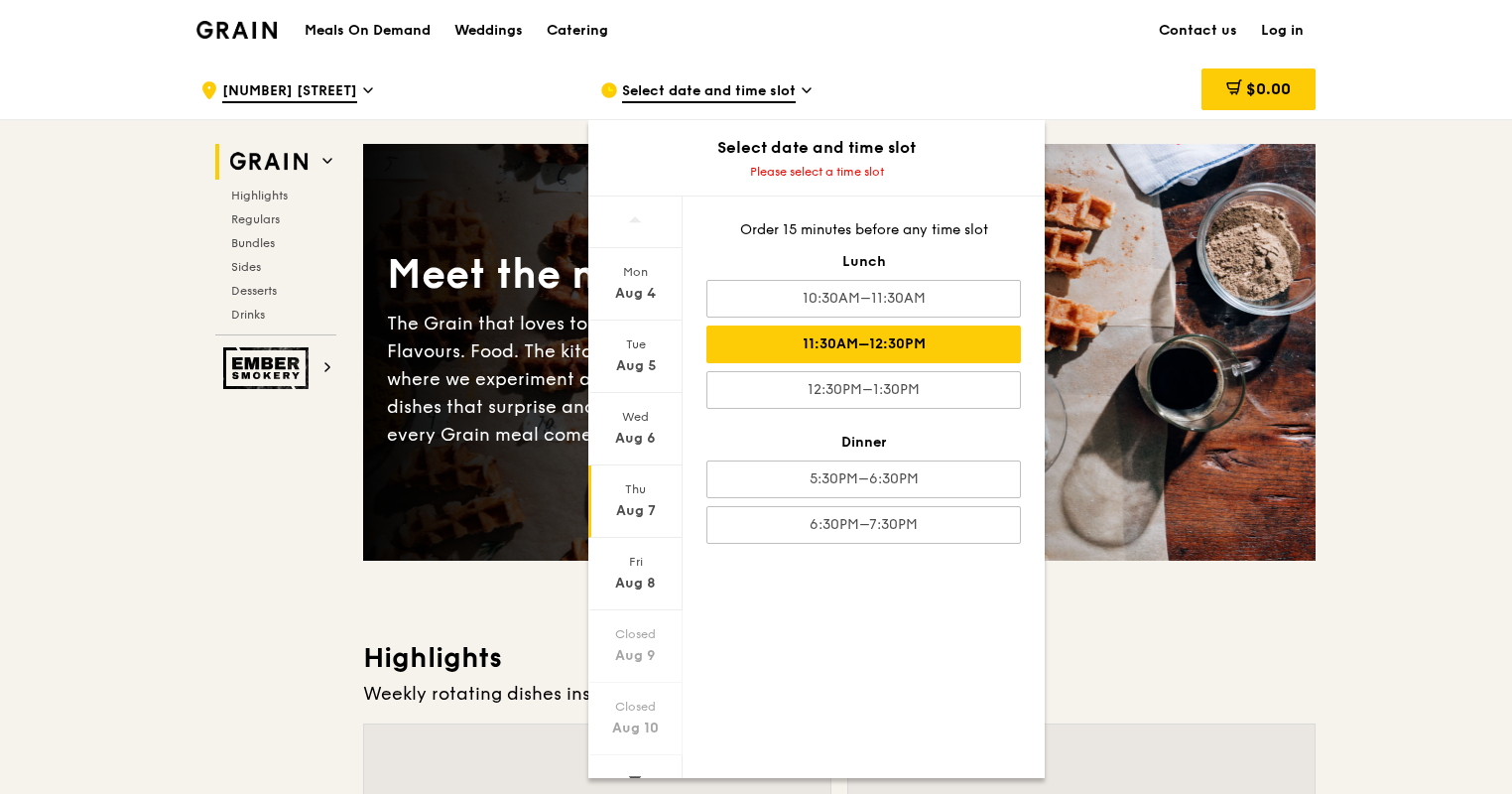 click on "11:30AM–12:30PM" at bounding box center [863, 344] 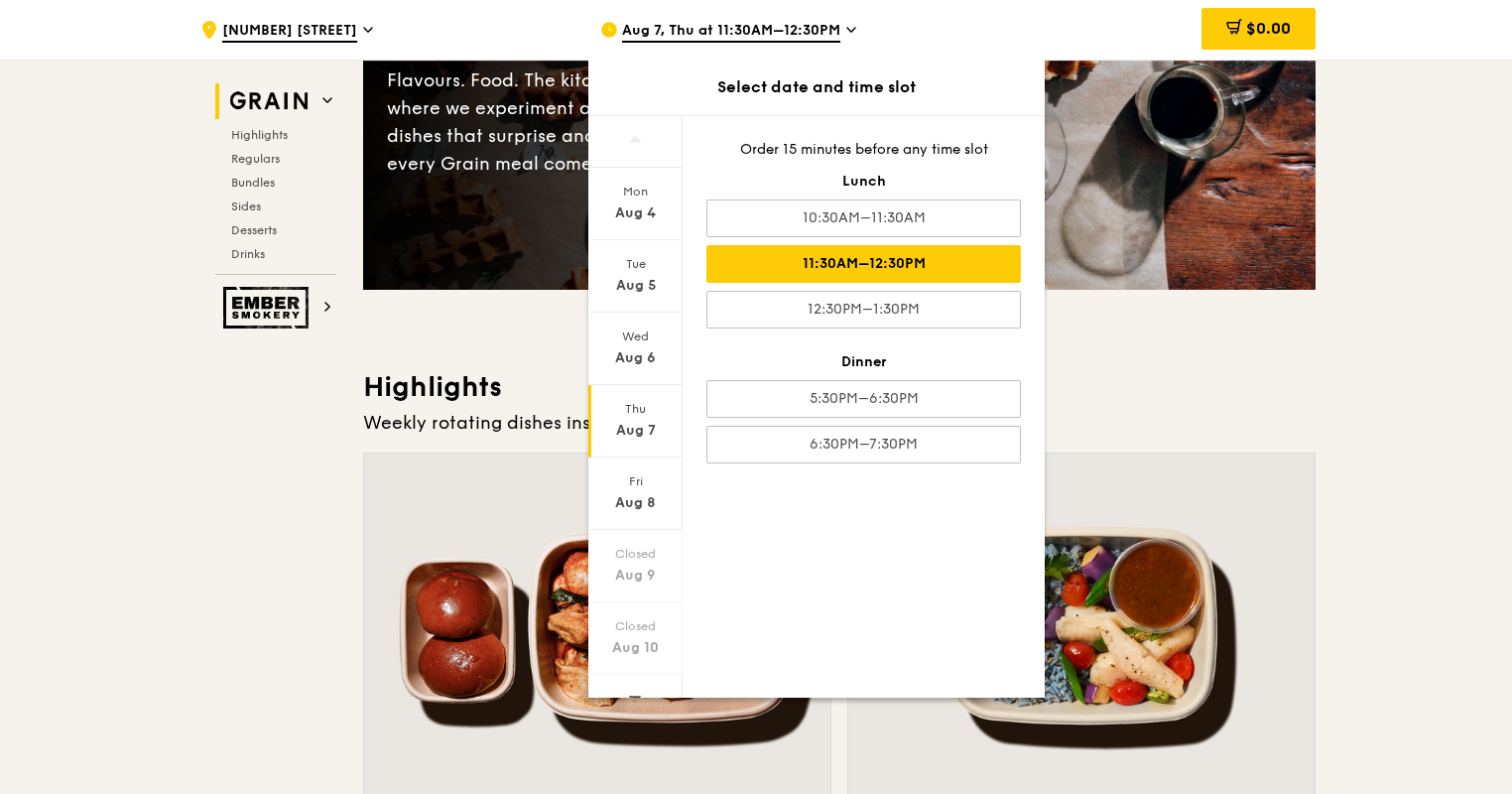 scroll, scrollTop: 298, scrollLeft: 0, axis: vertical 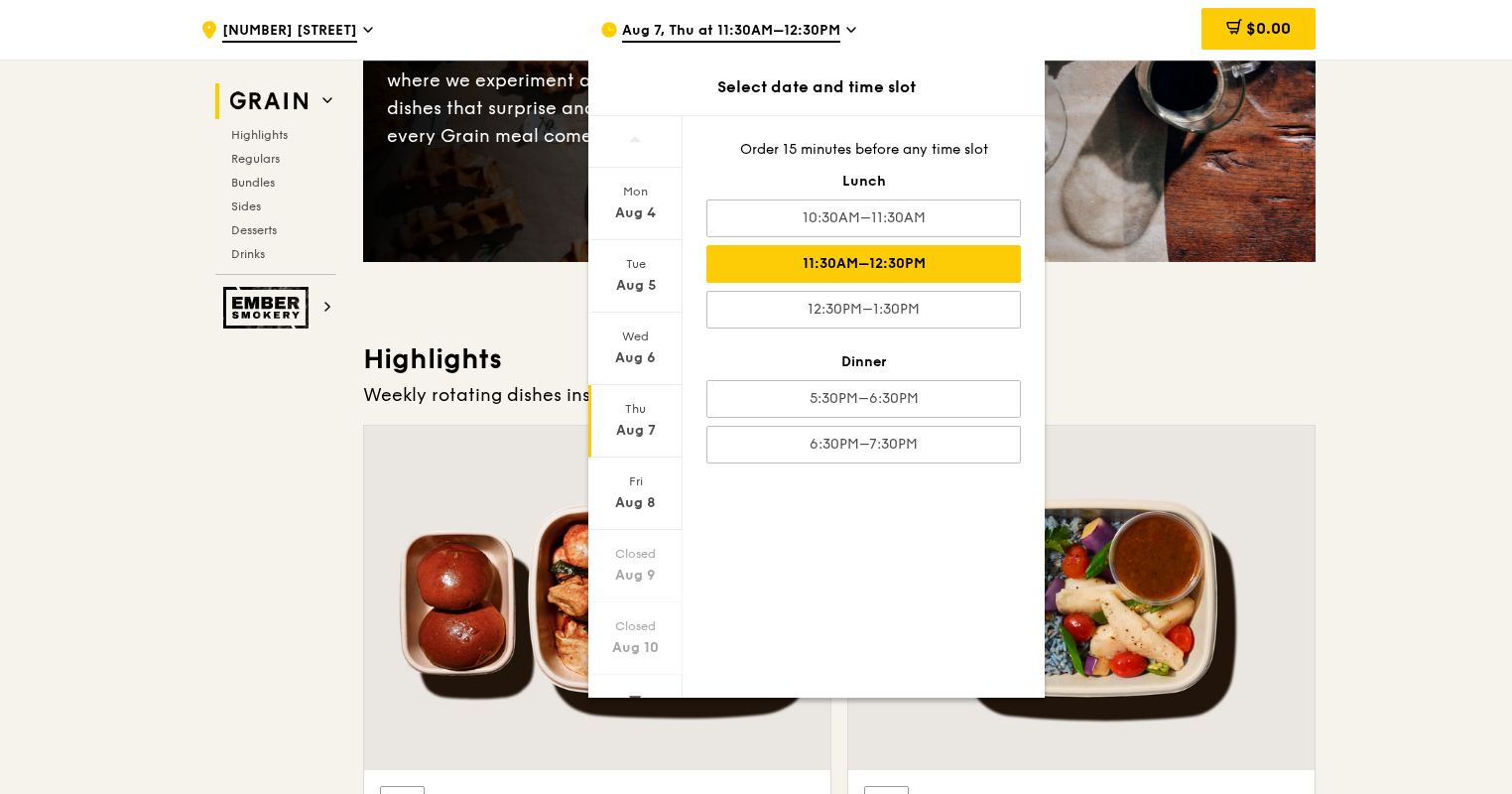 click on "Weekly rotating dishes inspired by flavours from around the world." at bounding box center [839, 395] 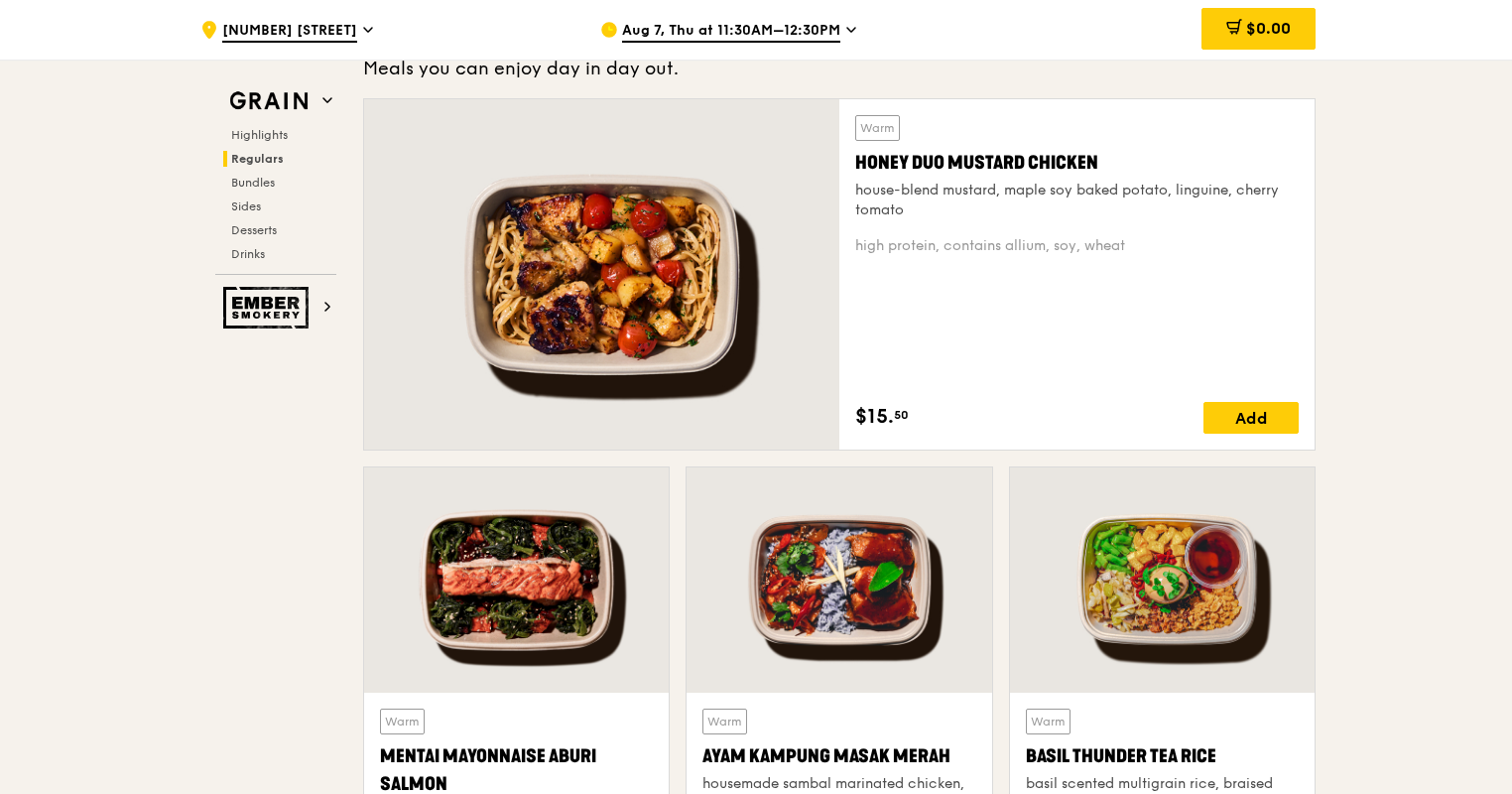 scroll, scrollTop: 1092, scrollLeft: 0, axis: vertical 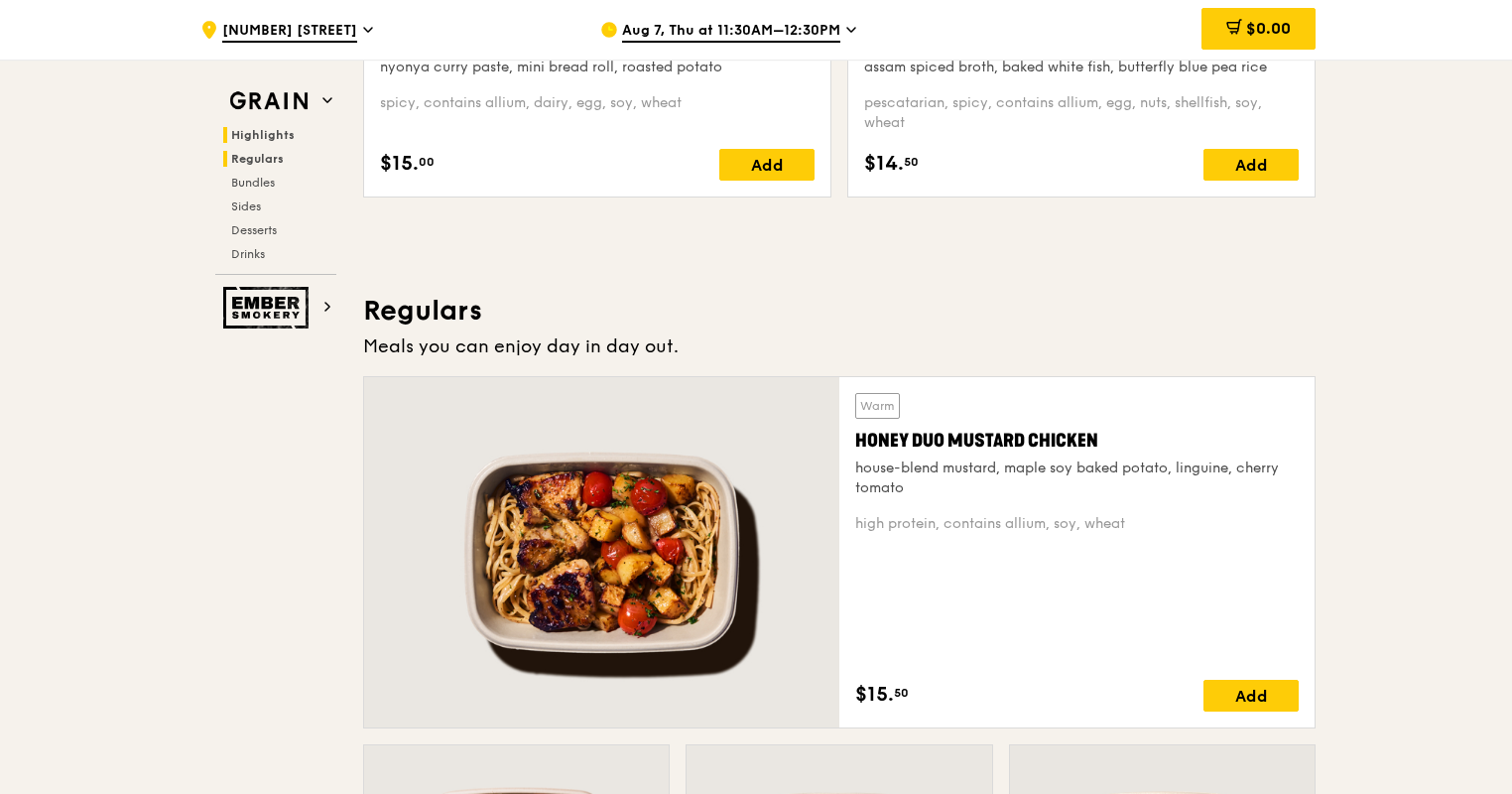 click on "Regulars" at bounding box center (257, 159) 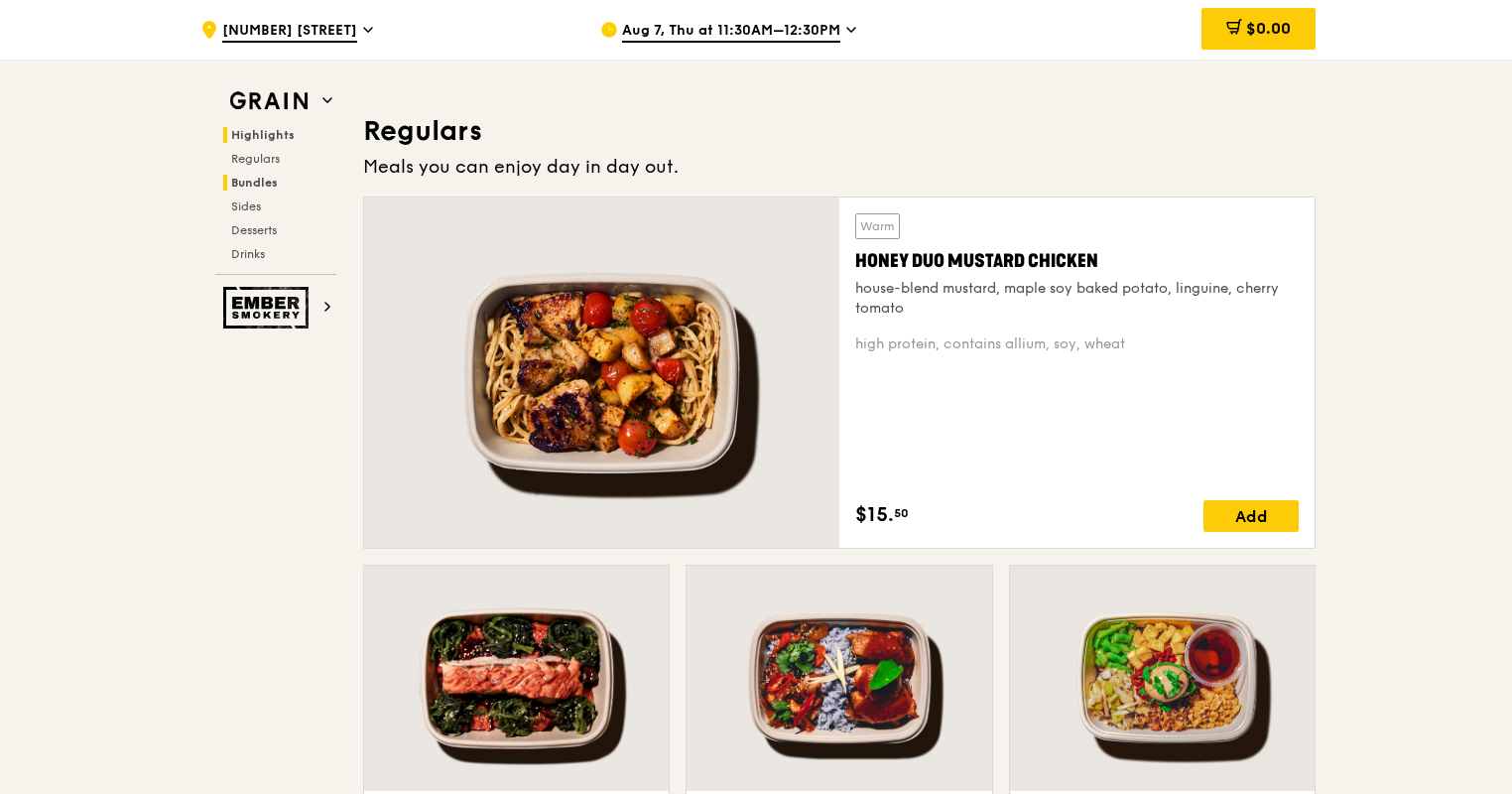 scroll, scrollTop: 1305, scrollLeft: 0, axis: vertical 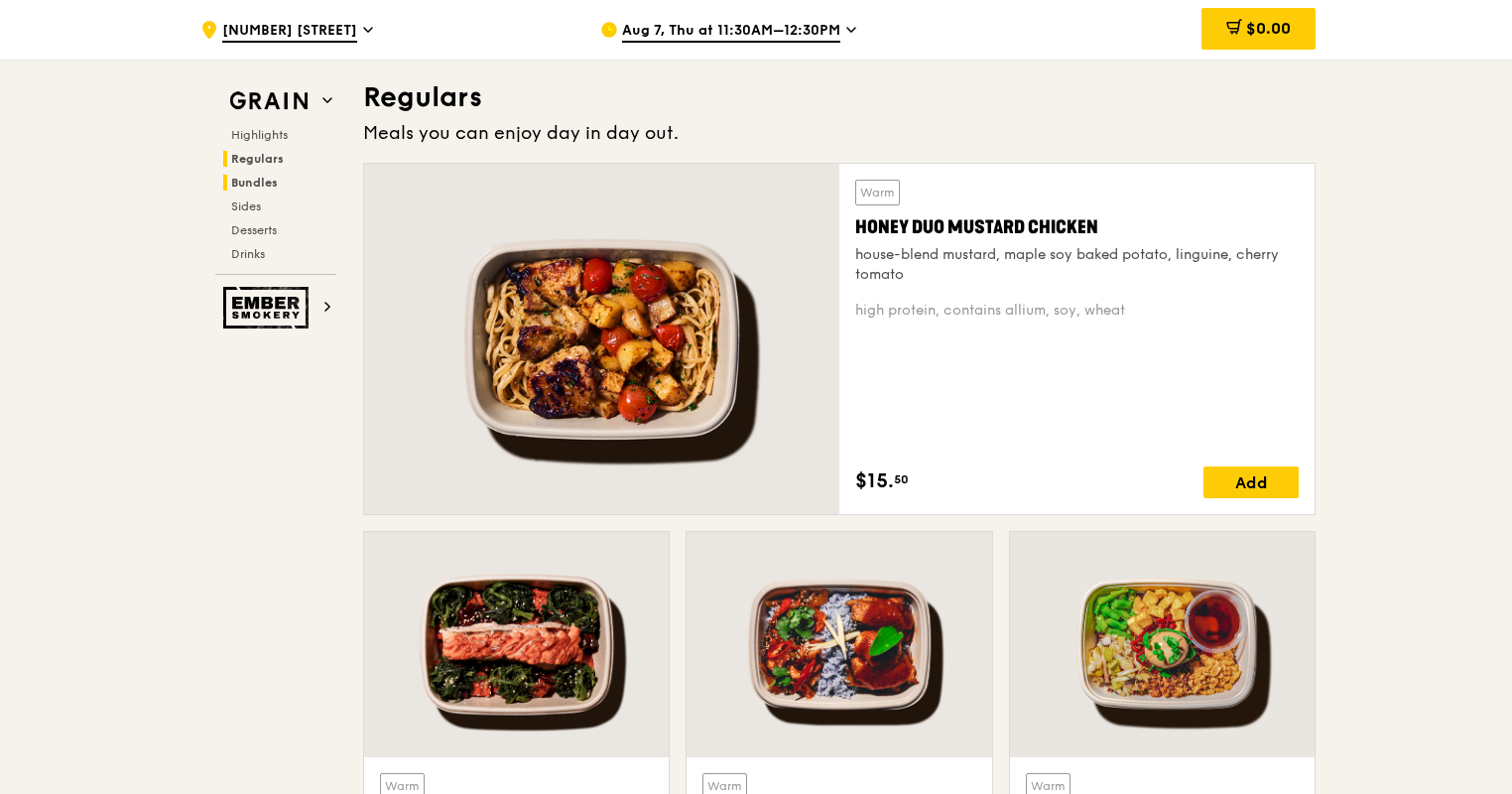click on "Bundles" at bounding box center [254, 183] 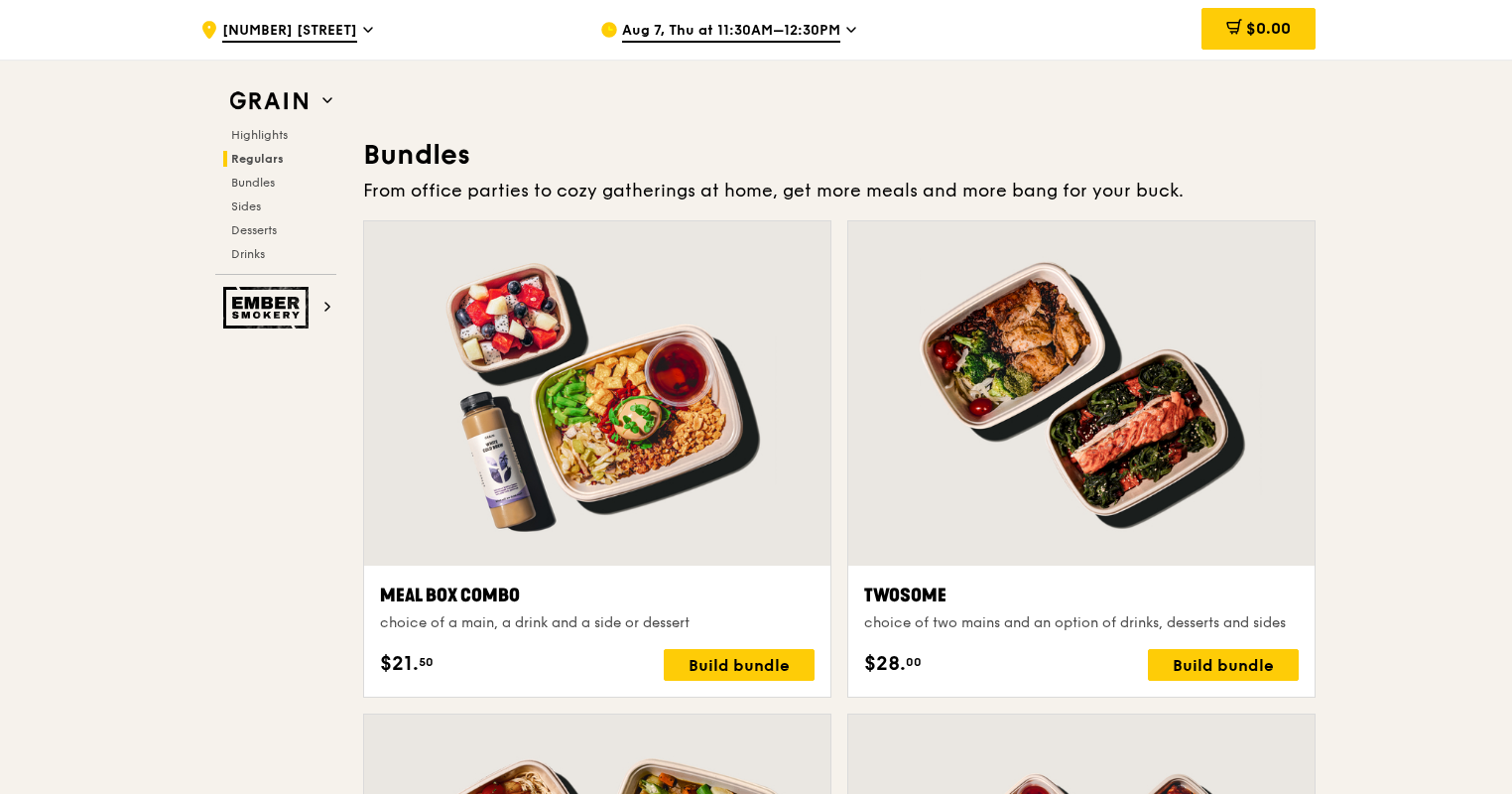 scroll, scrollTop: 2857, scrollLeft: 0, axis: vertical 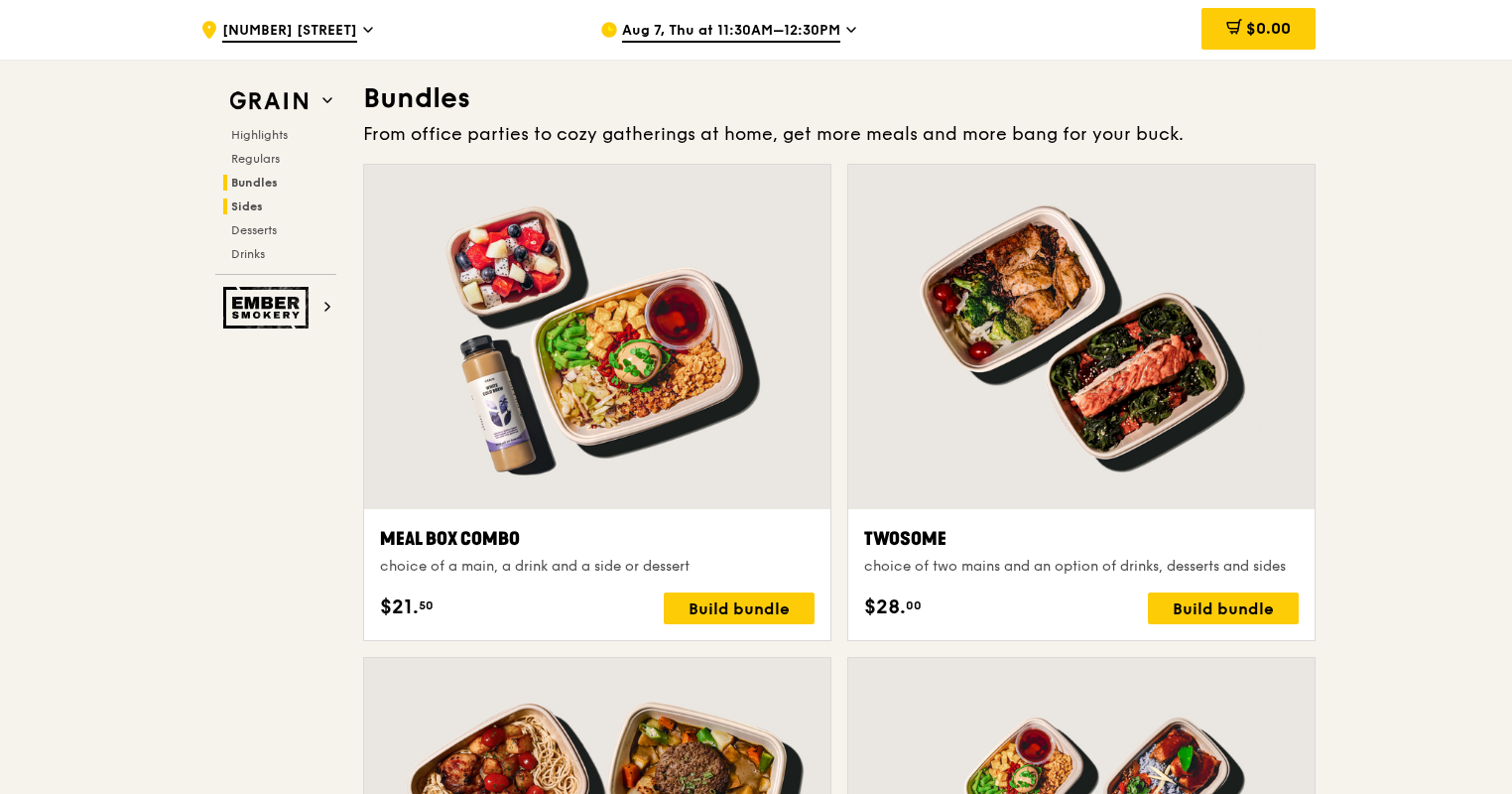 click on "Sides" at bounding box center (247, 206) 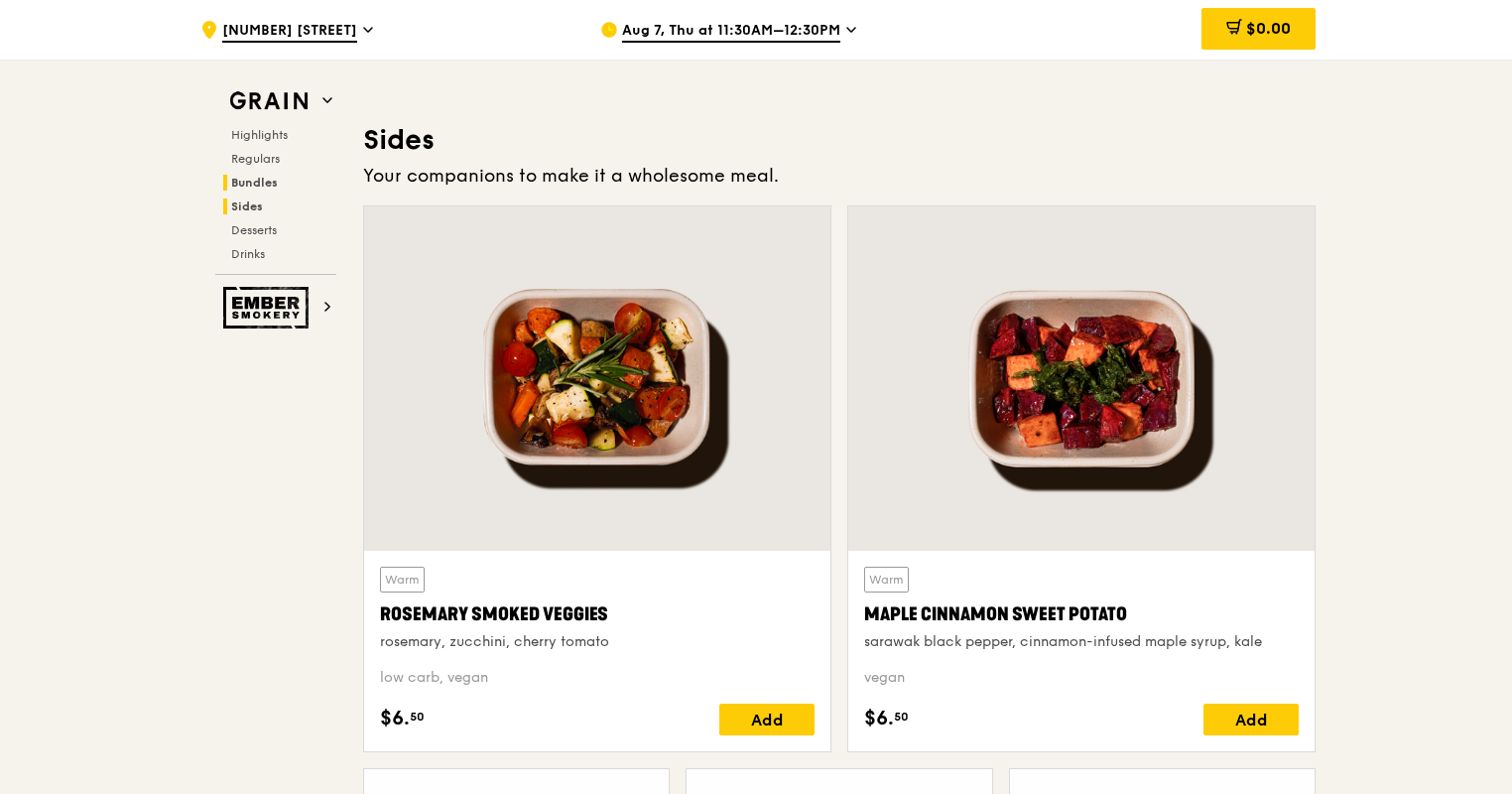 scroll, scrollTop: 4419, scrollLeft: 0, axis: vertical 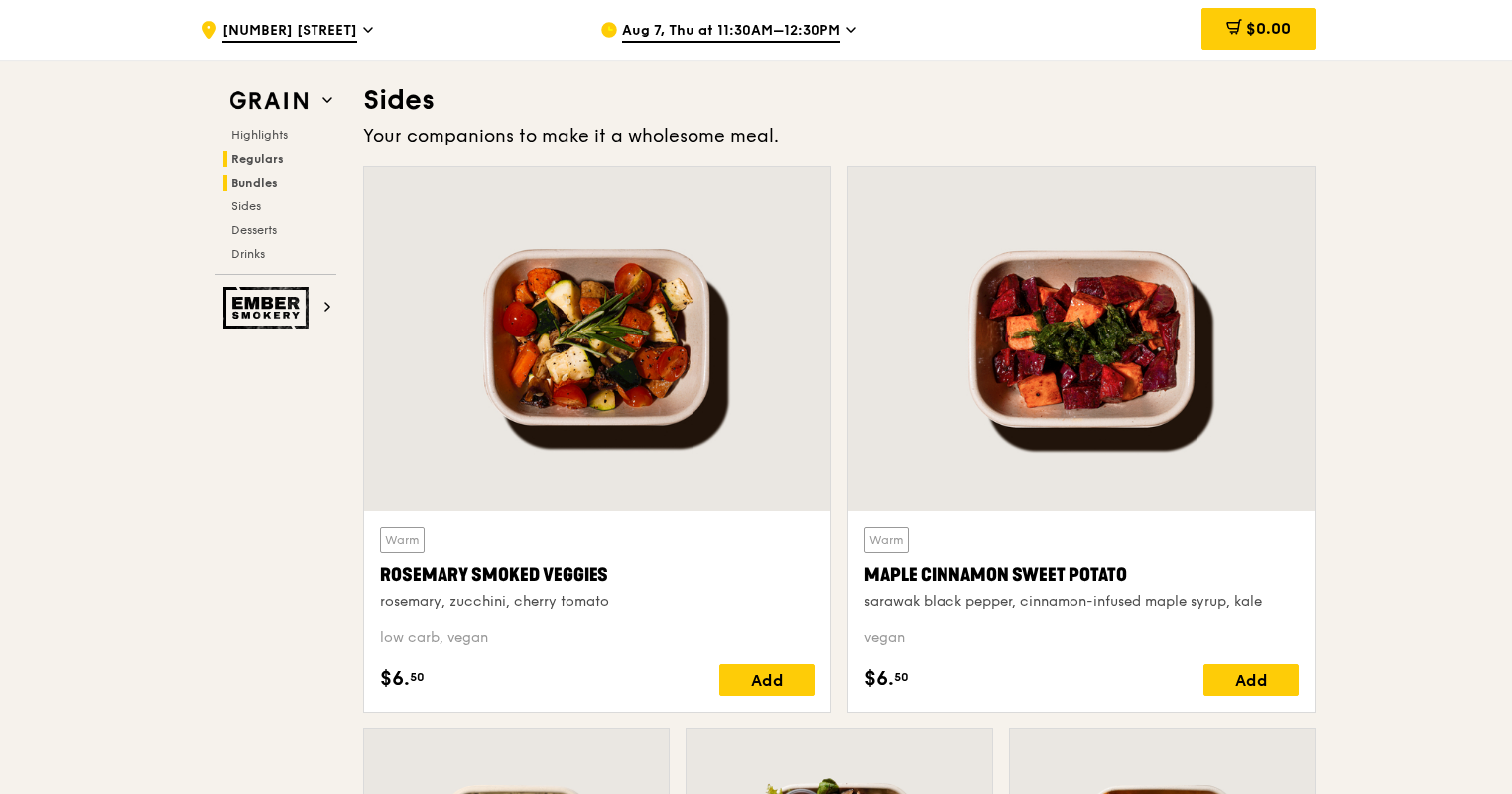 click on "Regulars" at bounding box center [257, 159] 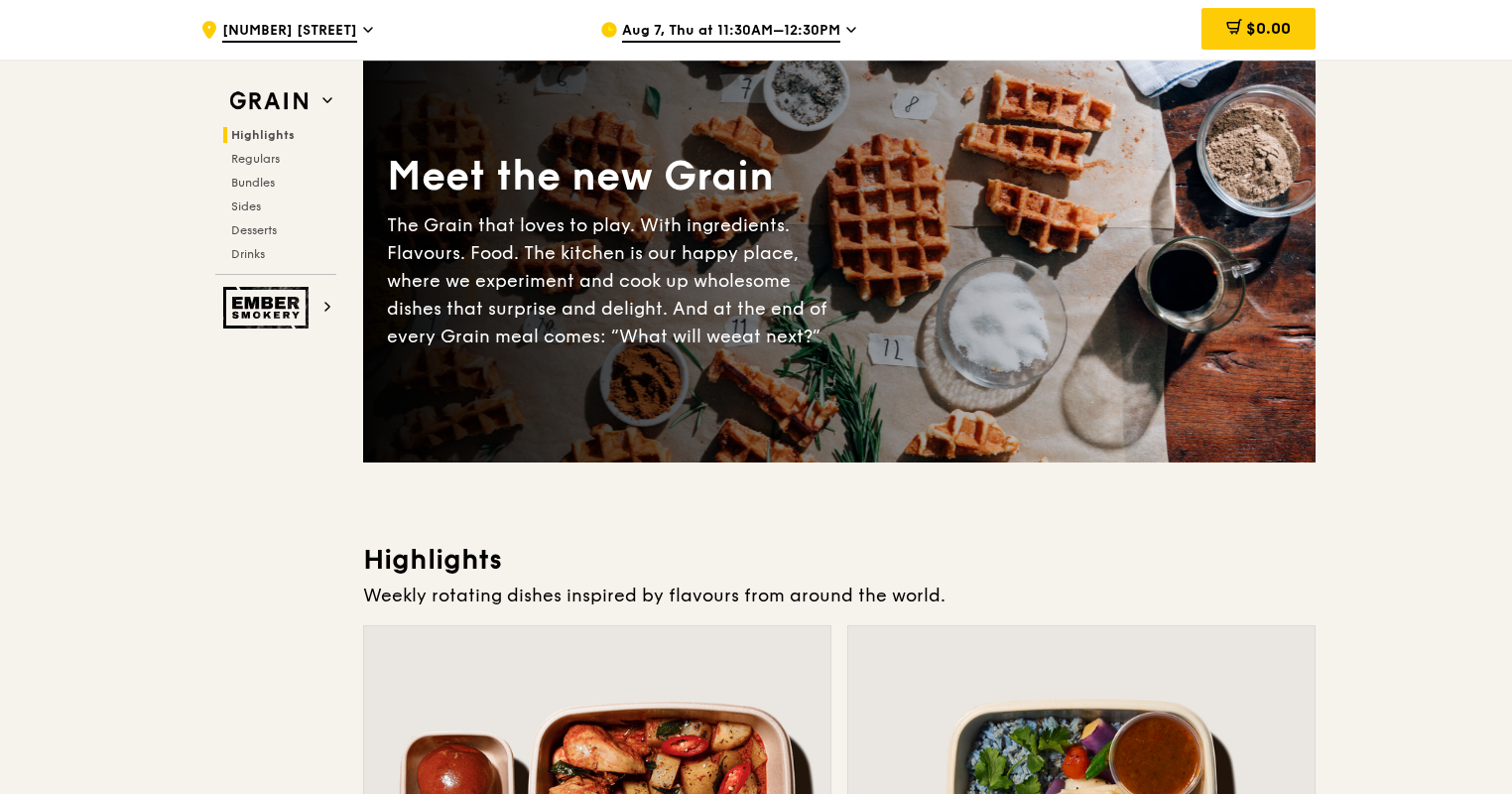 scroll, scrollTop: 0, scrollLeft: 0, axis: both 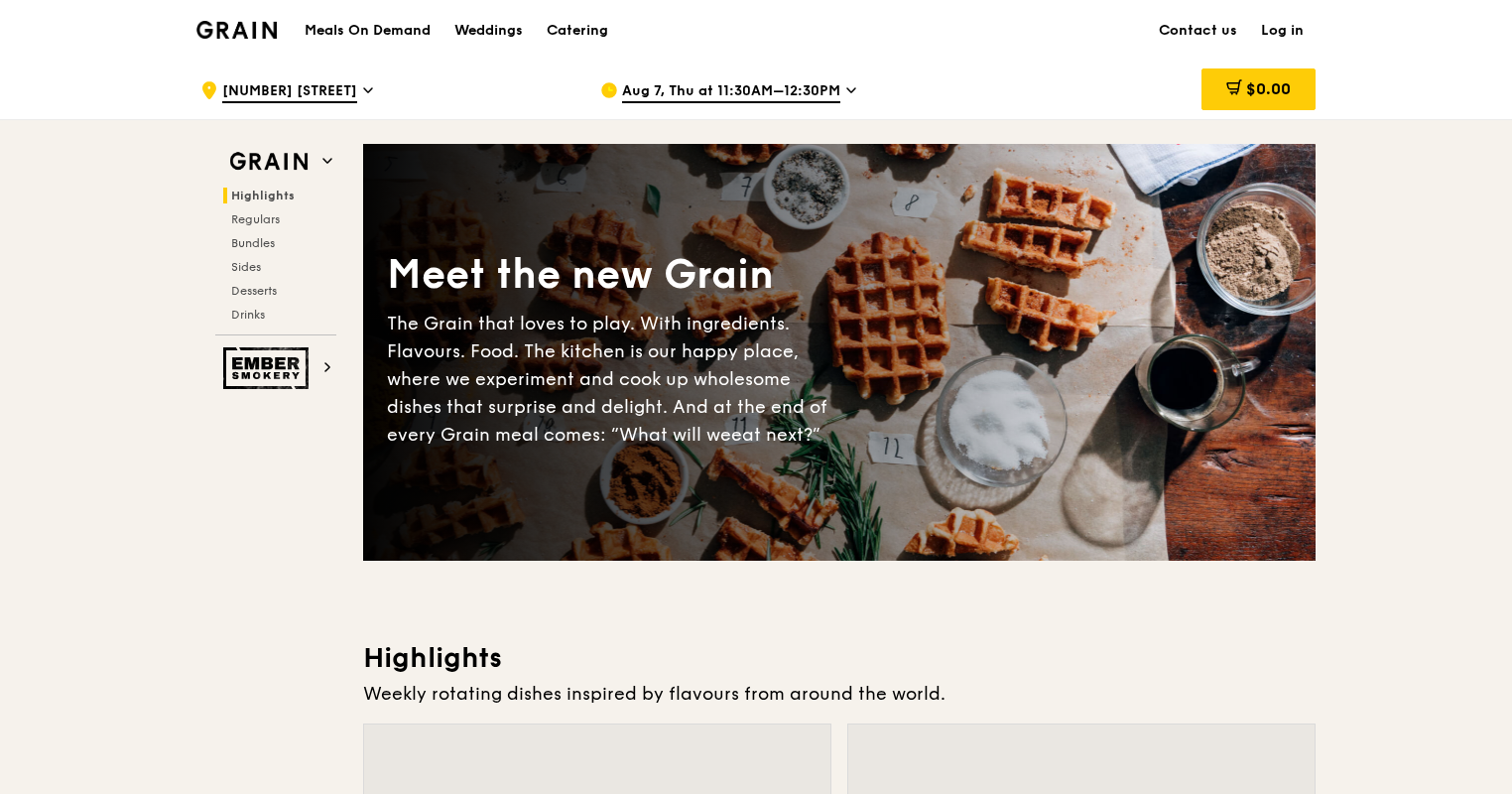 click on "Meals On Demand
Weddings
Catering" at bounding box center (456, 30) 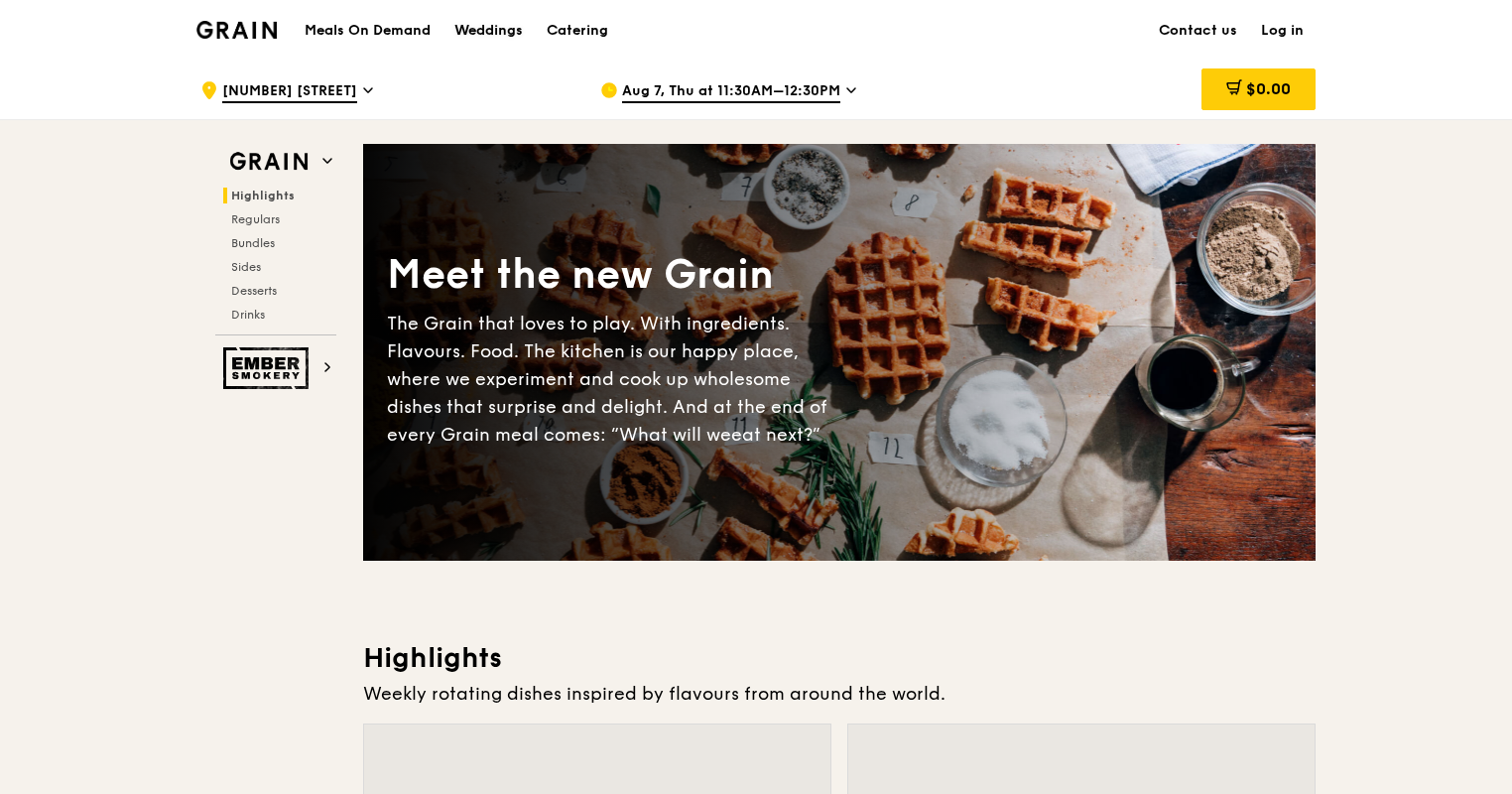 click on "Weddings" at bounding box center (488, 31) 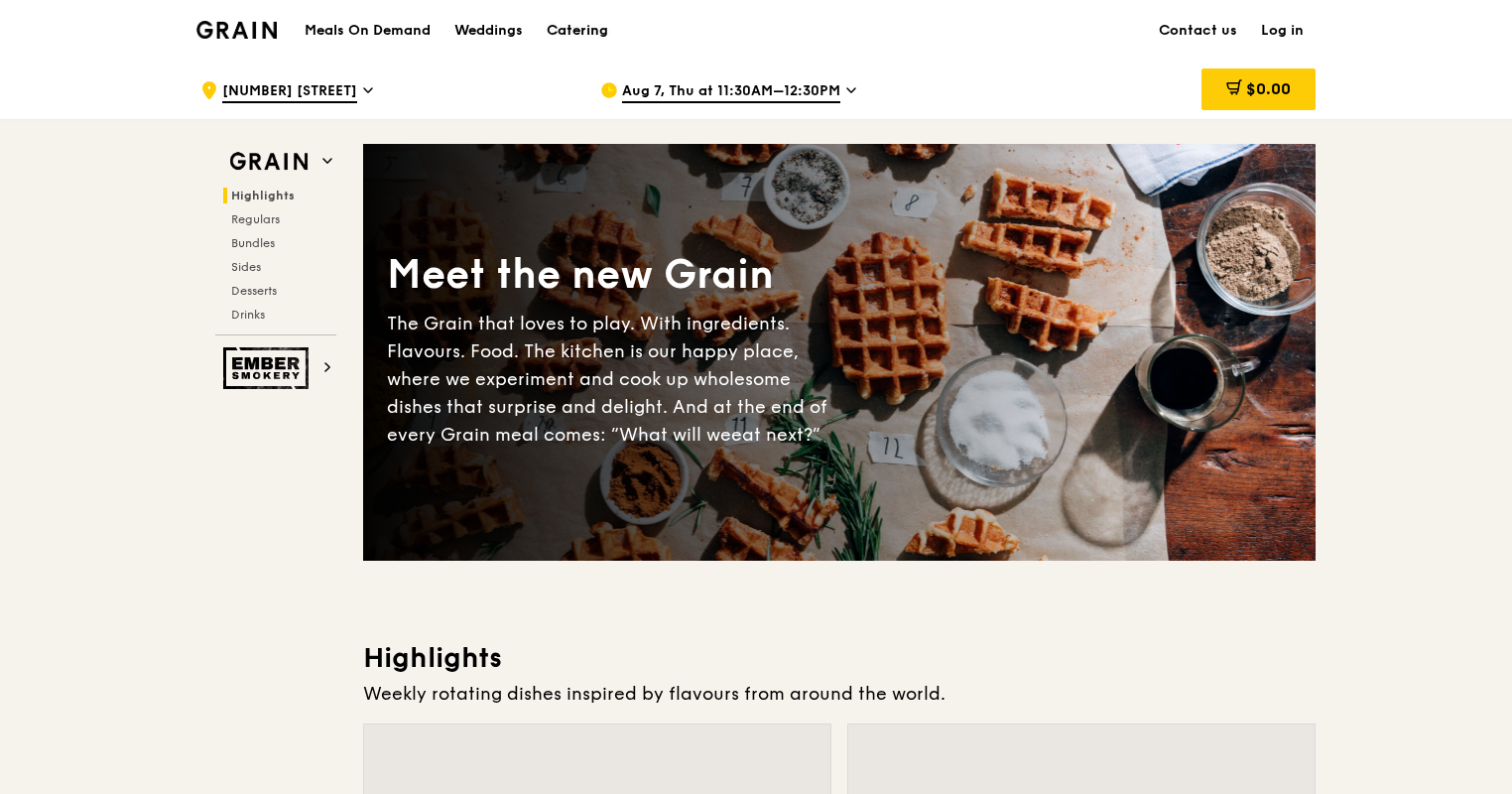 click on "Catering" at bounding box center (577, 31) 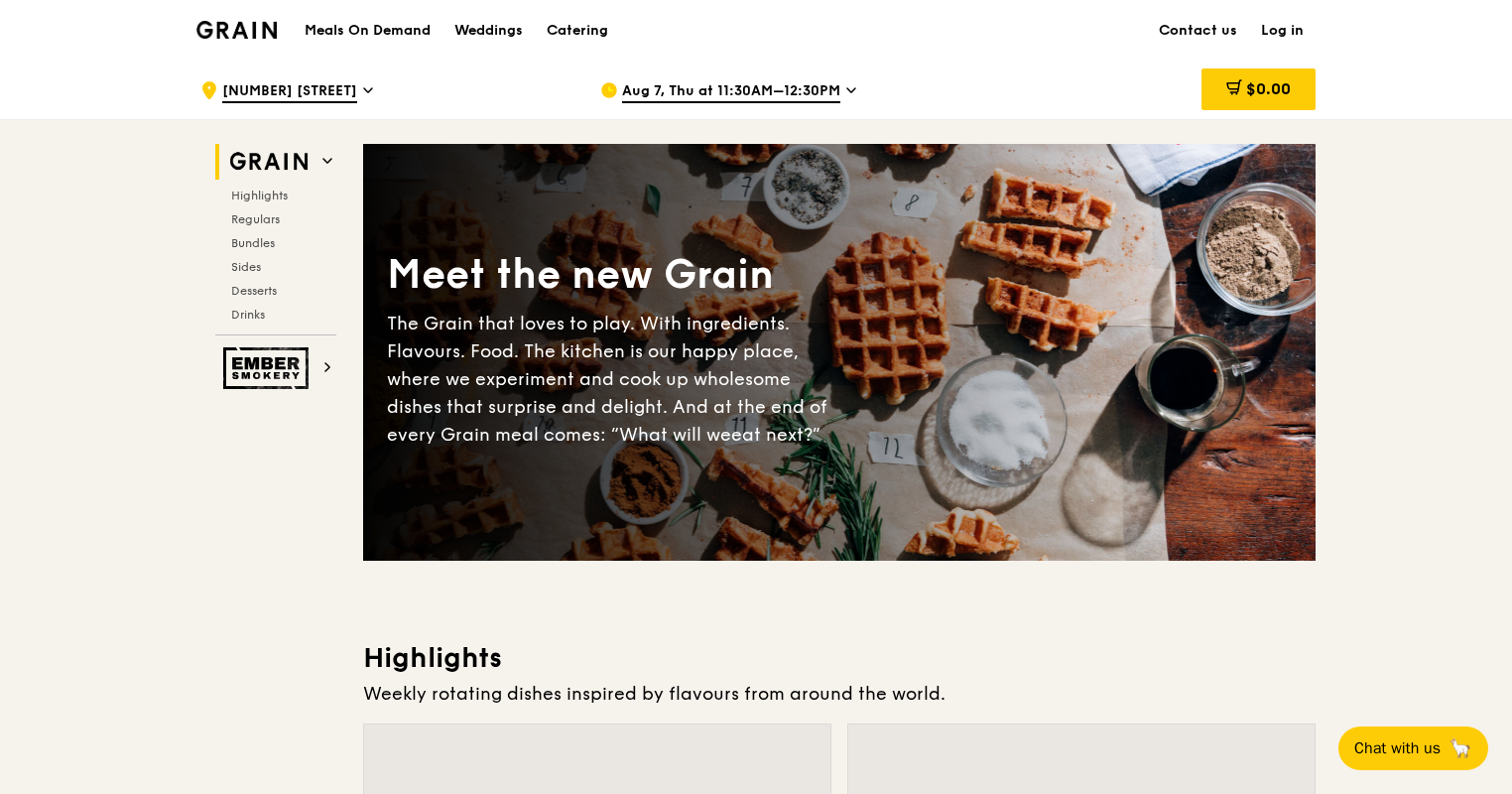 scroll, scrollTop: 0, scrollLeft: 0, axis: both 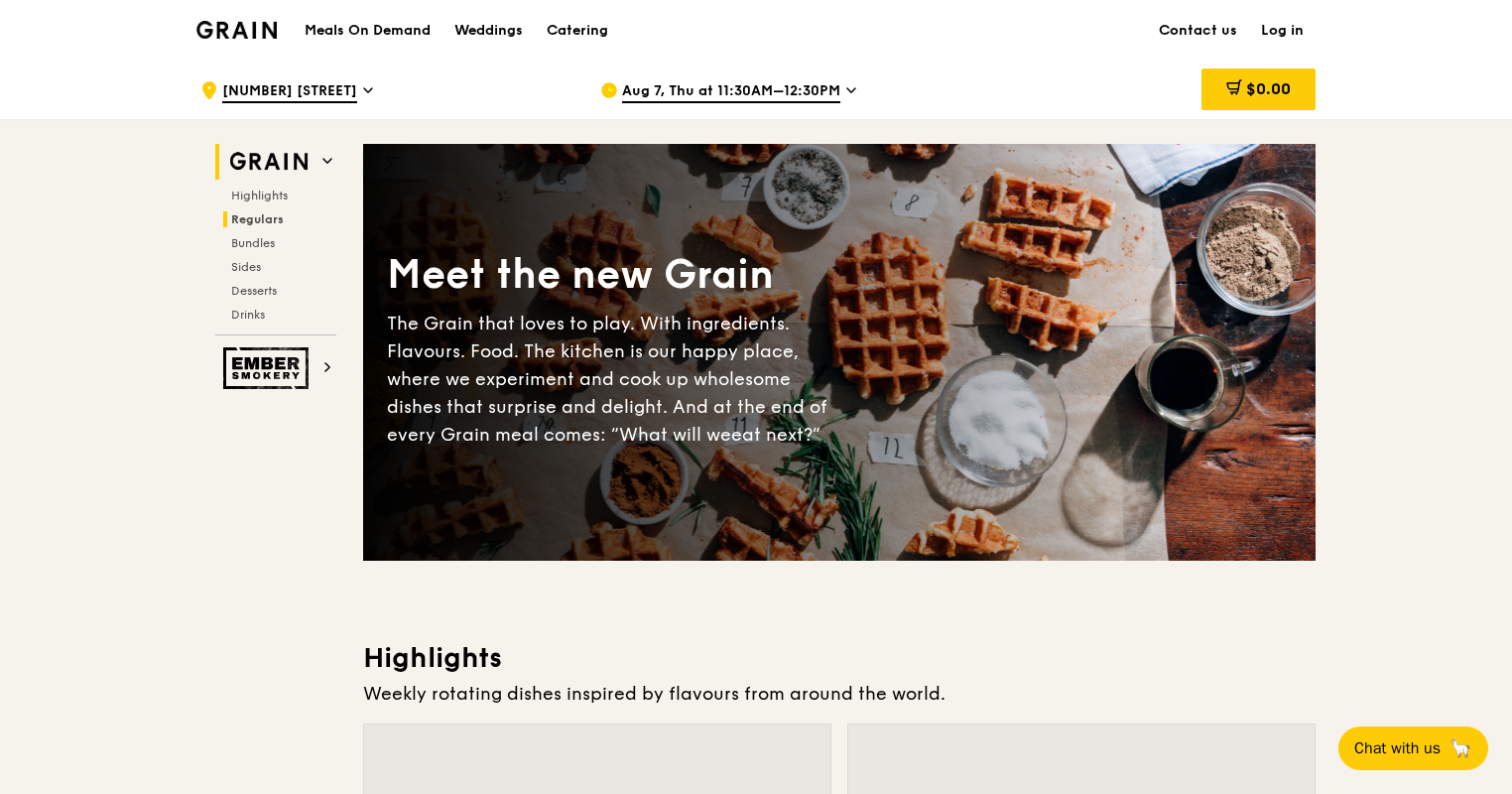 click on "Regulars" at bounding box center (257, 219) 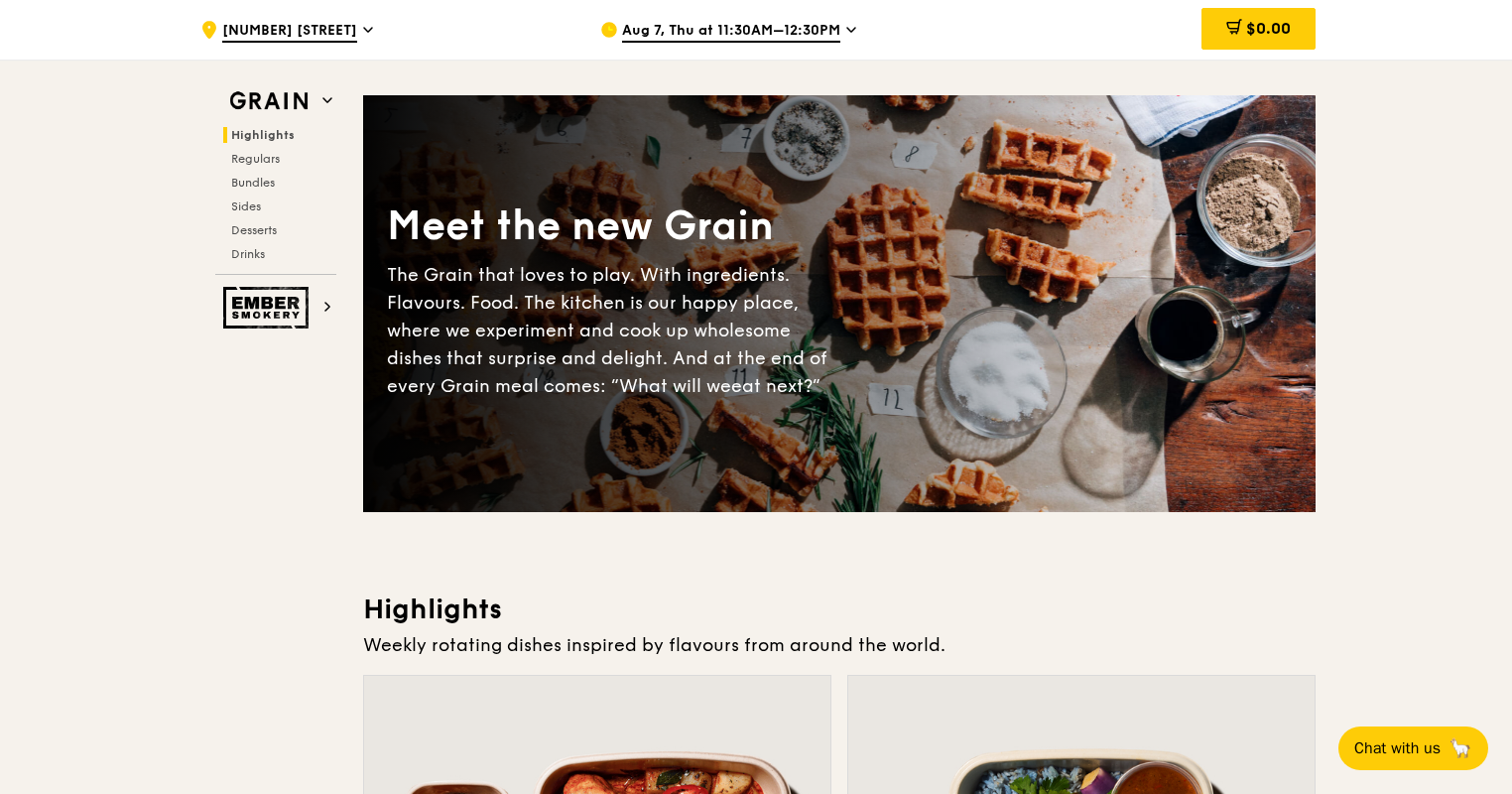 scroll, scrollTop: 0, scrollLeft: 0, axis: both 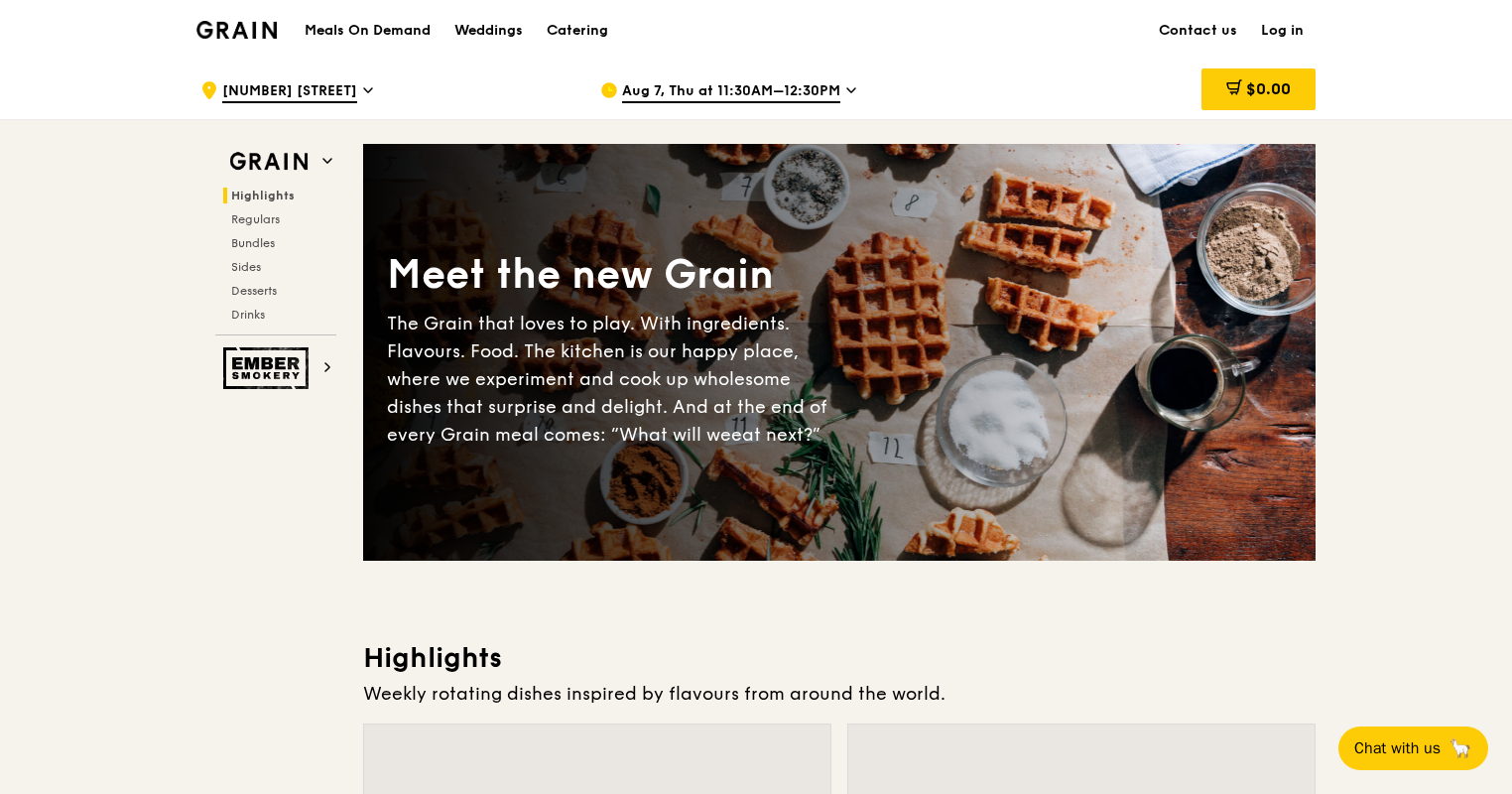 click on "Meals On Demand" at bounding box center [367, 31] 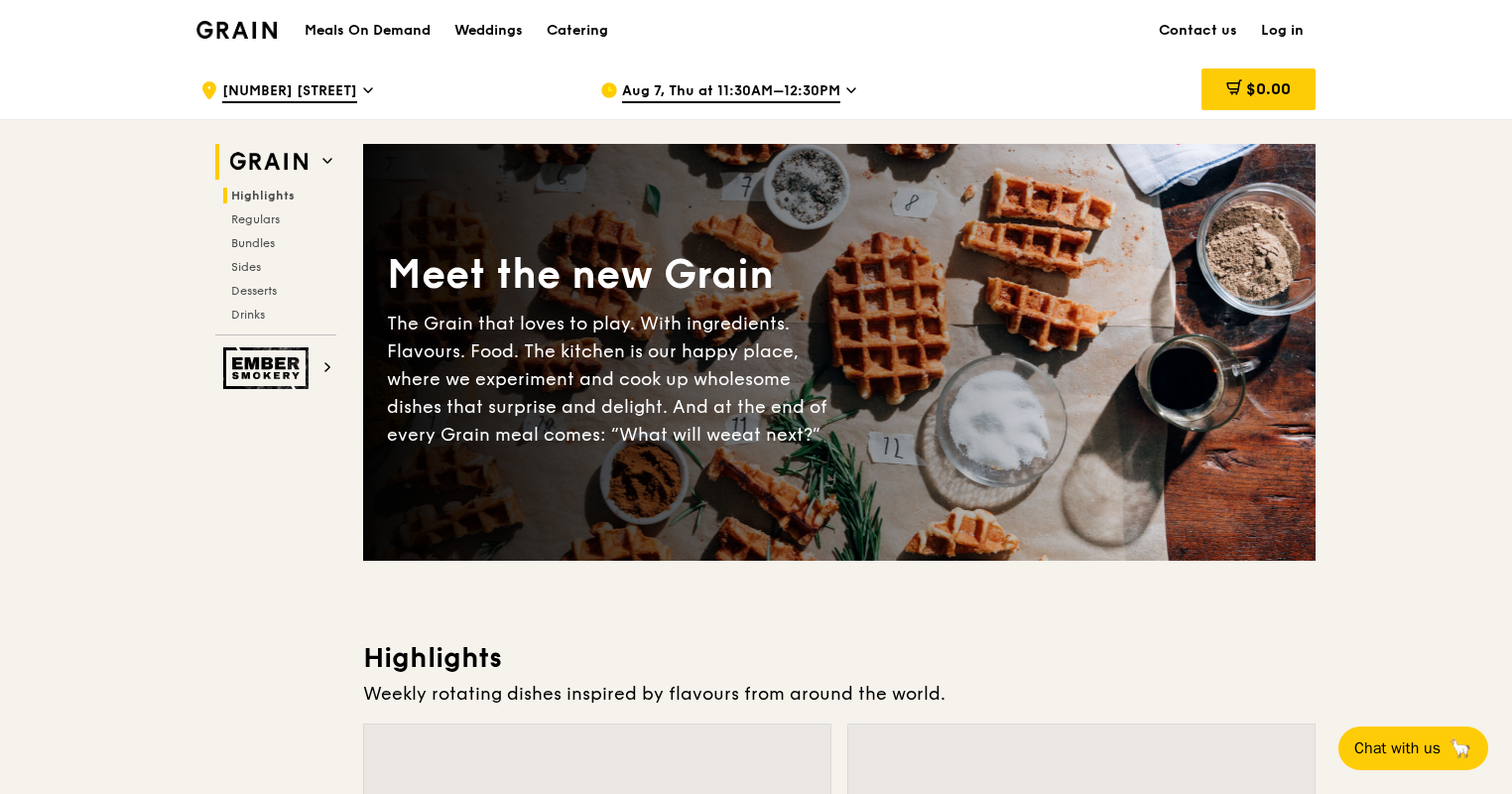 click 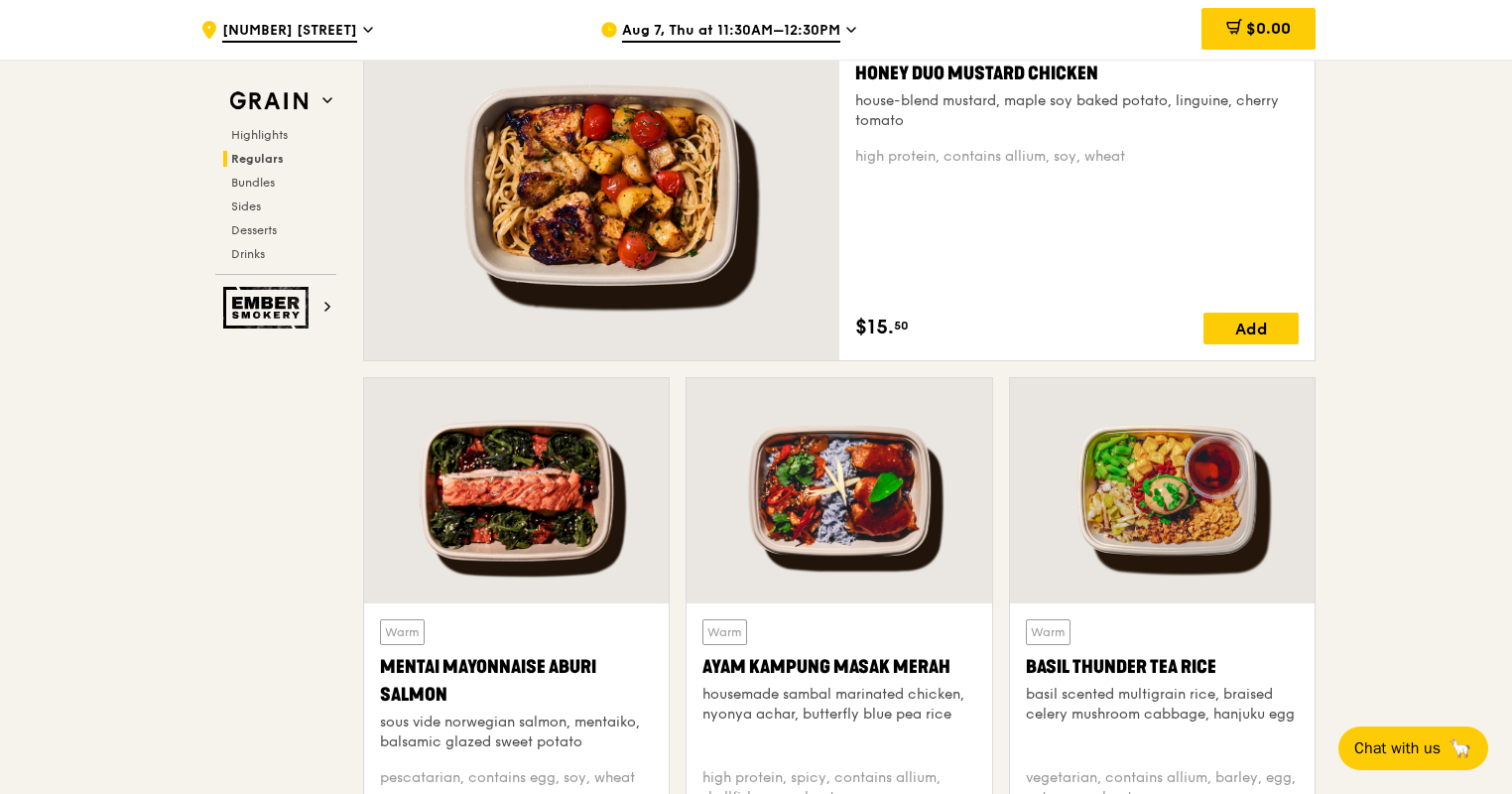 scroll, scrollTop: 1354, scrollLeft: 0, axis: vertical 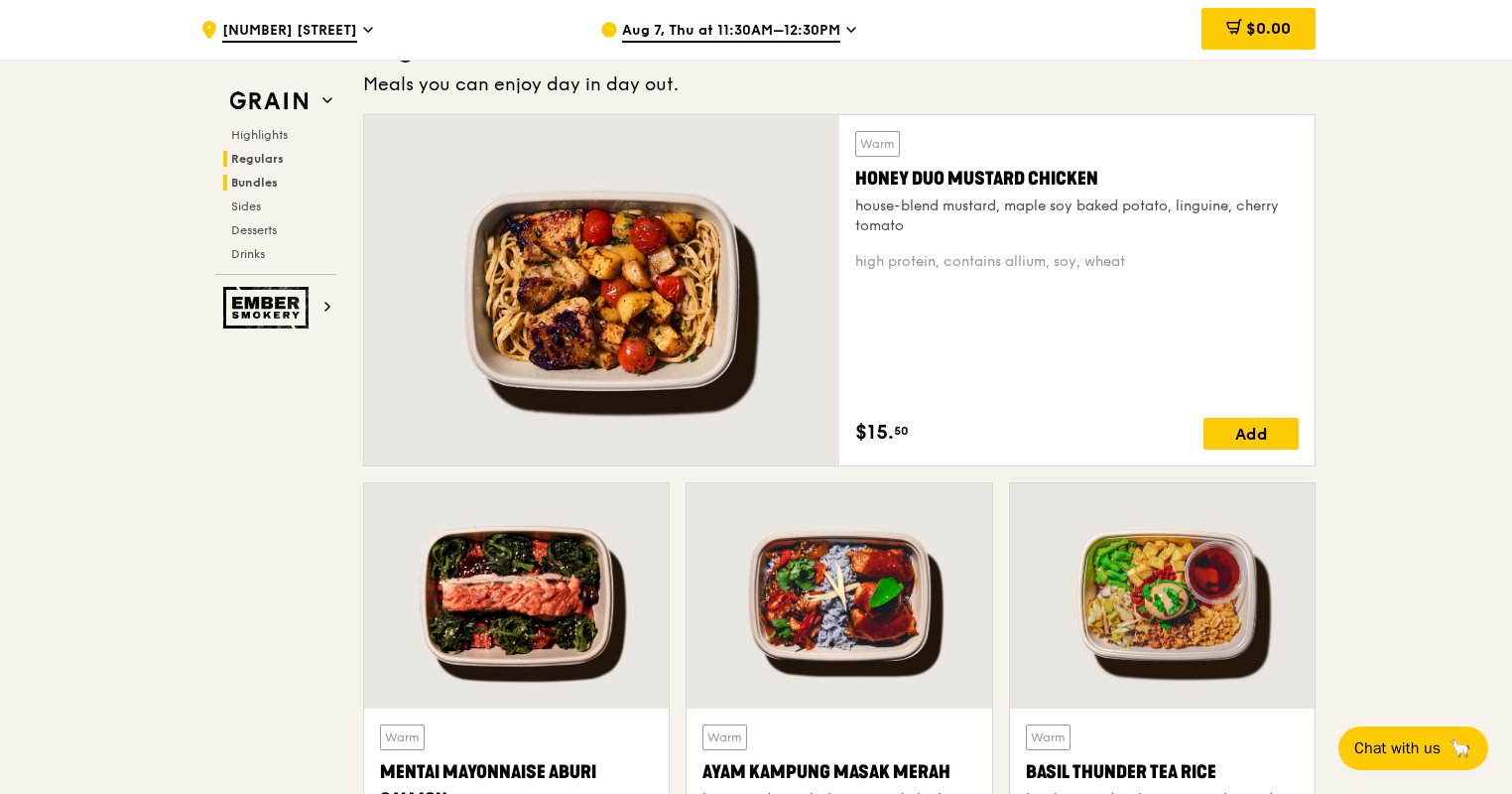 click on "Bundles" at bounding box center (254, 183) 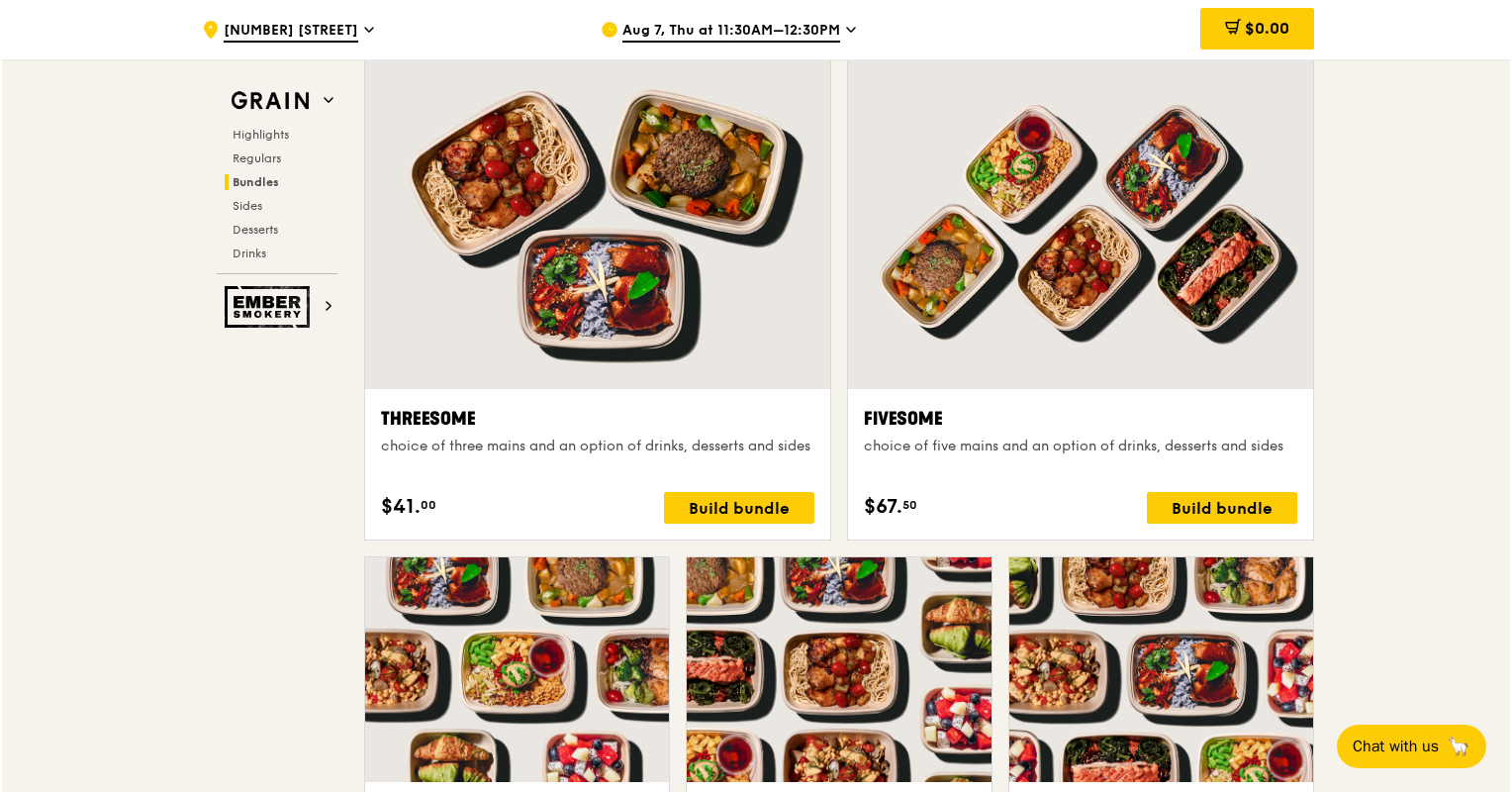 scroll, scrollTop: 3444, scrollLeft: 0, axis: vertical 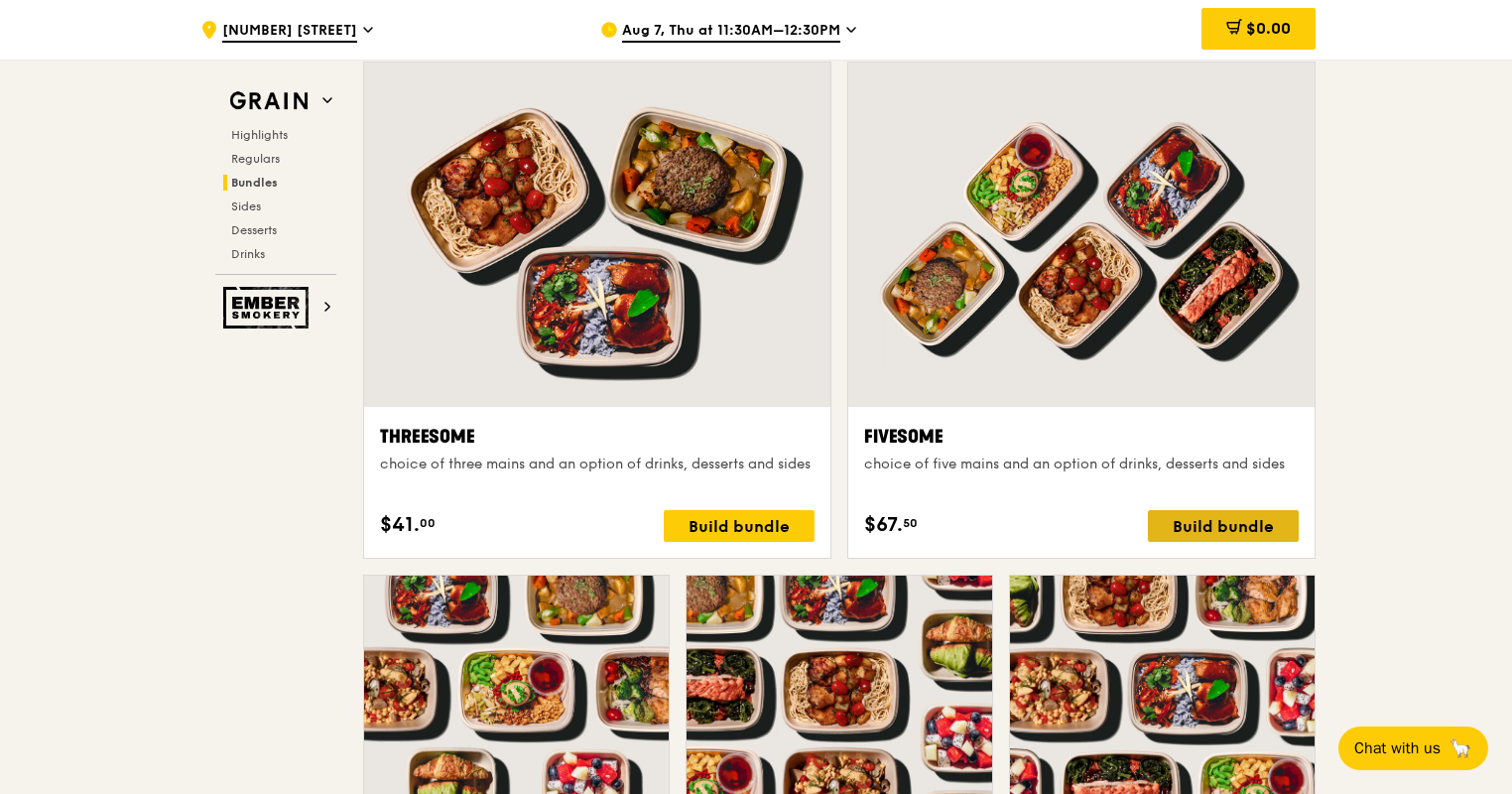 click on "Build bundle" at bounding box center [1223, 526] 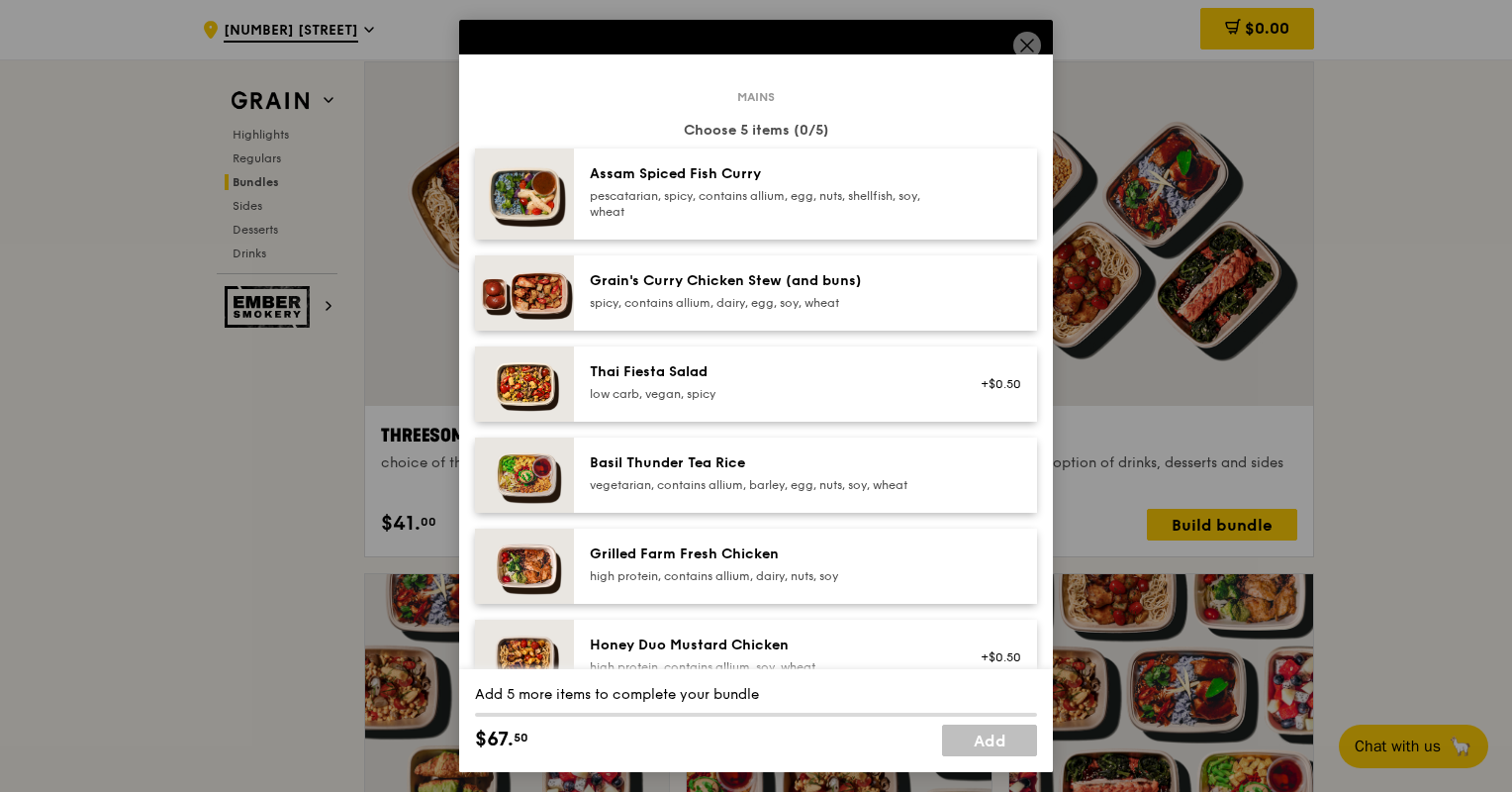 scroll, scrollTop: 99, scrollLeft: 0, axis: vertical 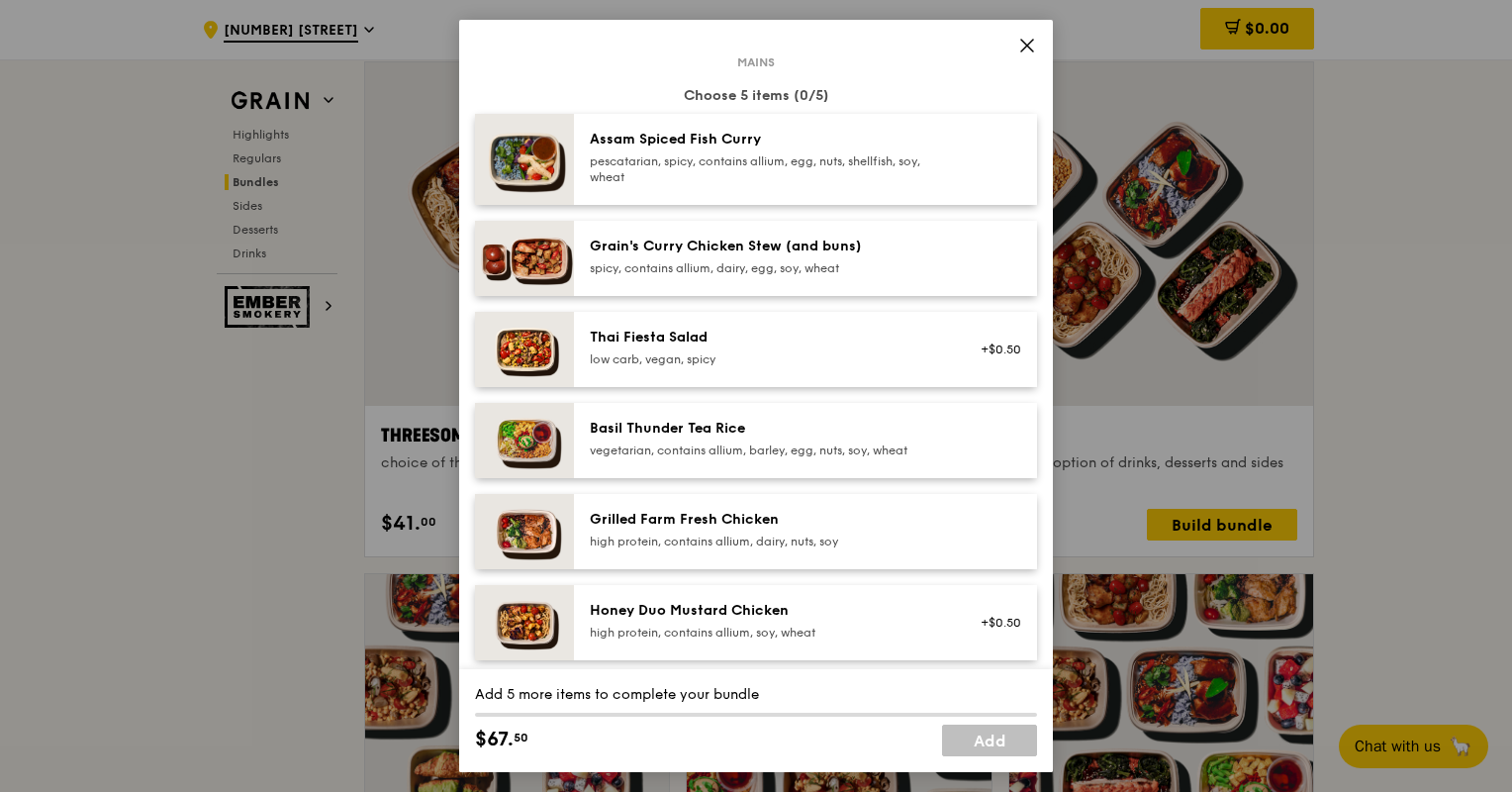 click on "Grilled Farm Fresh Chicken" at bounding box center [767, 520] 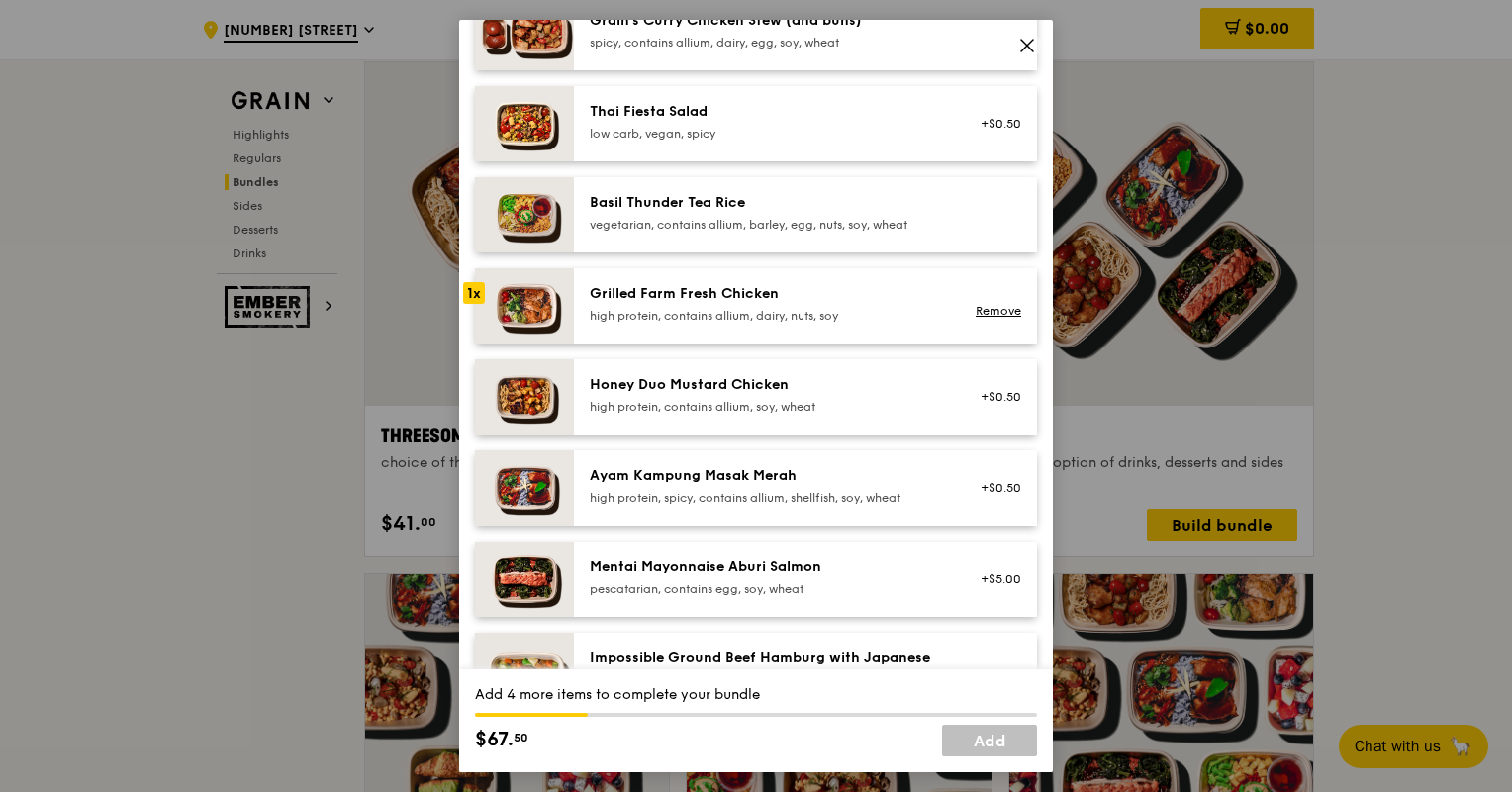 scroll, scrollTop: 297, scrollLeft: 0, axis: vertical 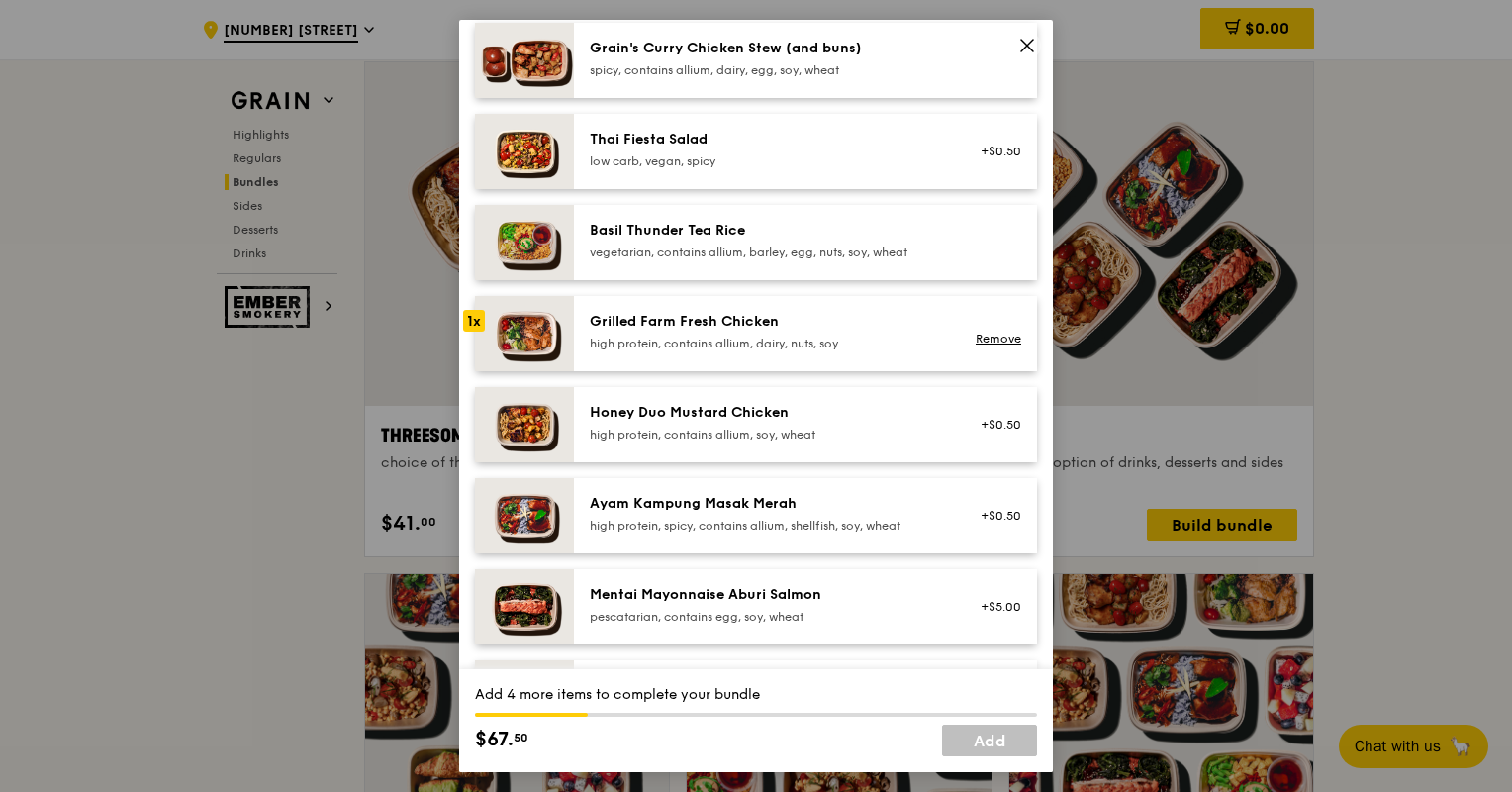 click on "high protein, contains allium, dairy, nuts, soy" at bounding box center [767, 344] 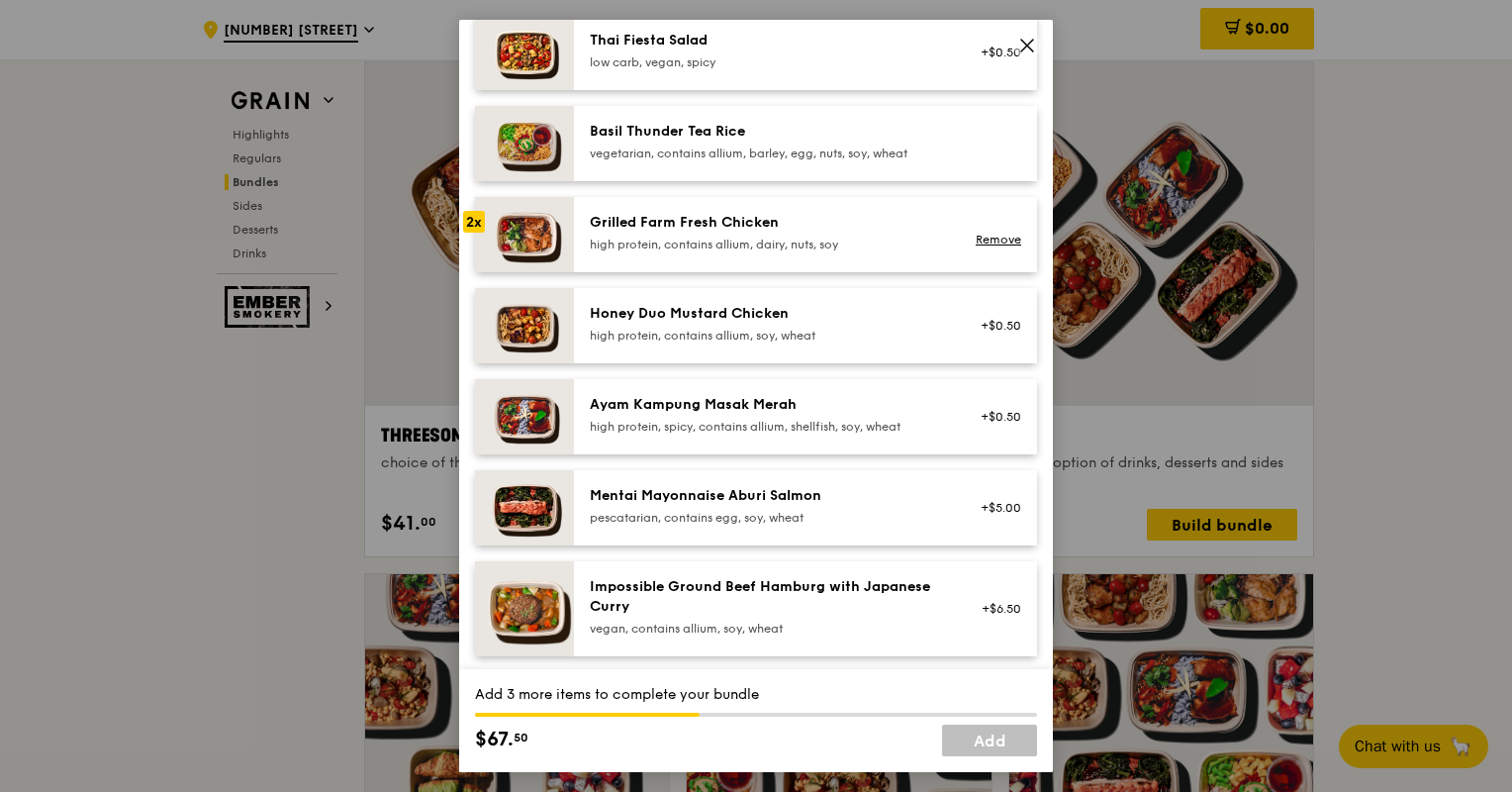 scroll, scrollTop: 495, scrollLeft: 0, axis: vertical 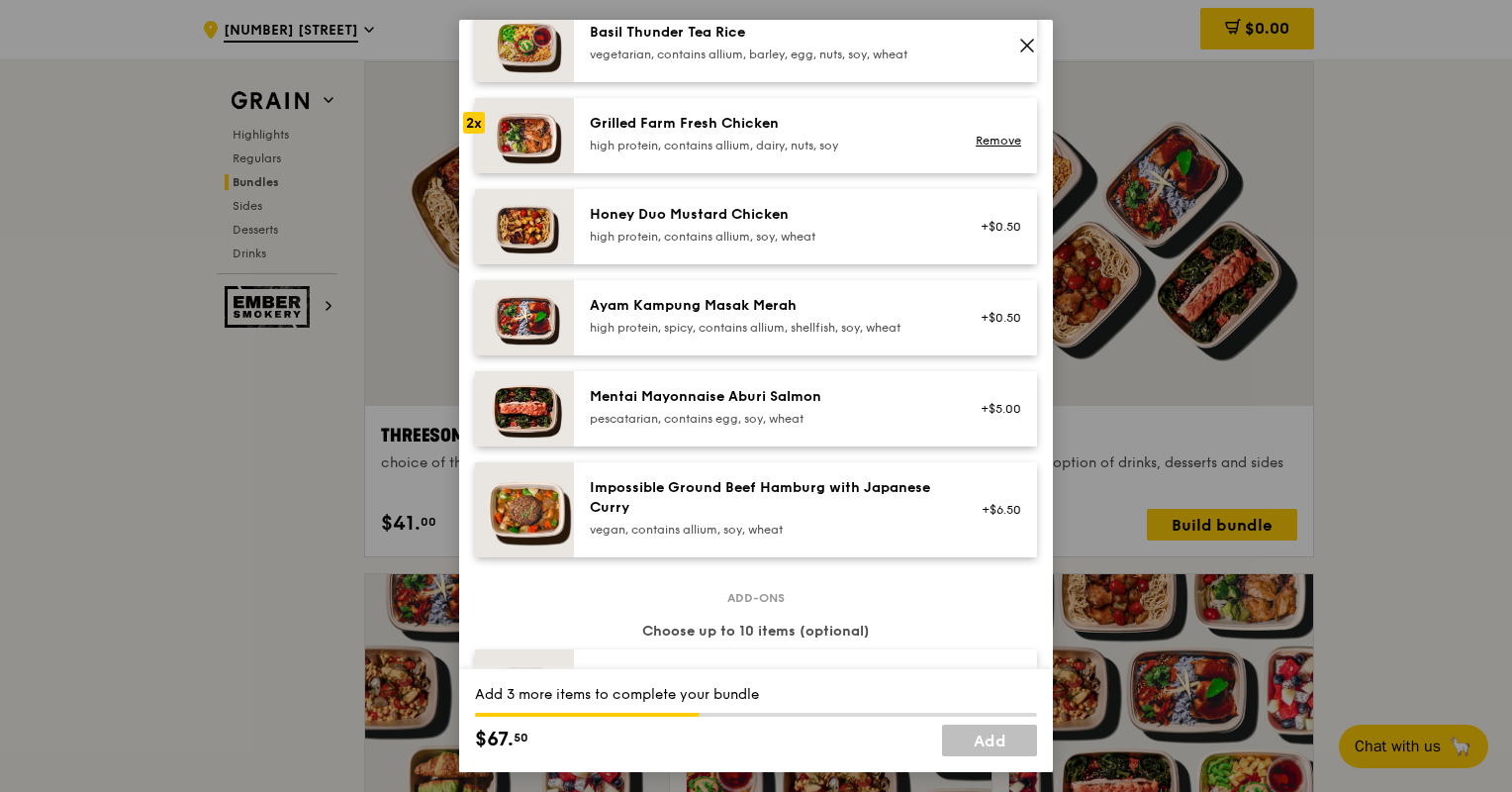 click on "Mentai Mayonnaise Aburi Salmon
pescatarian, contains egg, soy, wheat" at bounding box center (767, 409) 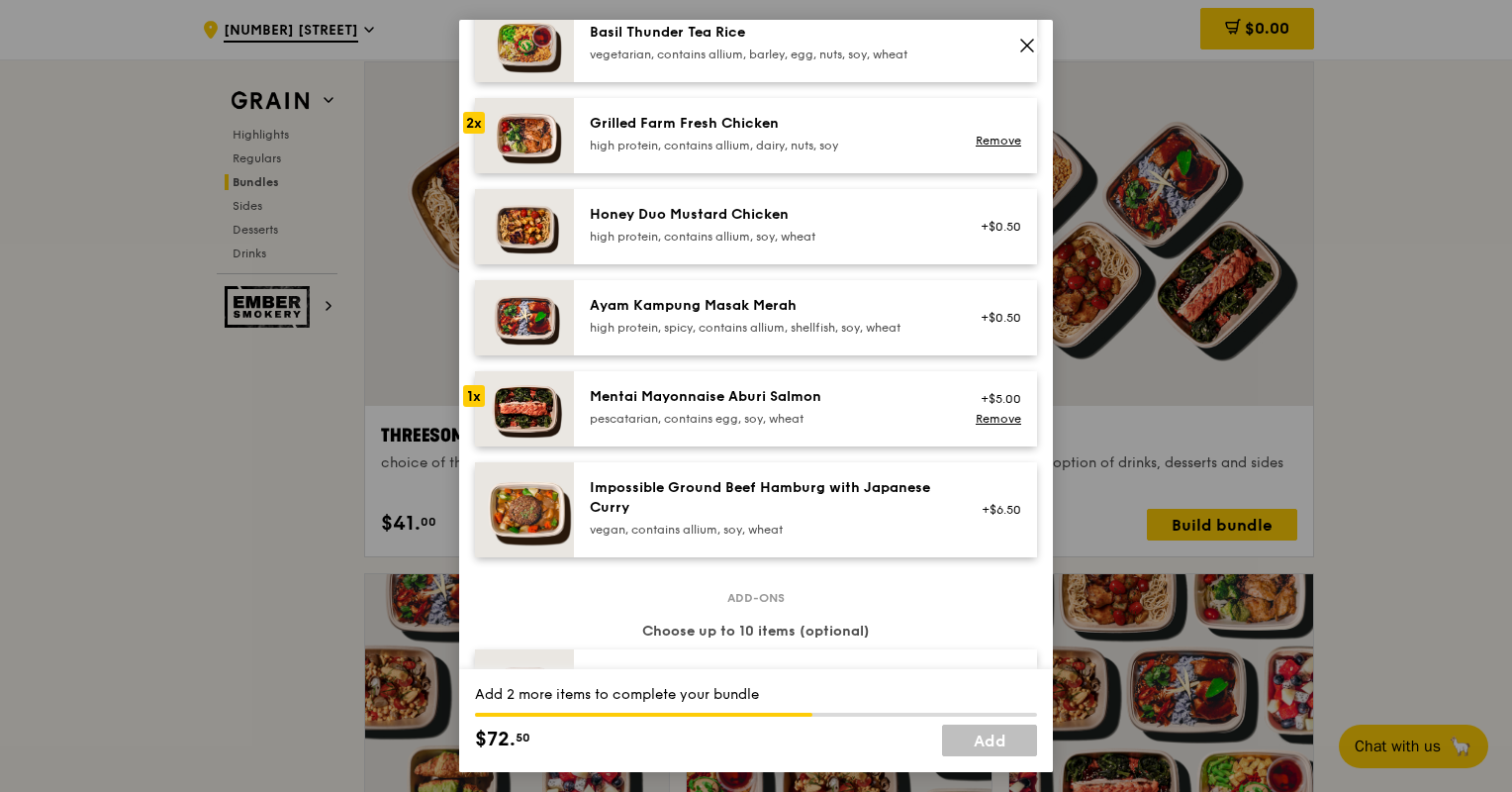 click on "Mentai Mayonnaise Aburi Salmon" at bounding box center [767, 397] 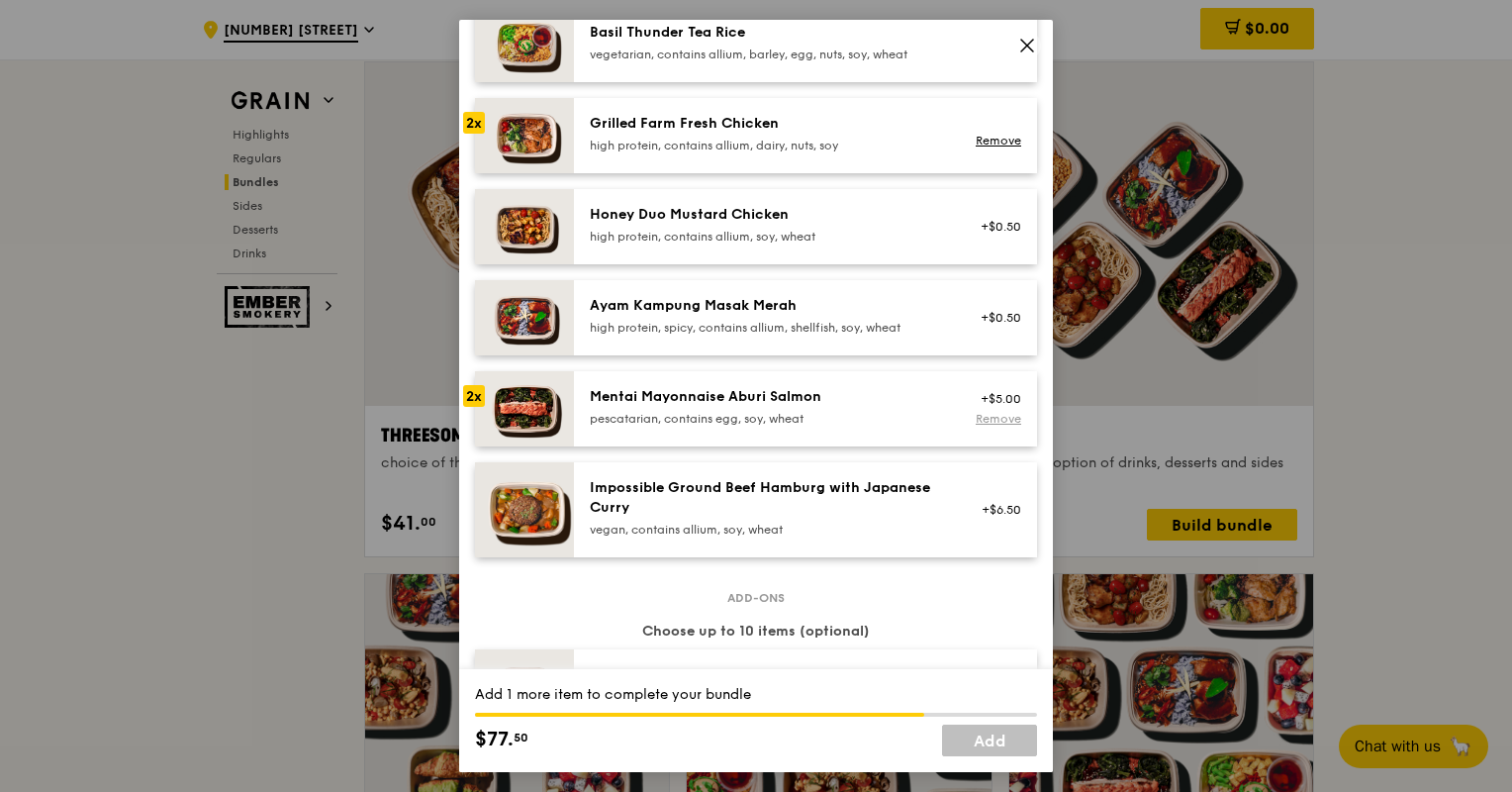 click on "Remove" at bounding box center (998, 419) 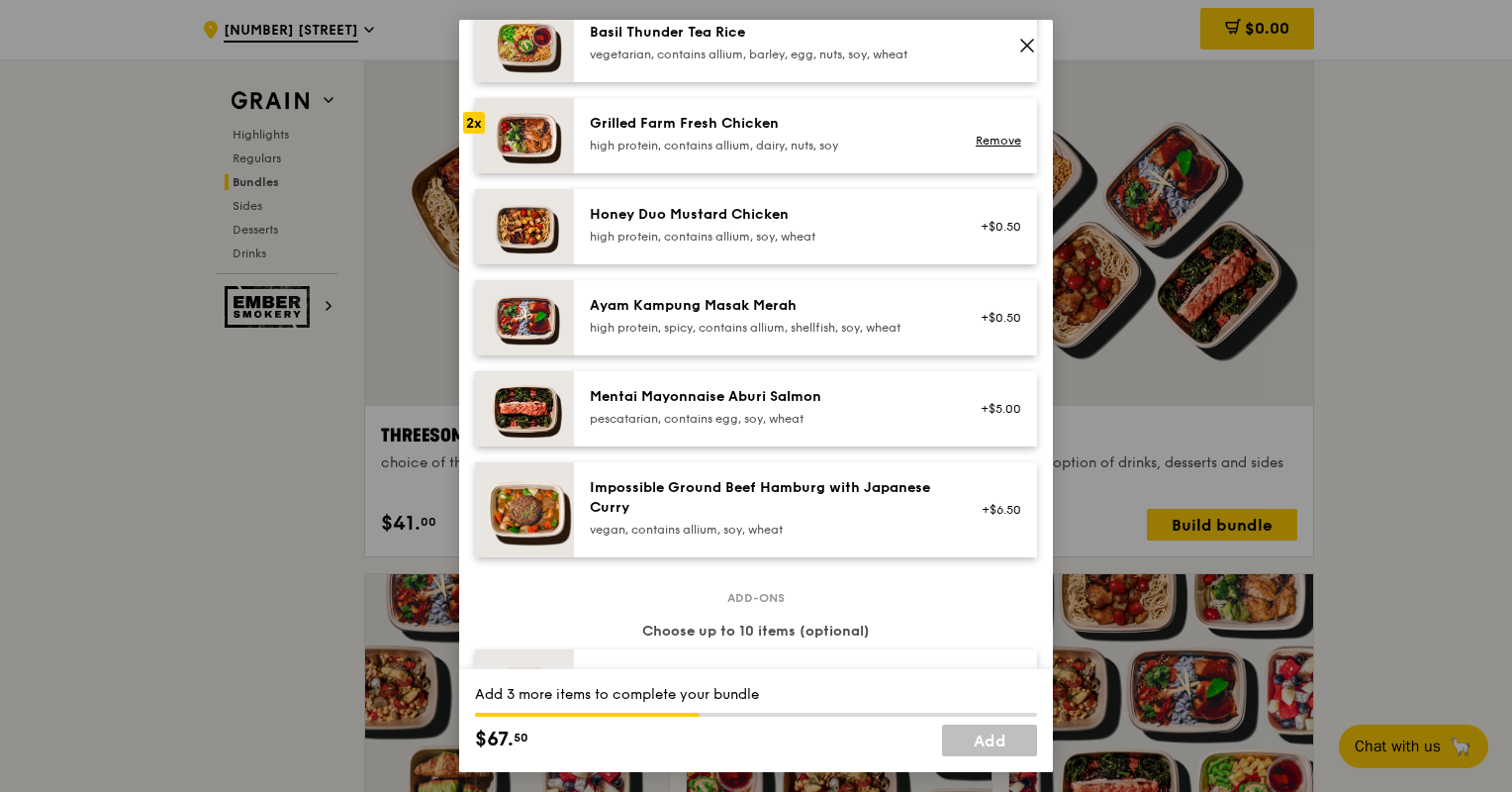 click on "pescatarian, contains egg, soy, wheat" at bounding box center (767, 419) 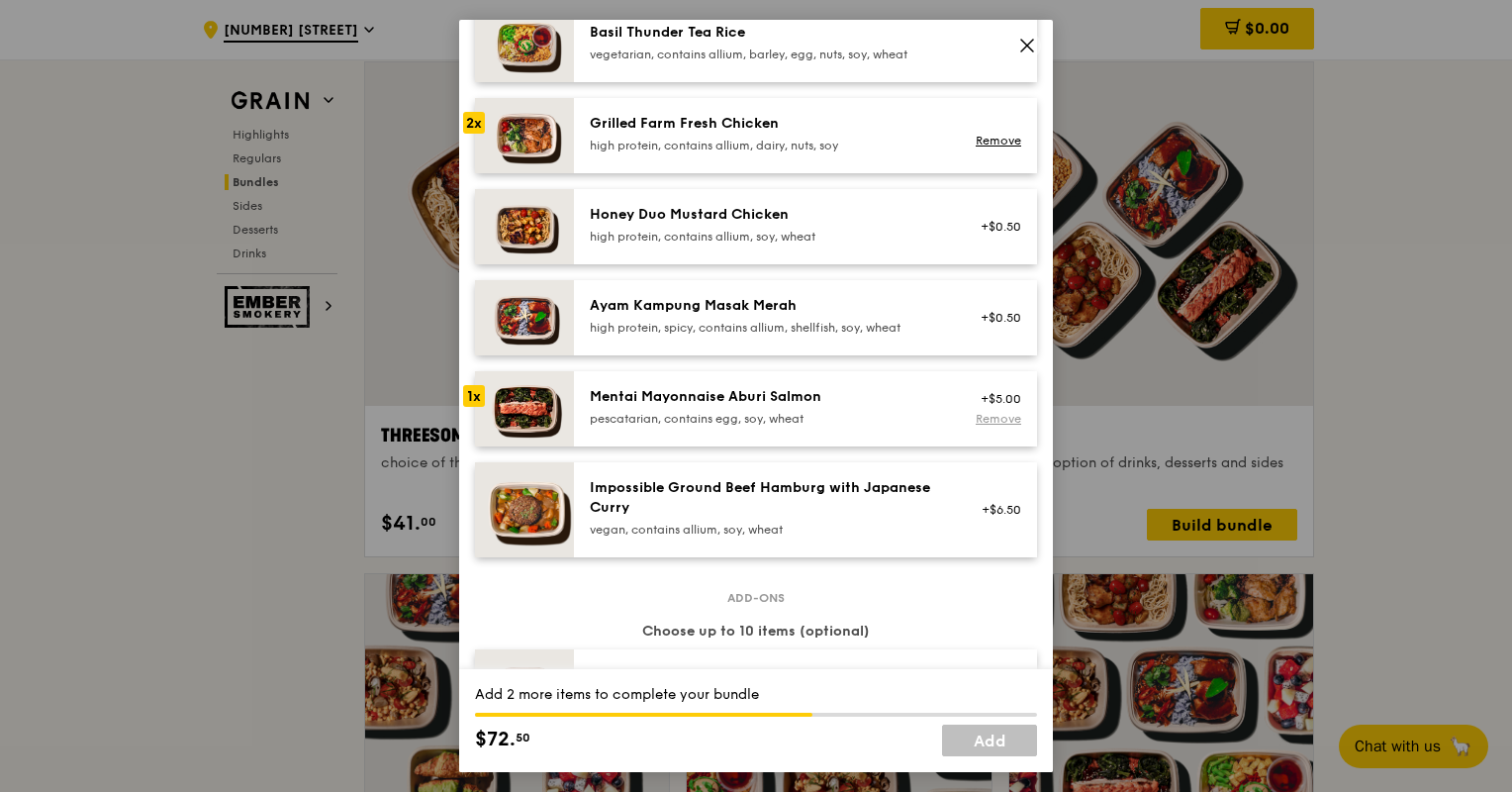 click on "Remove" at bounding box center [998, 419] 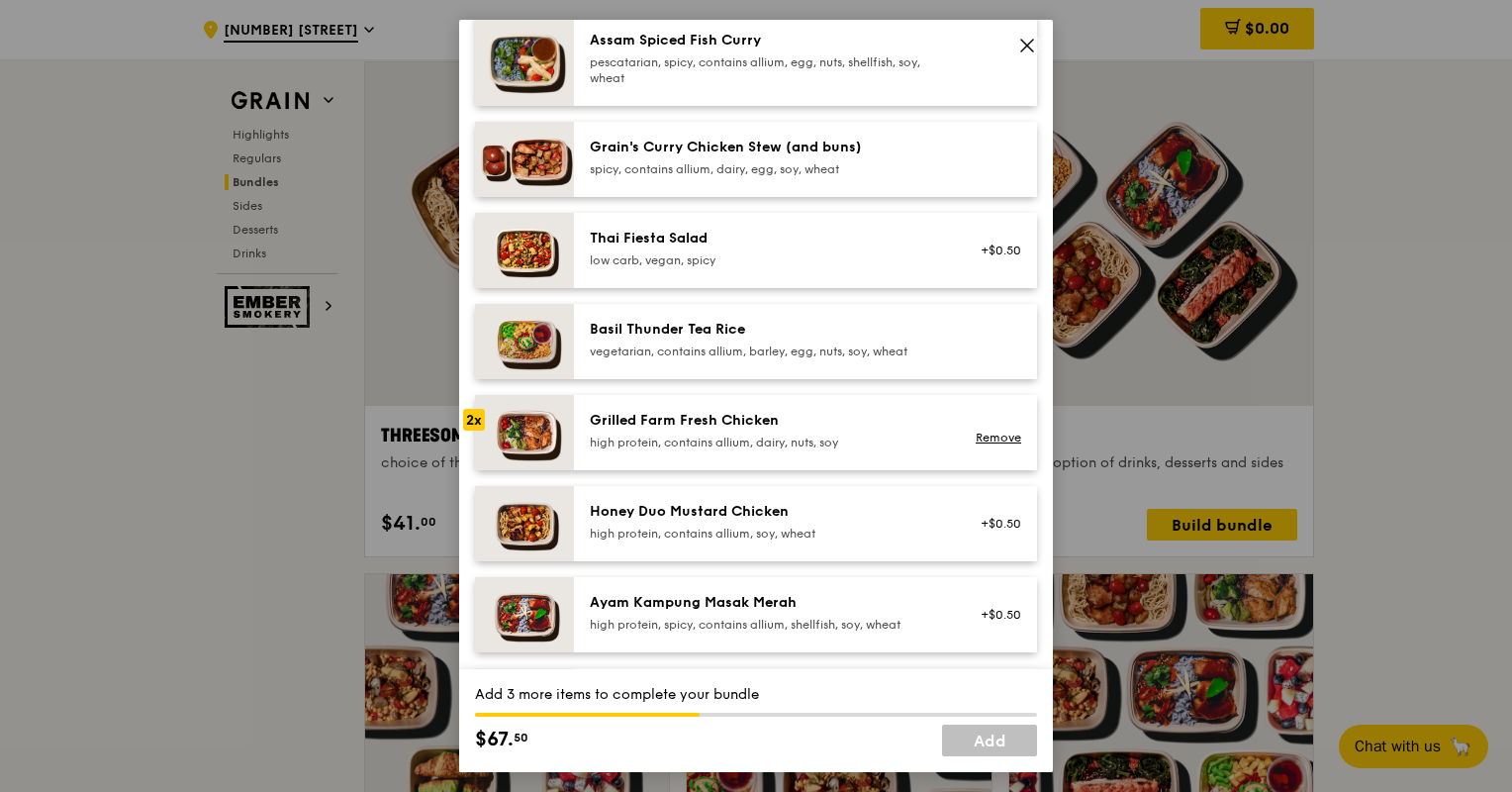 scroll, scrollTop: 99, scrollLeft: 0, axis: vertical 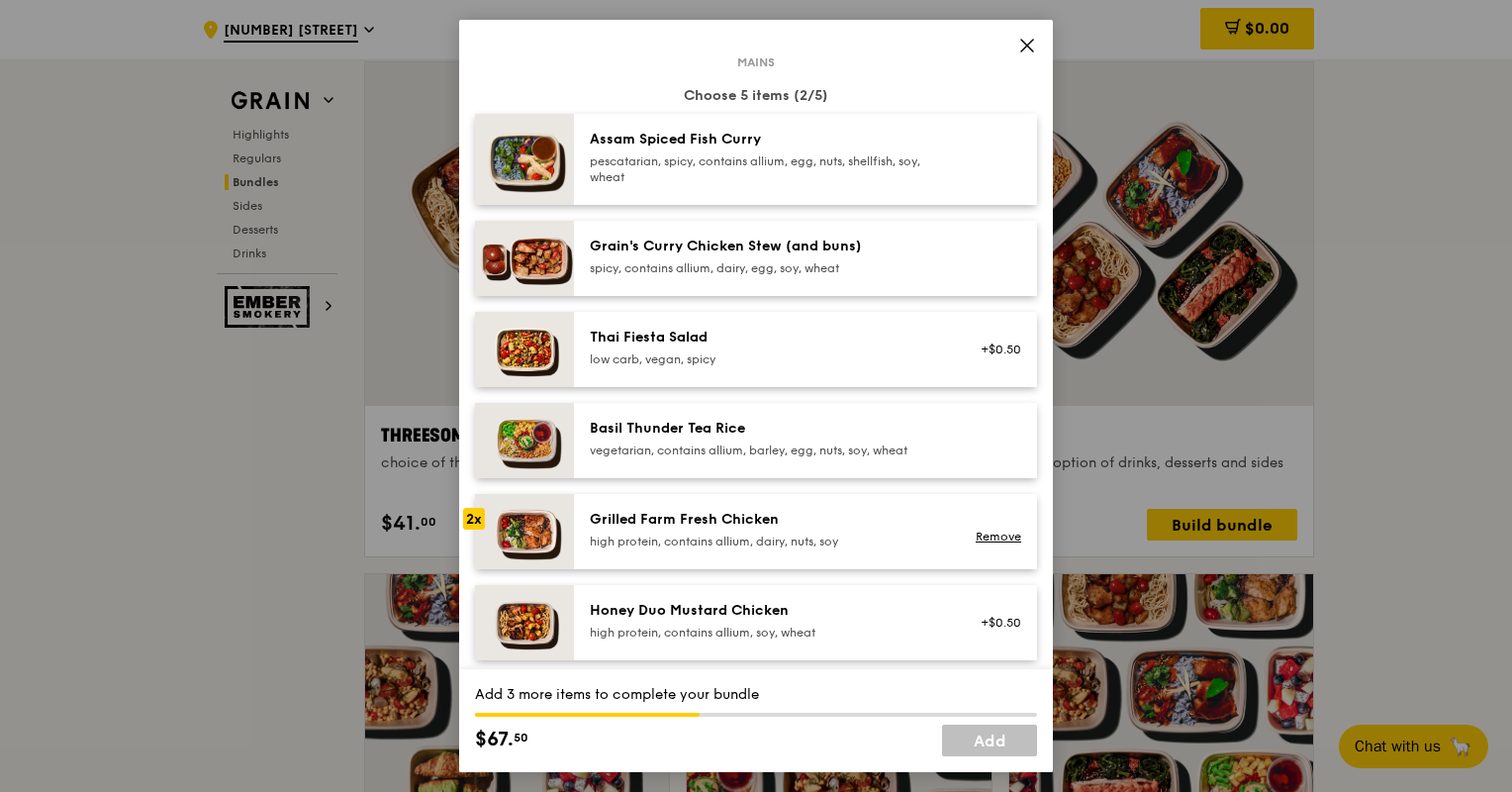click on "Grilled Farm Fresh Chicken" at bounding box center (767, 520) 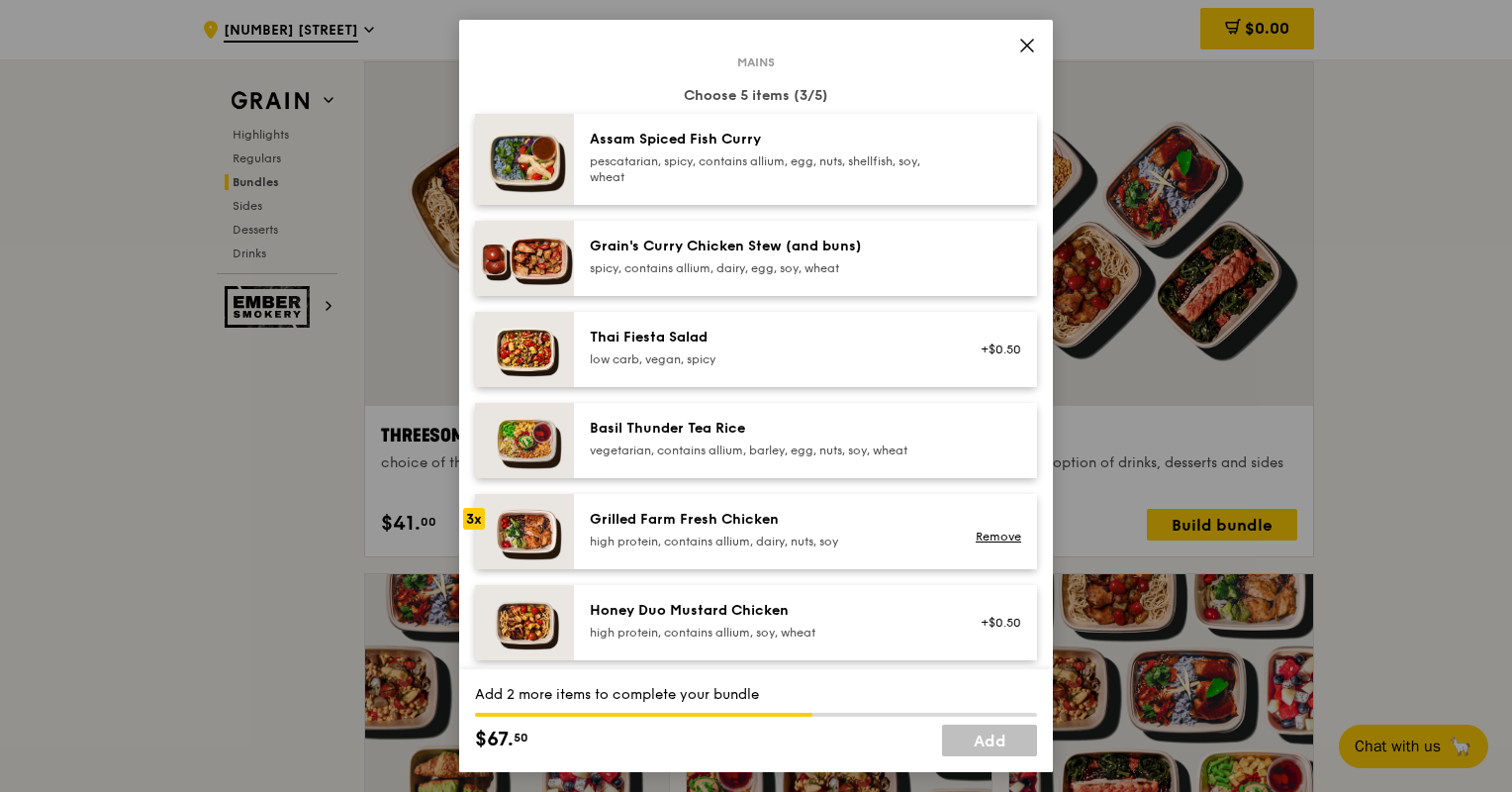 click on "Grilled Farm Fresh Chicken" at bounding box center [767, 520] 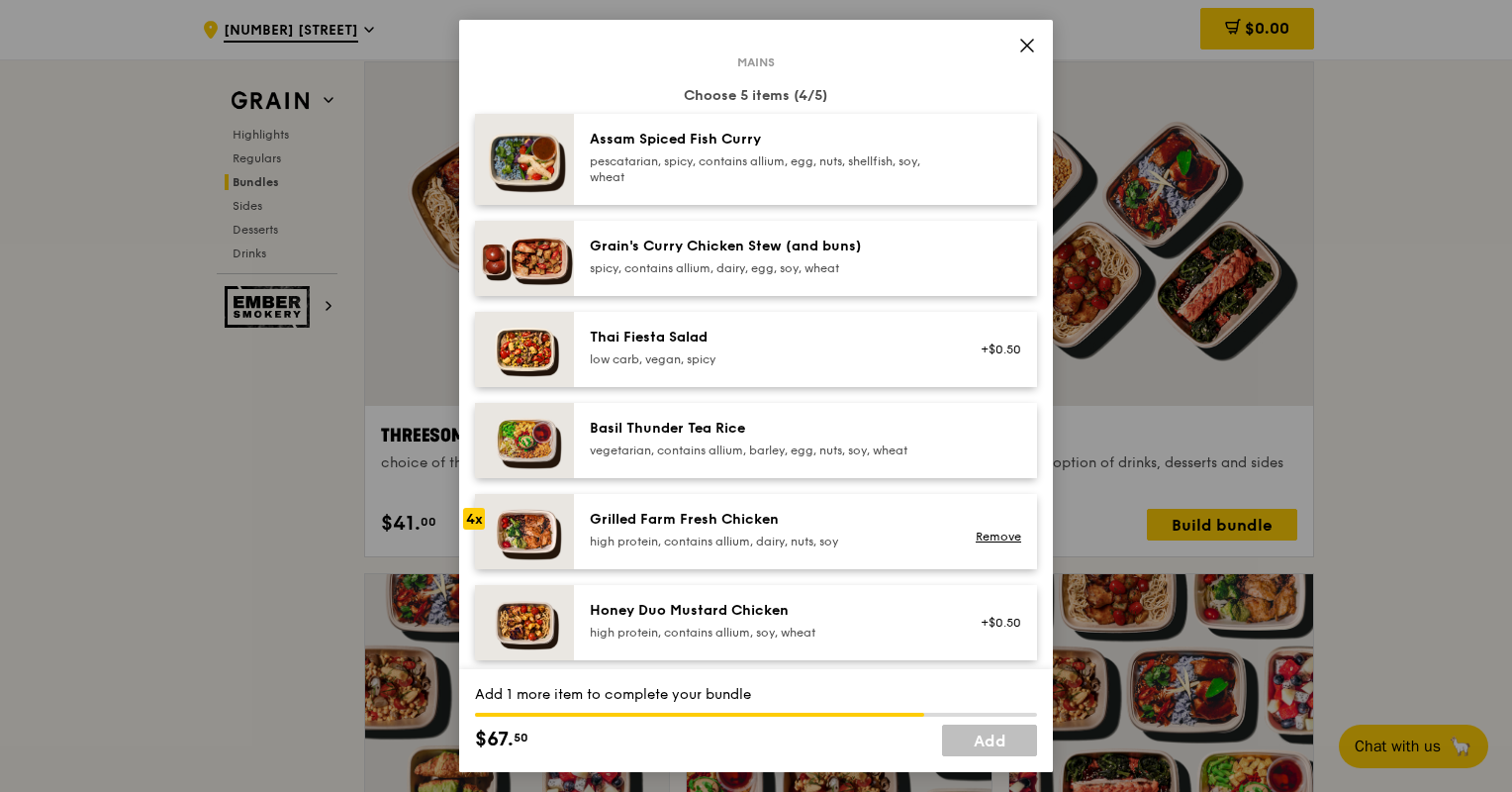 click on "Grilled Farm Fresh Chicken" at bounding box center (767, 520) 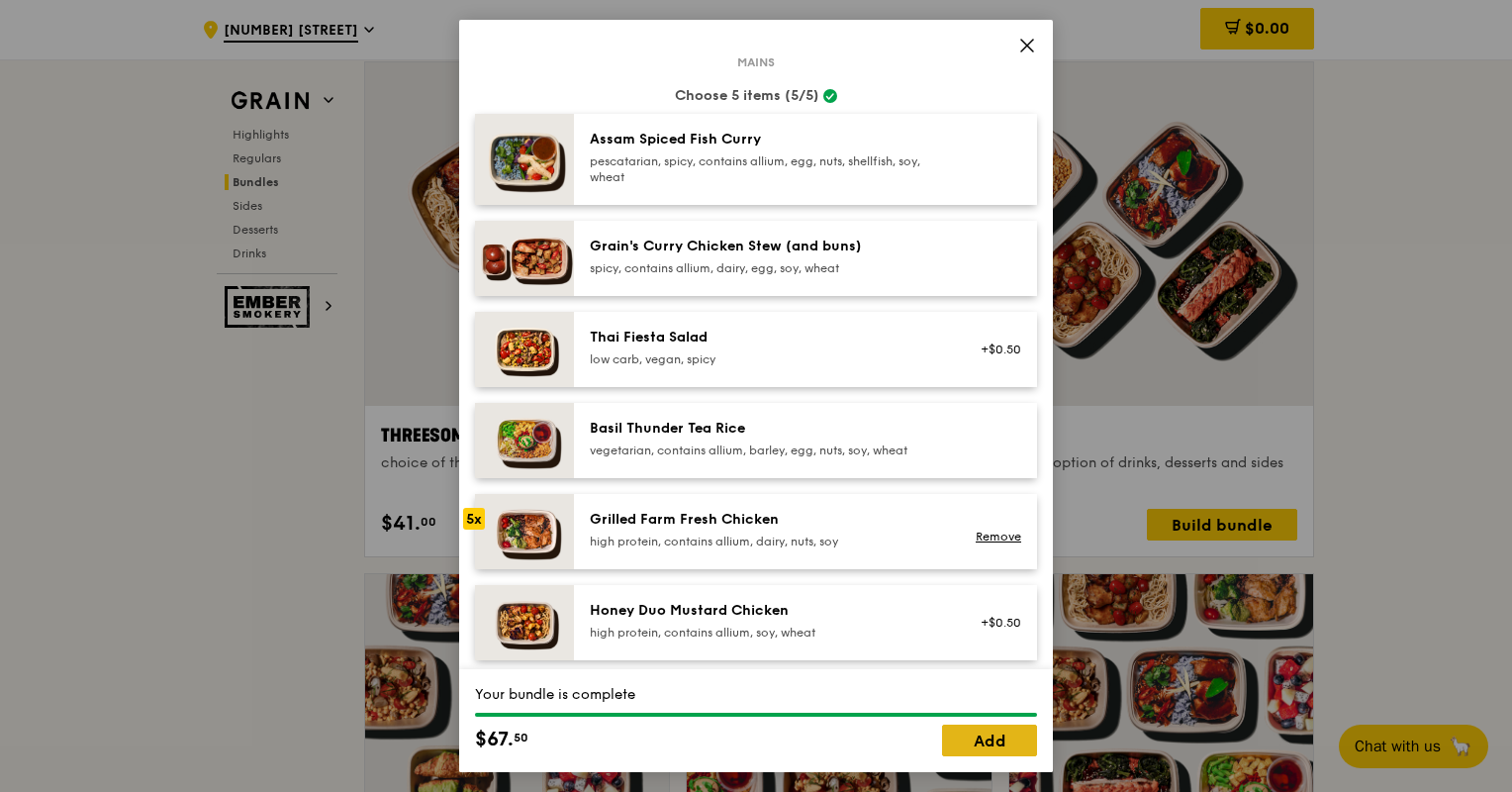 click on "Add" at bounding box center [990, 741] 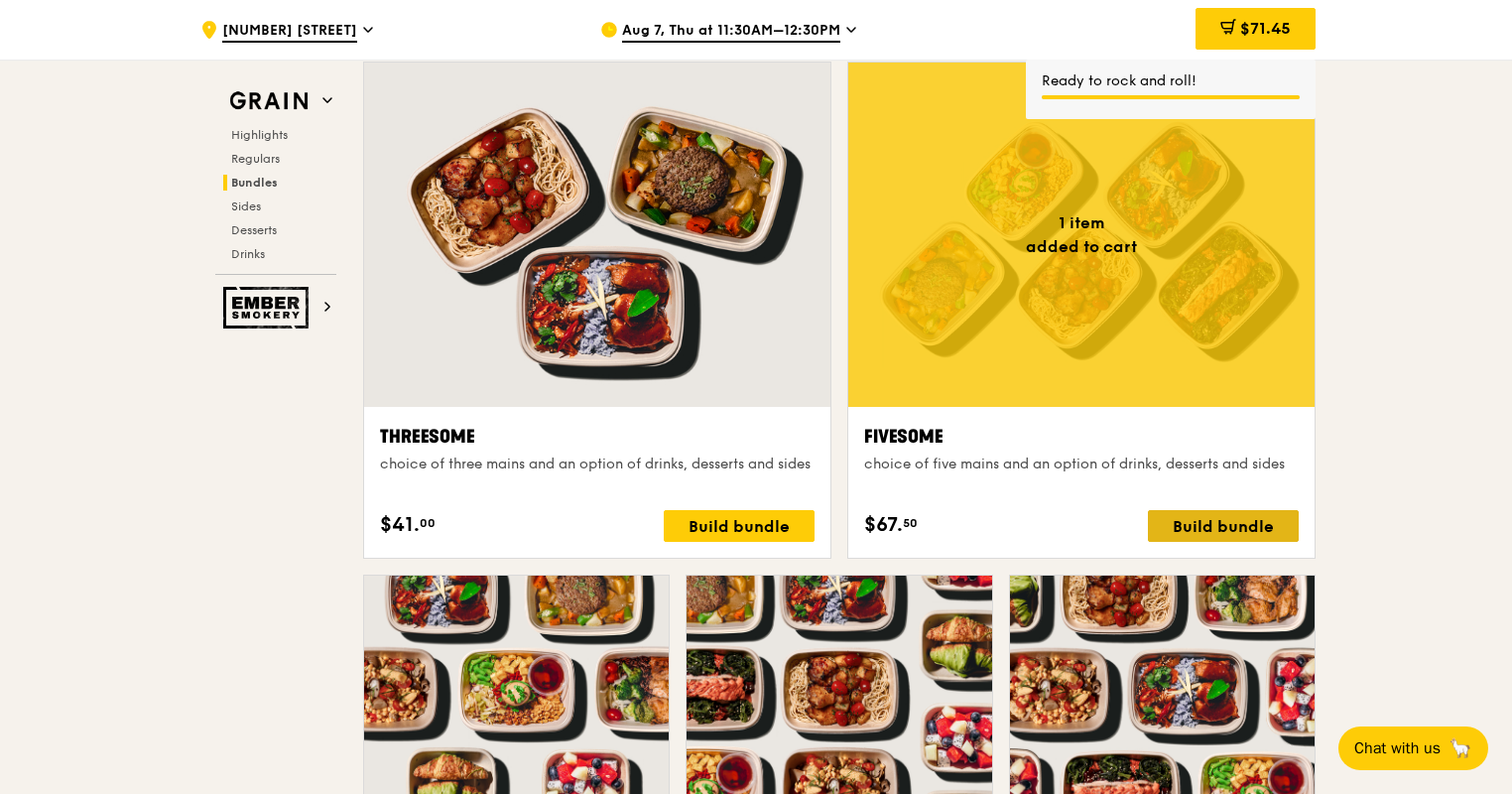 click on "Build bundle" at bounding box center (1223, 526) 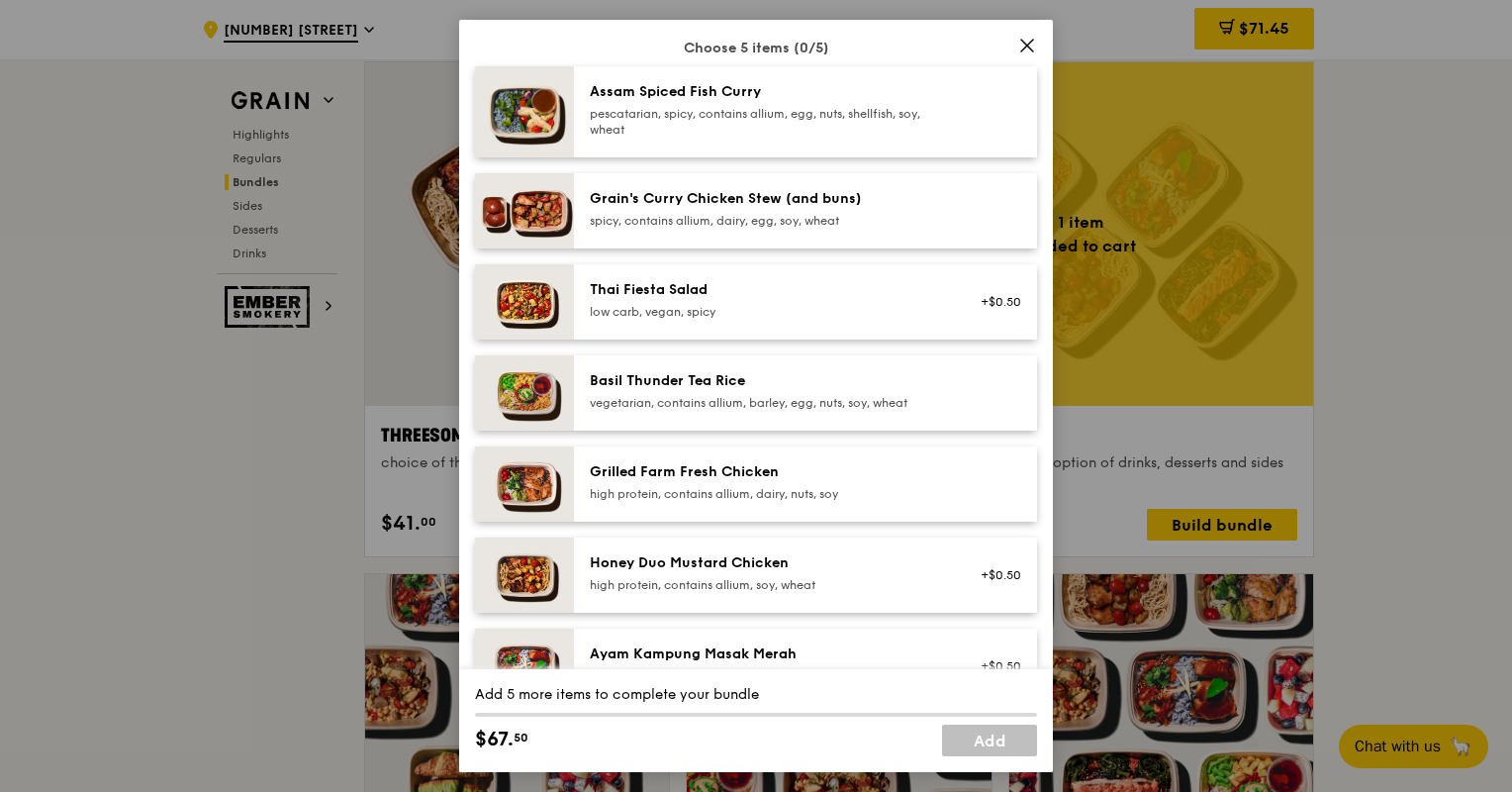 scroll, scrollTop: 198, scrollLeft: 0, axis: vertical 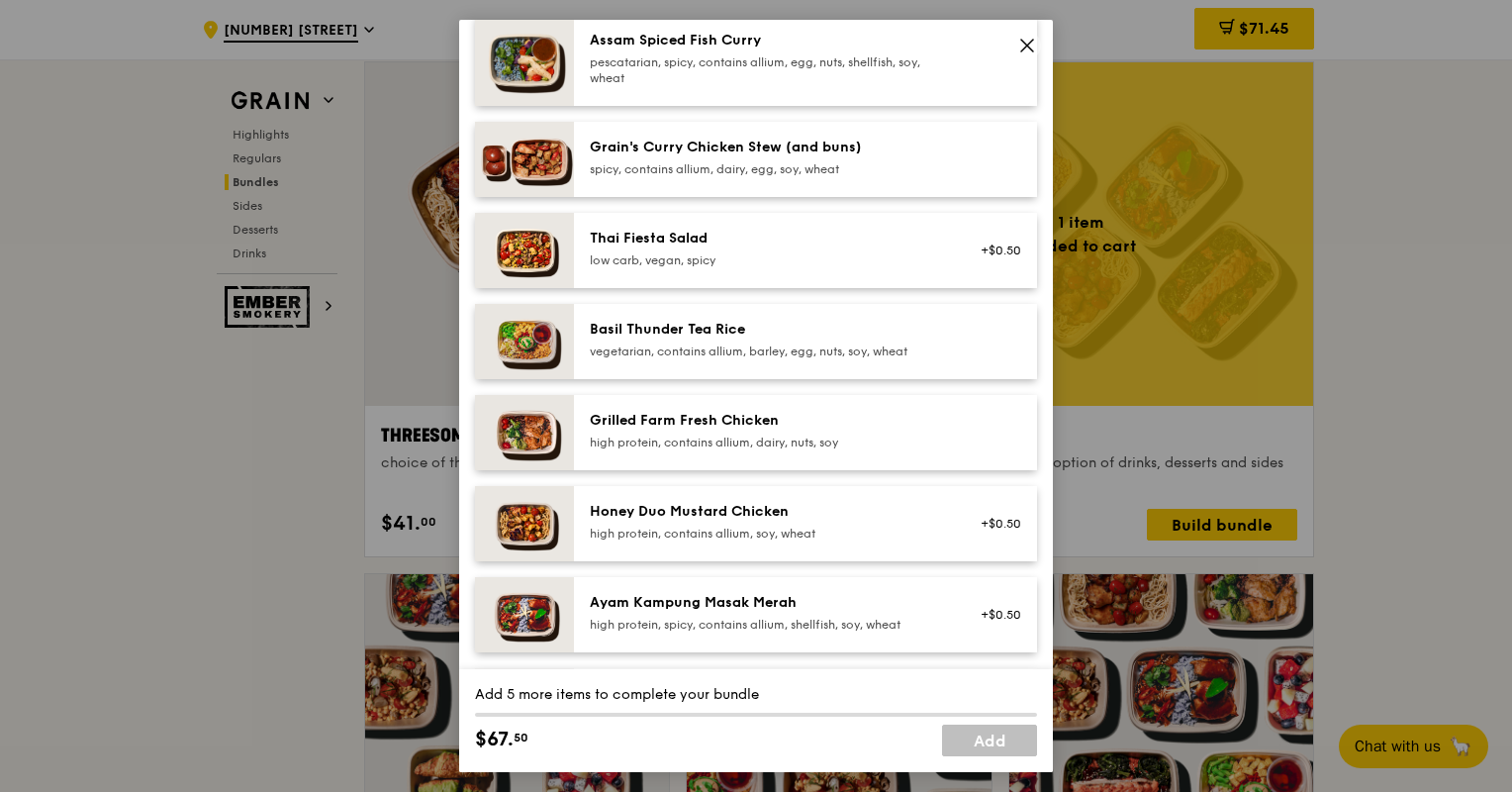 click on "high protein, contains allium, soy, wheat" at bounding box center [767, 534] 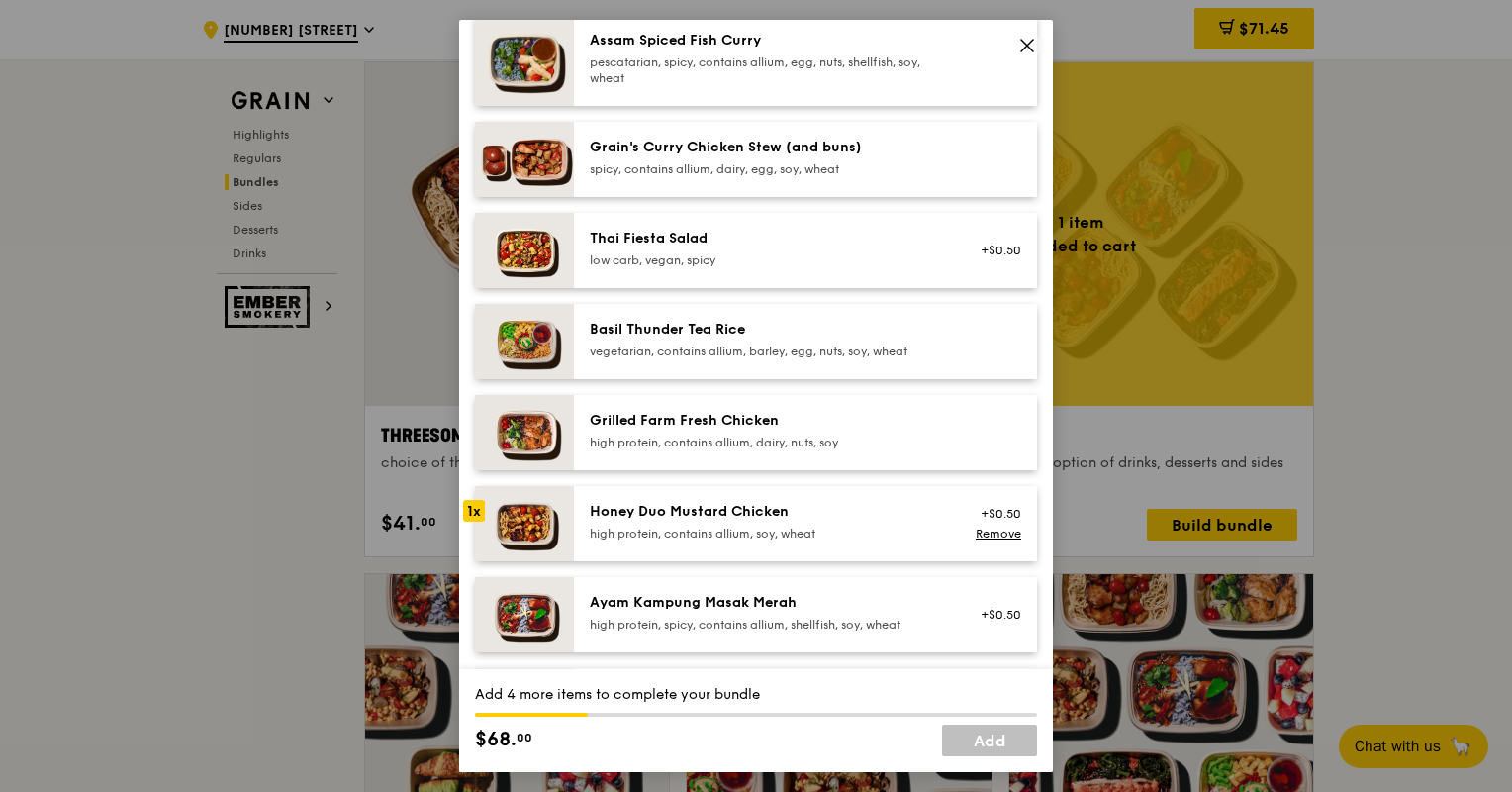 click on "high protein, contains allium, soy, wheat" at bounding box center [767, 534] 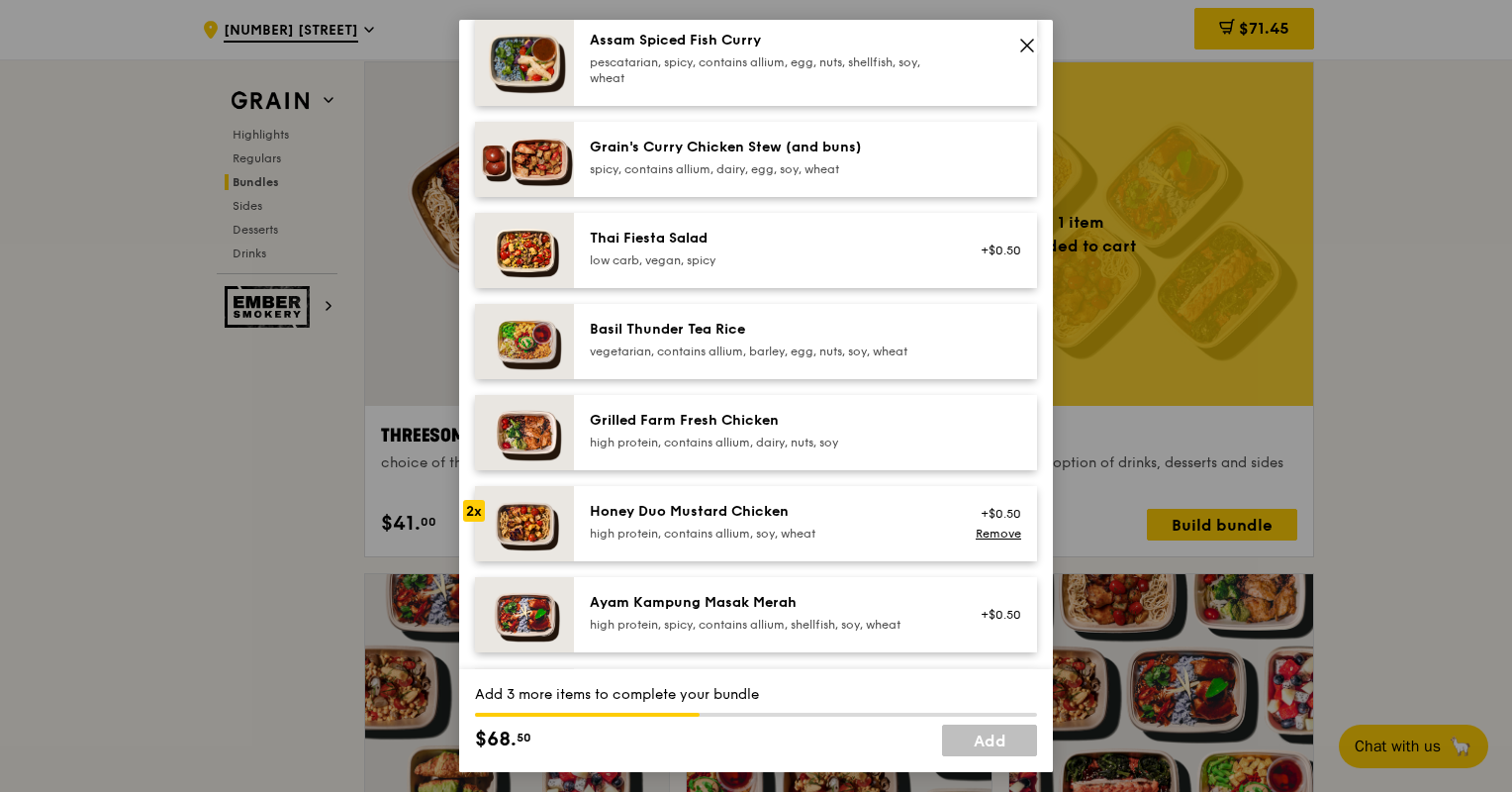 click on "high protein, contains allium, soy, wheat" at bounding box center (767, 534) 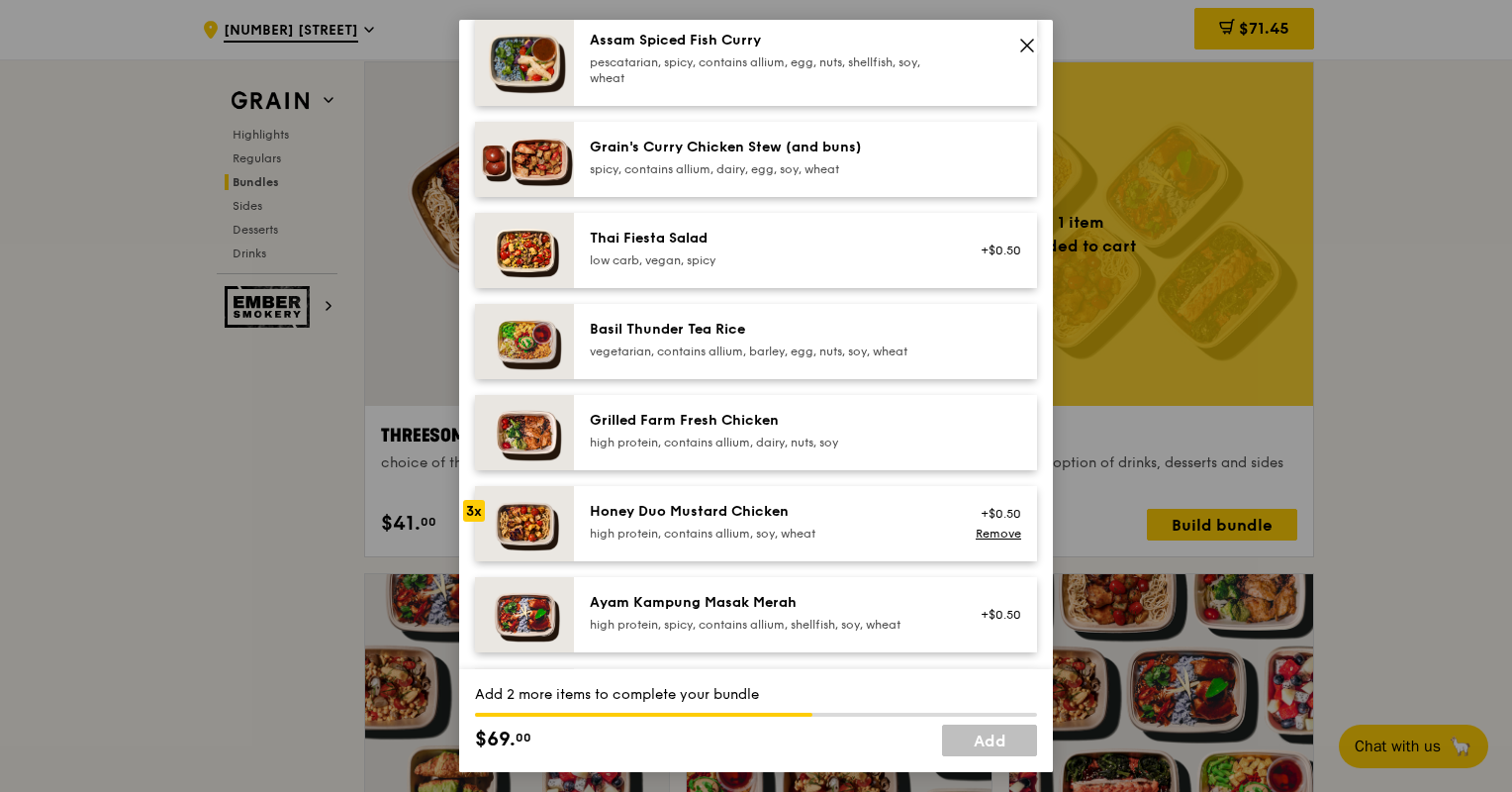 click on "high protein, contains allium, soy, wheat" at bounding box center (767, 534) 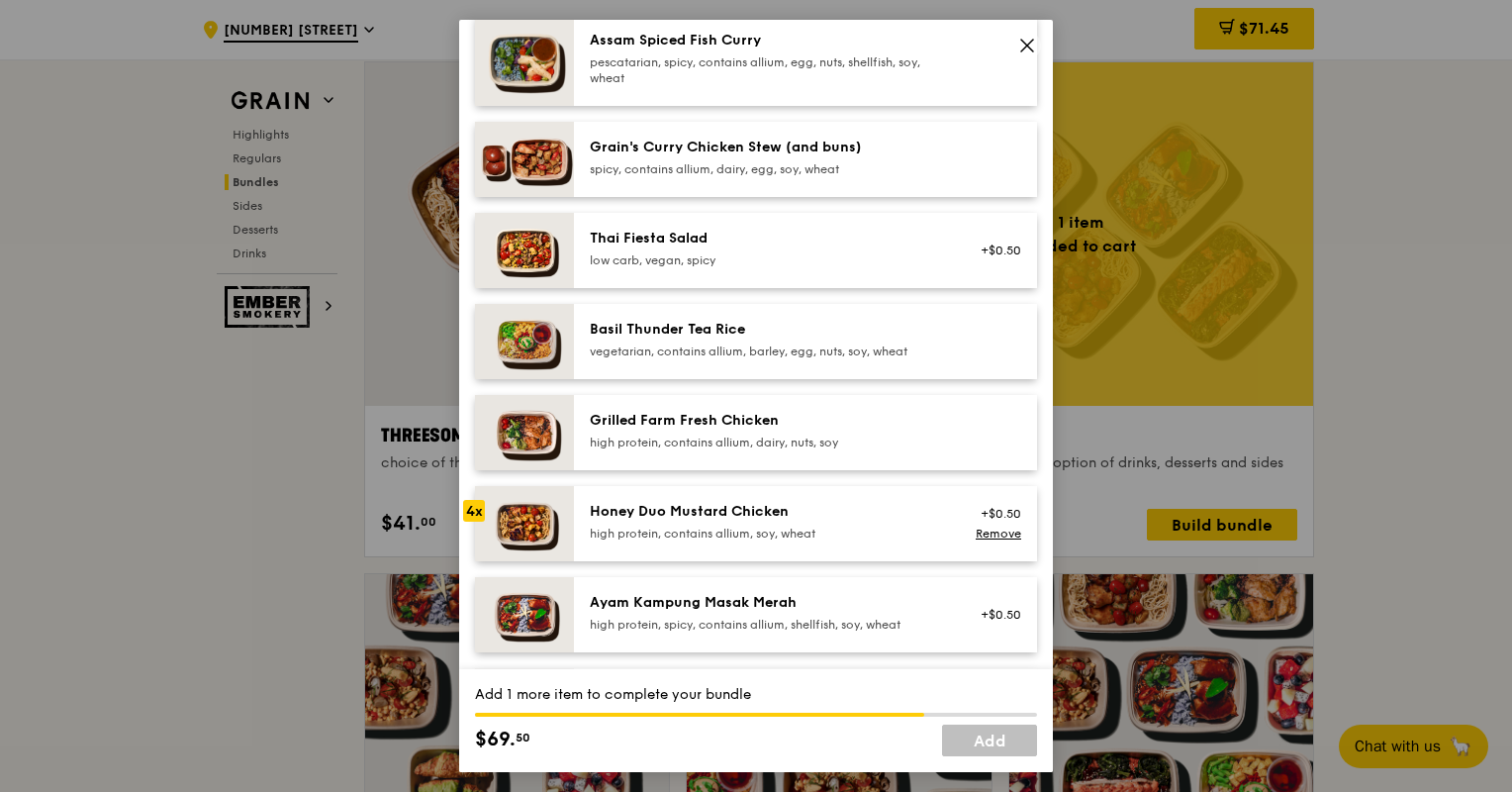 click on "high protein, contains allium, soy, wheat" at bounding box center [767, 534] 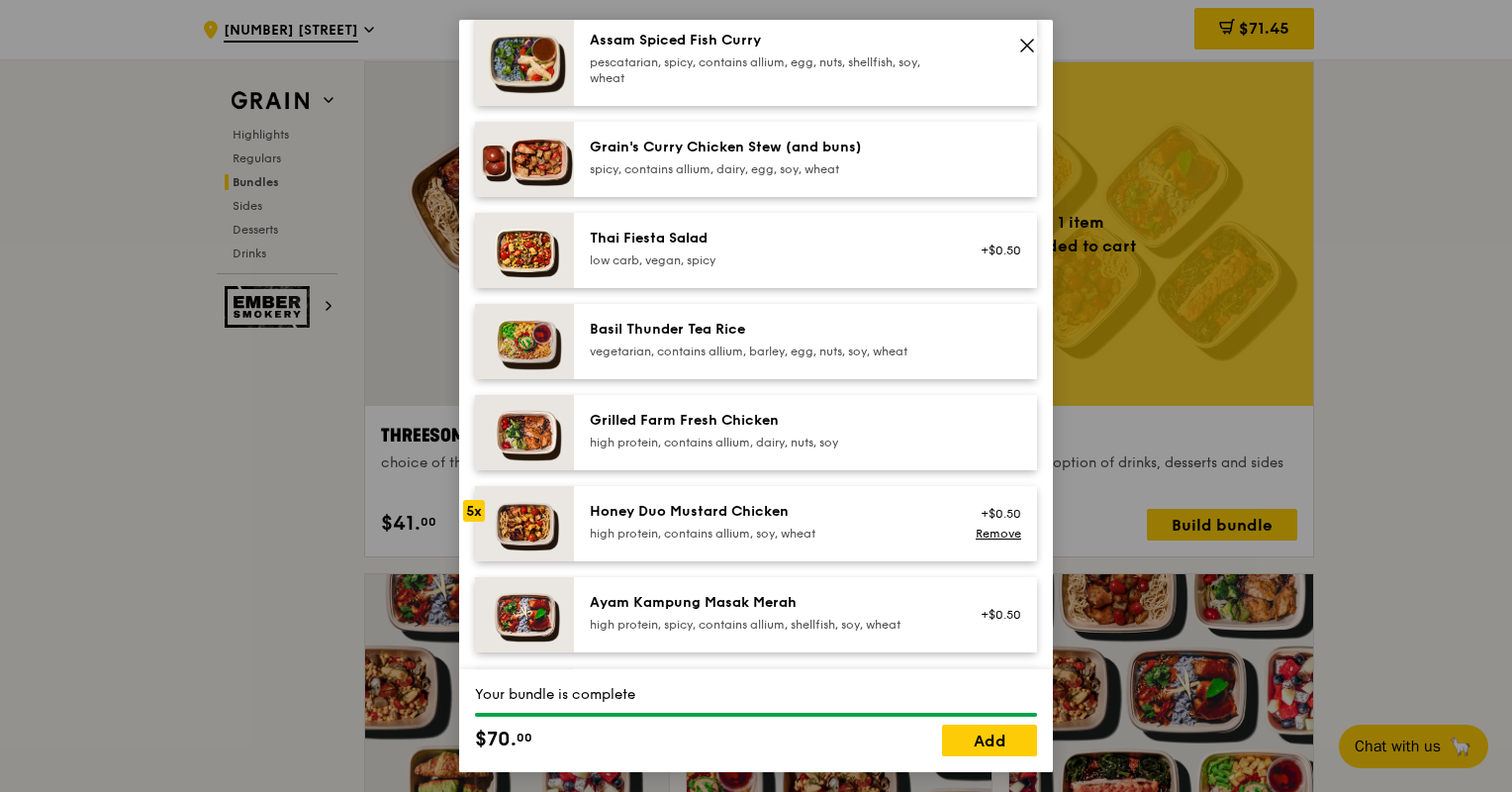 click on "high protein, contains allium, soy, wheat" at bounding box center (767, 534) 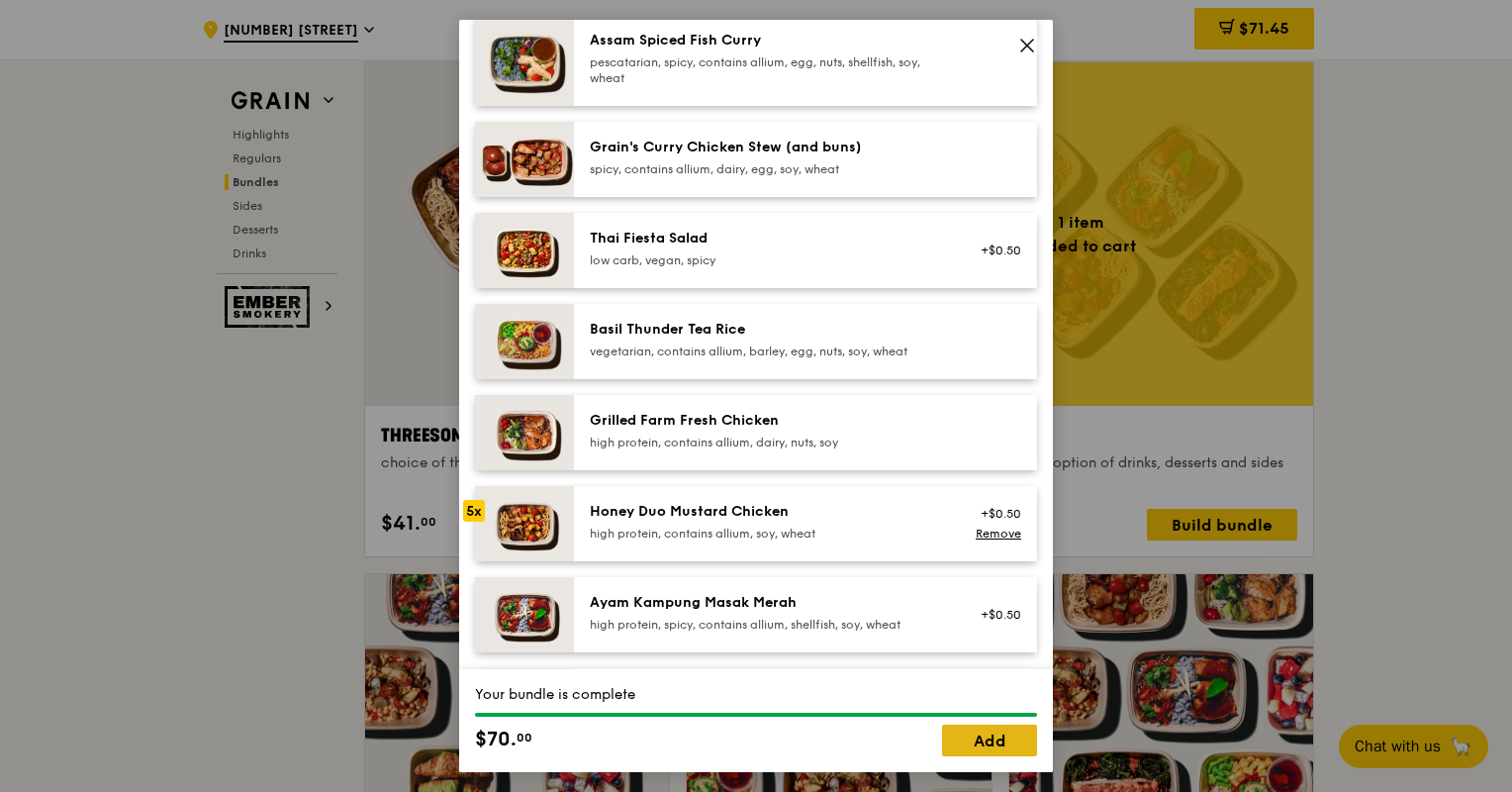 click on "Add" at bounding box center (990, 741) 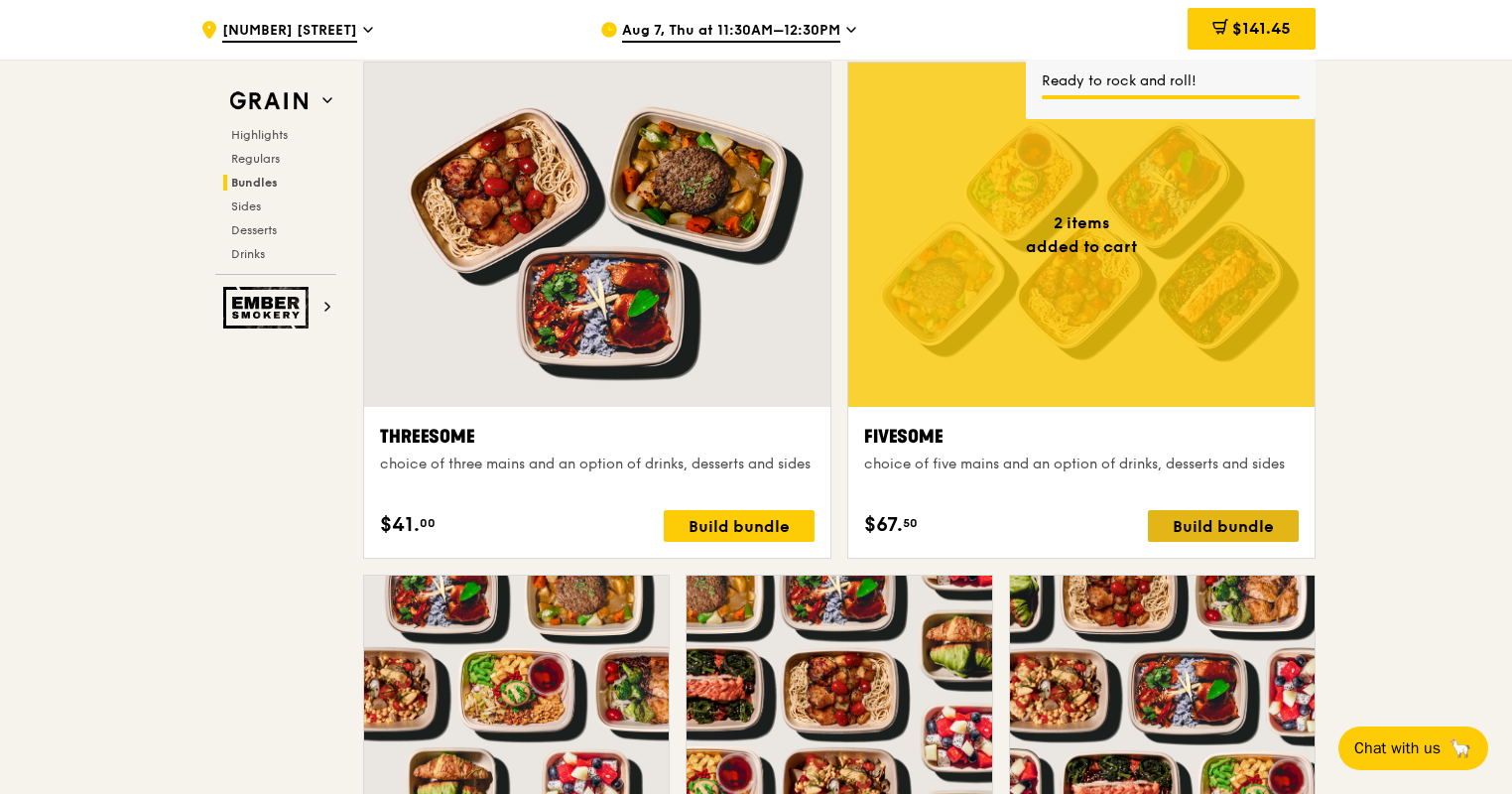 click on "Build bundle" at bounding box center [1223, 526] 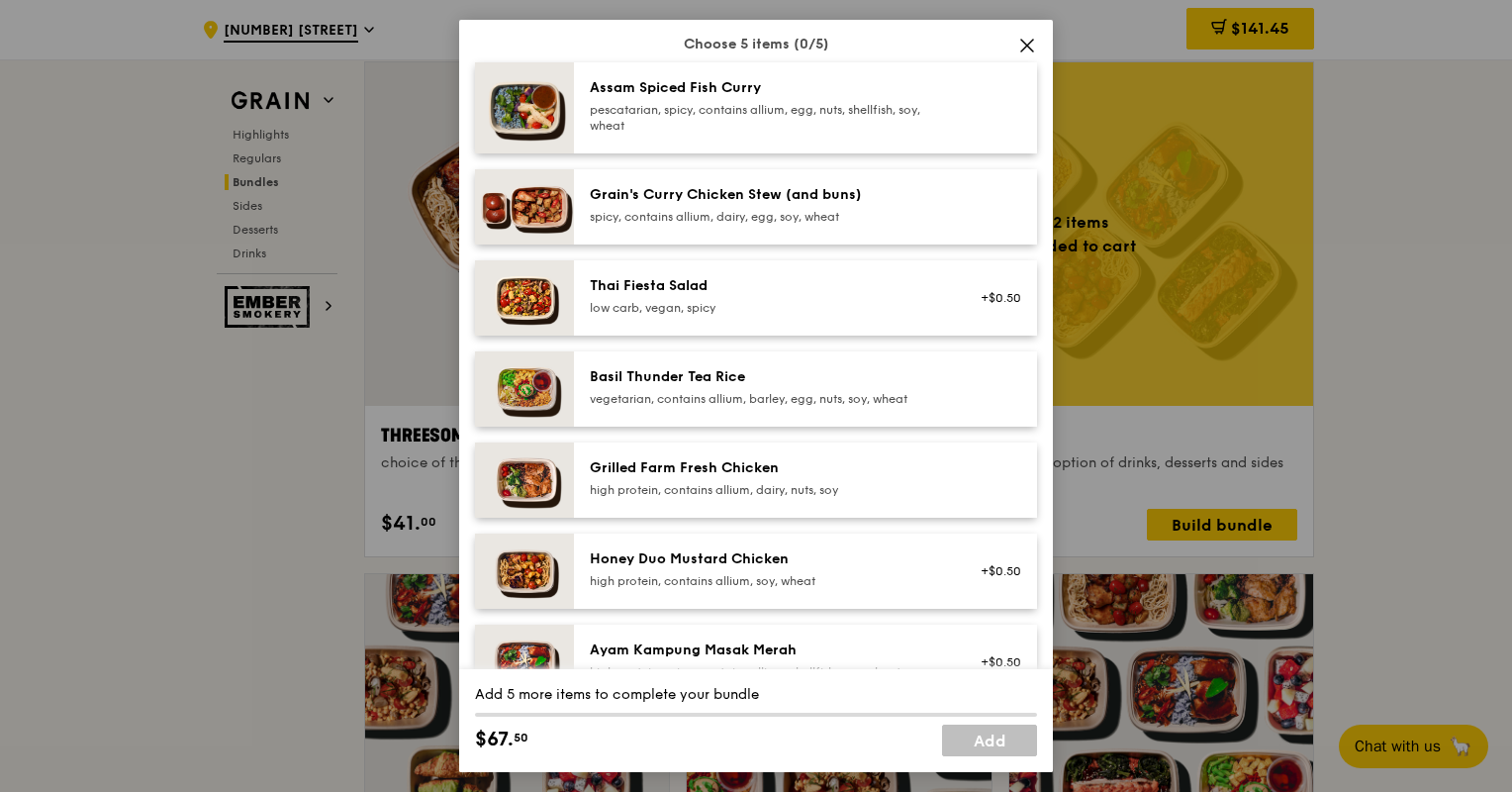 scroll, scrollTop: 198, scrollLeft: 0, axis: vertical 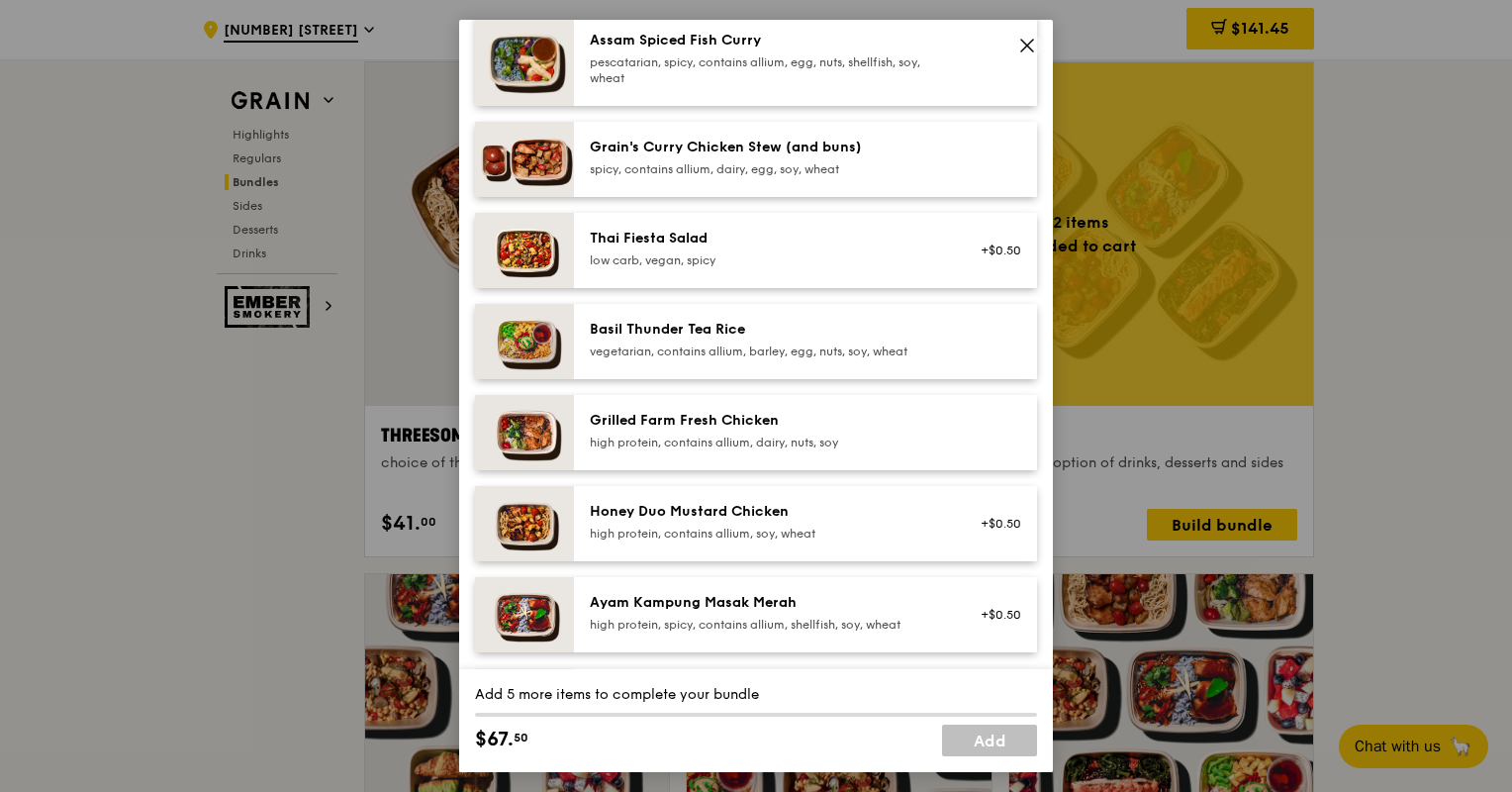 click on "high protein, contains allium, soy, wheat" at bounding box center (767, 534) 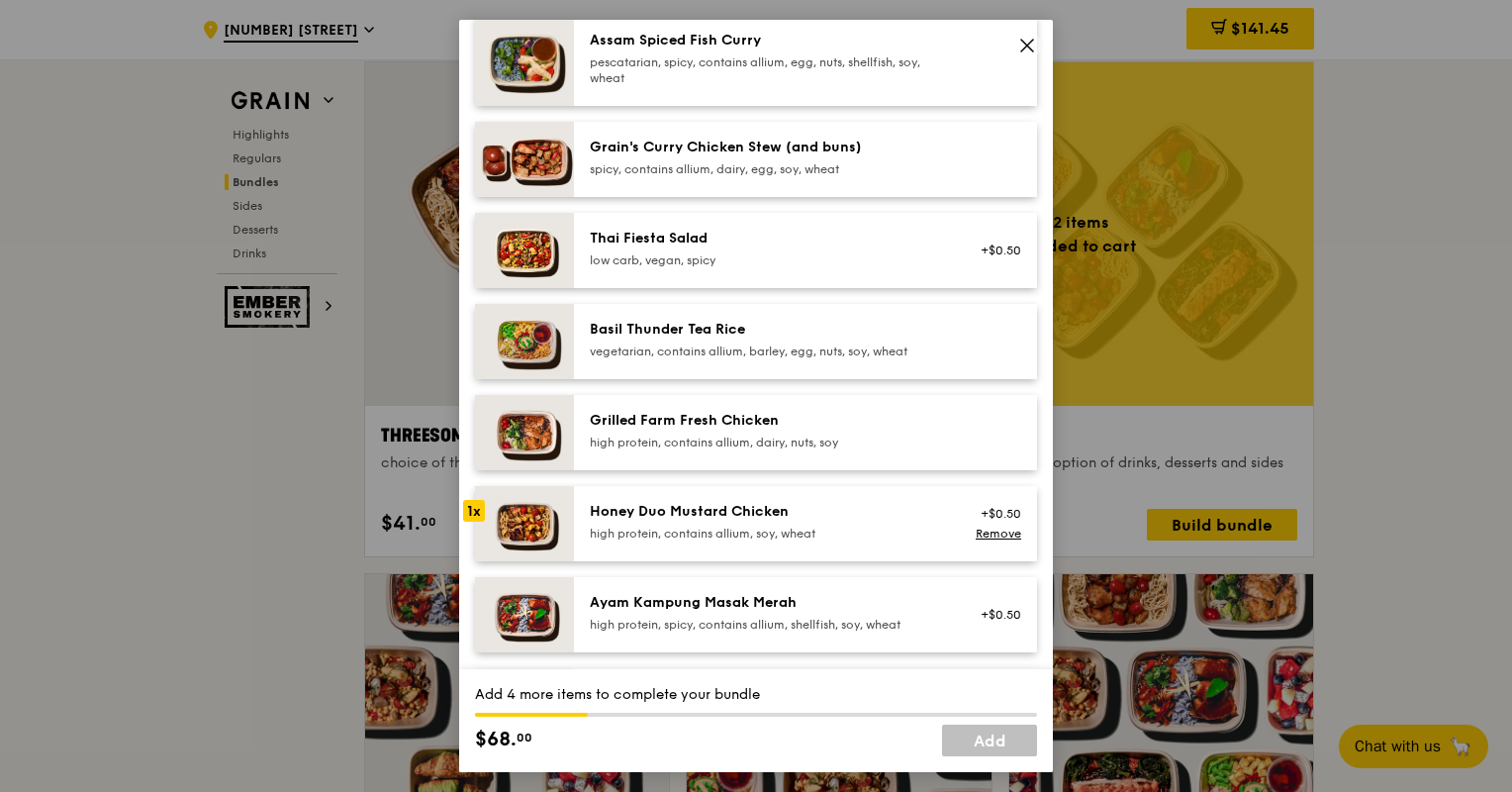 click on "high protein, contains allium, soy, wheat" at bounding box center [767, 534] 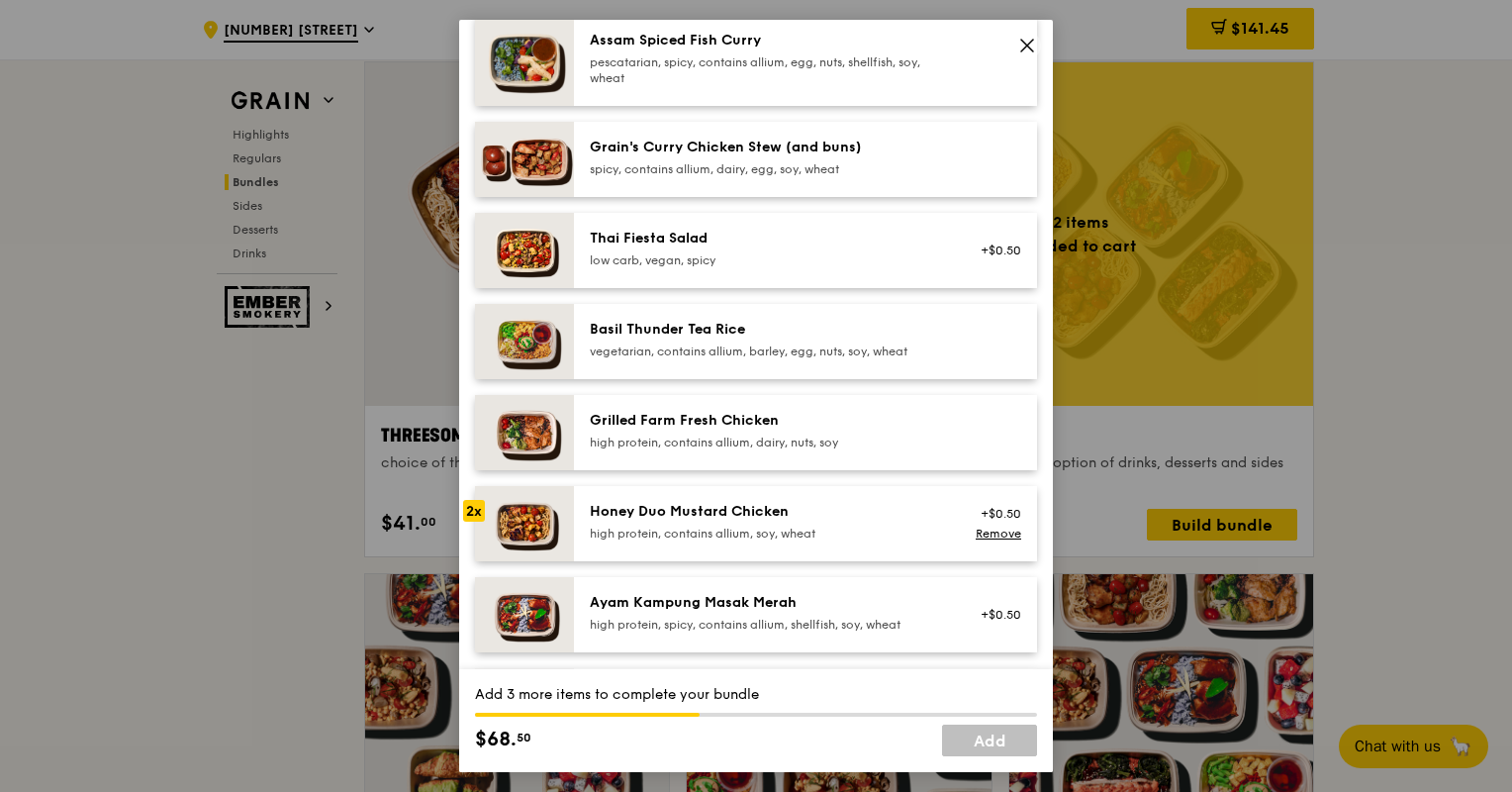 click on "high protein, contains allium, soy, wheat" at bounding box center [767, 534] 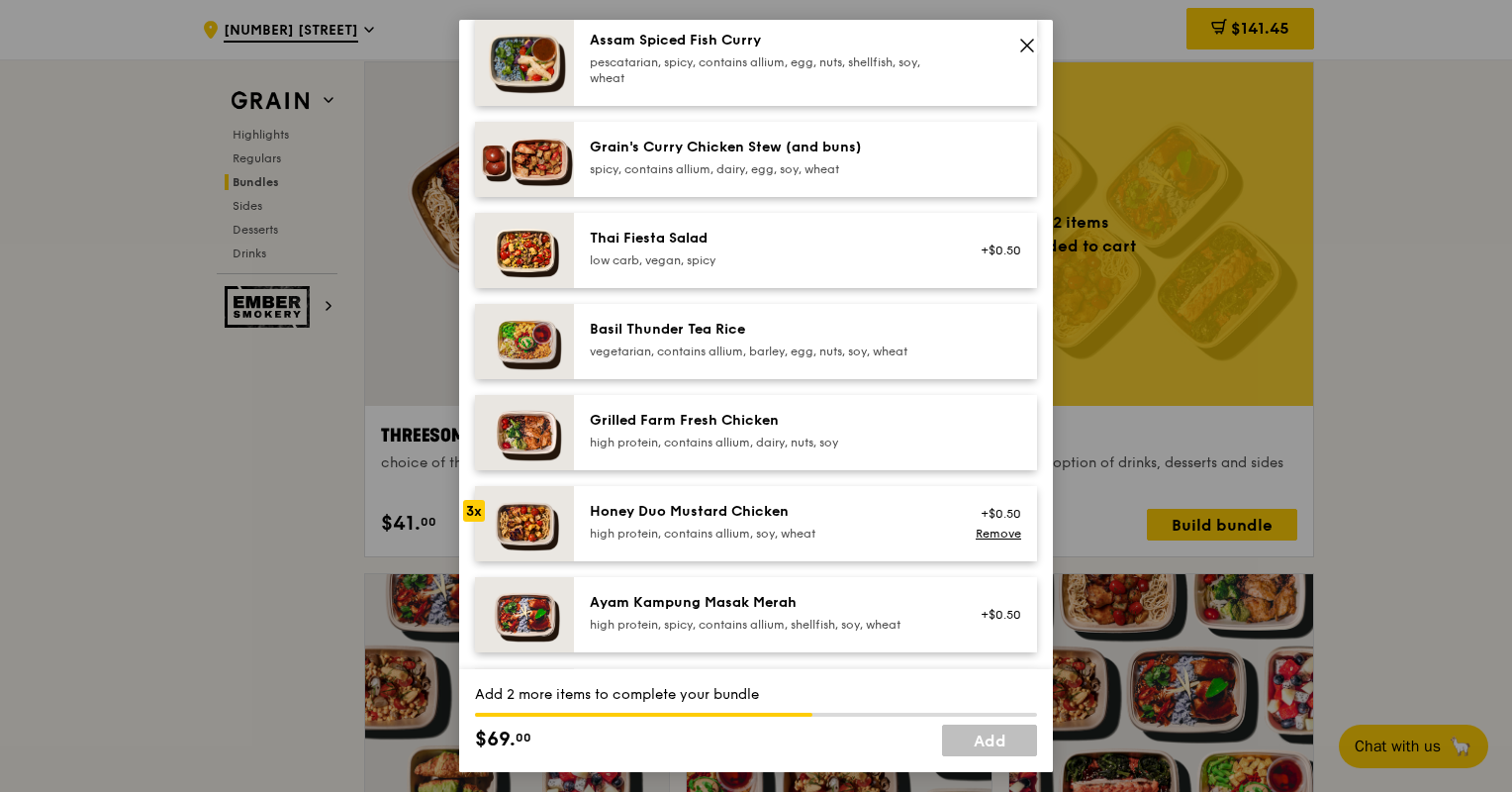click on "high protein, contains allium, soy, wheat" at bounding box center [767, 534] 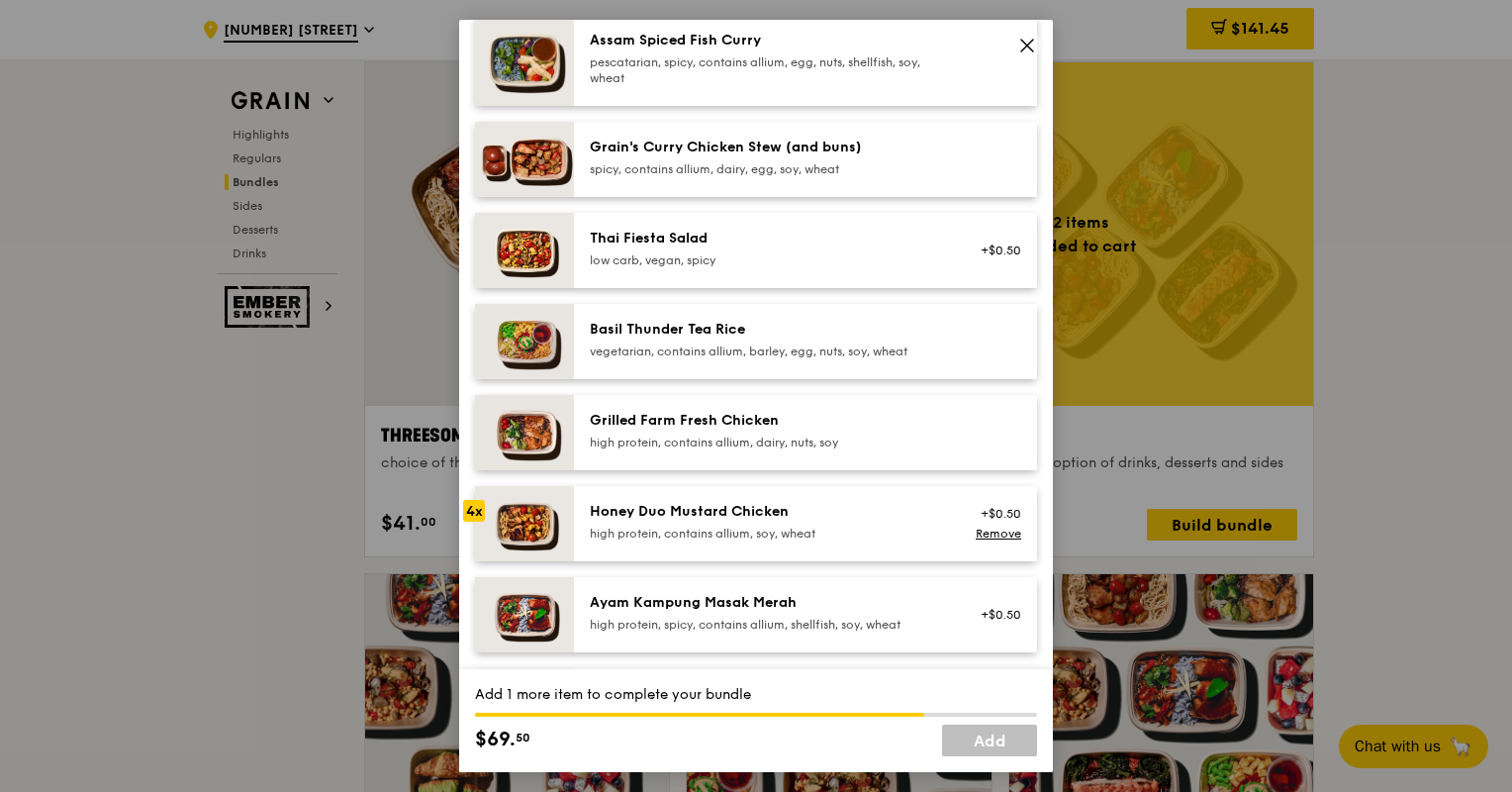 click on "high protein, contains allium, soy, wheat" at bounding box center (767, 534) 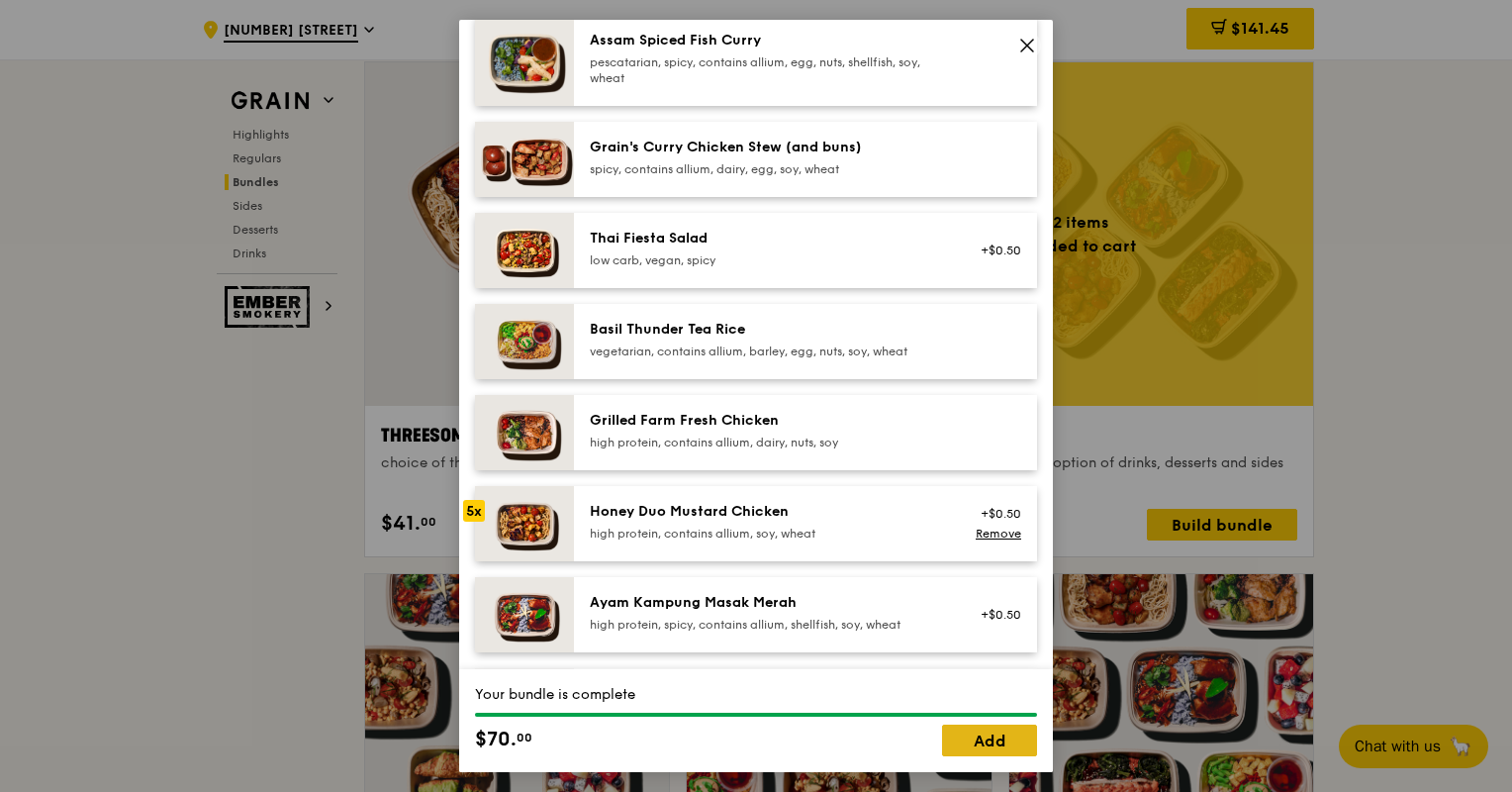 click on "Add" at bounding box center [990, 741] 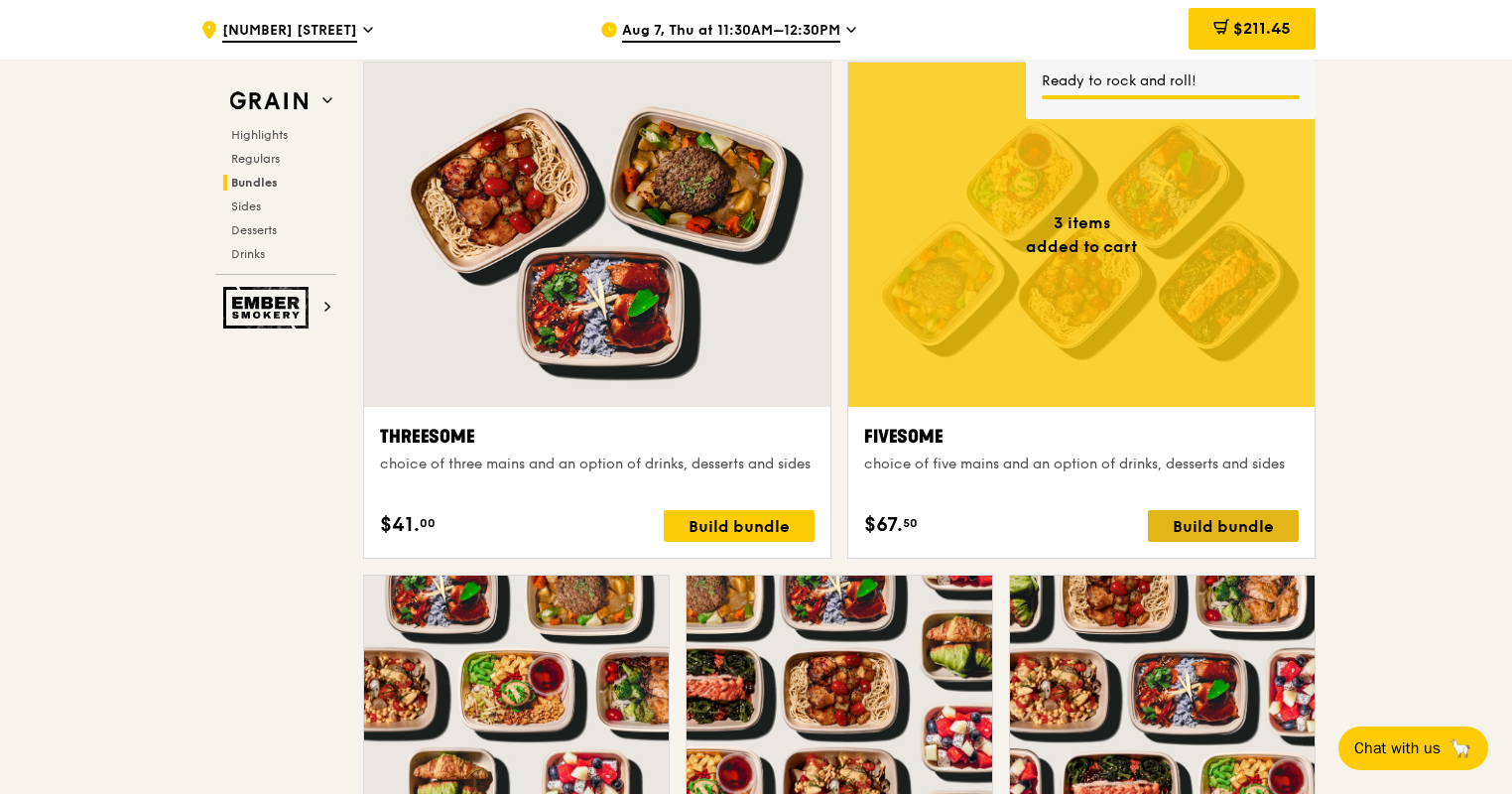 click on "Build bundle" at bounding box center [1223, 526] 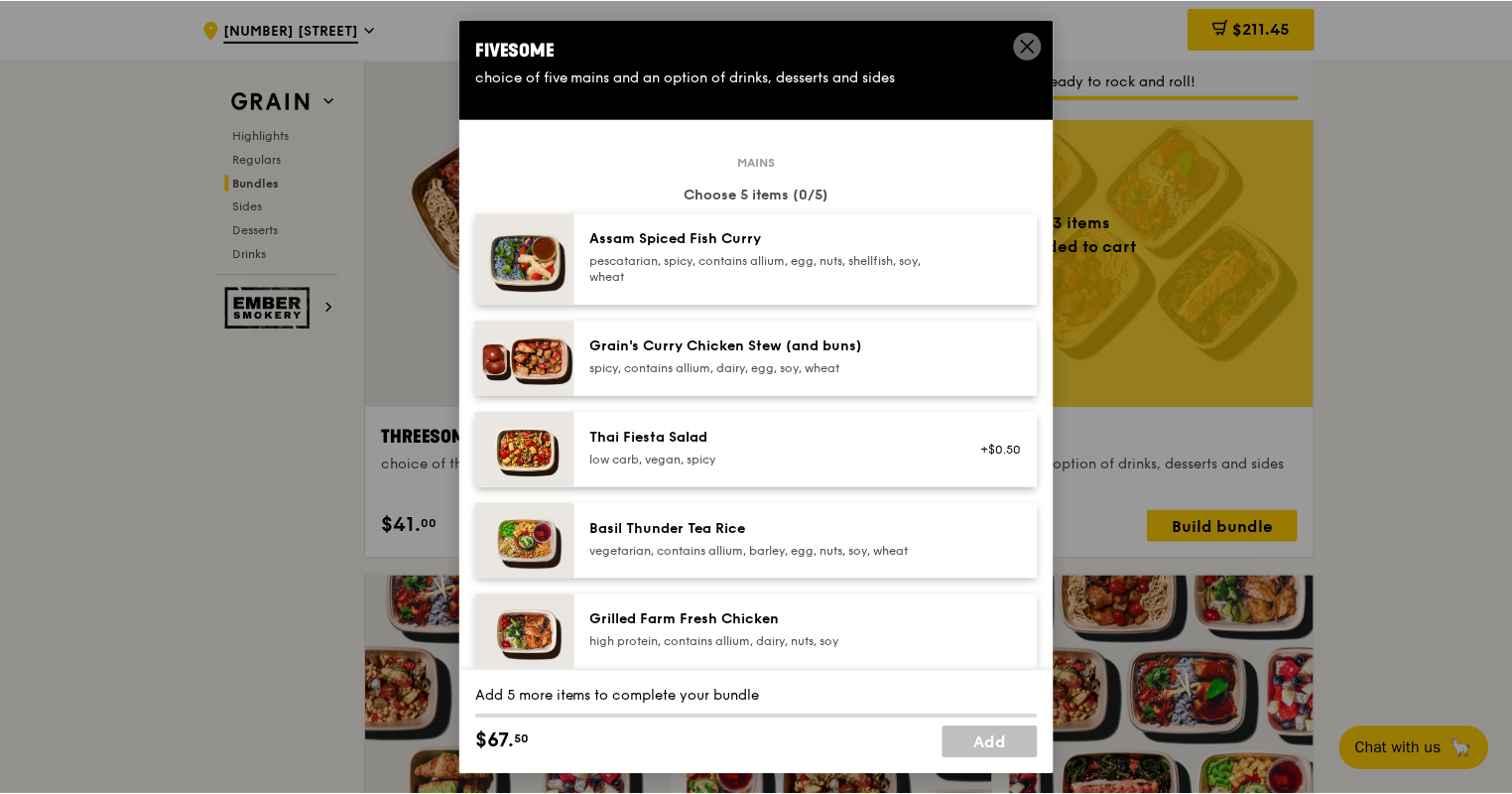 scroll, scrollTop: 298, scrollLeft: 0, axis: vertical 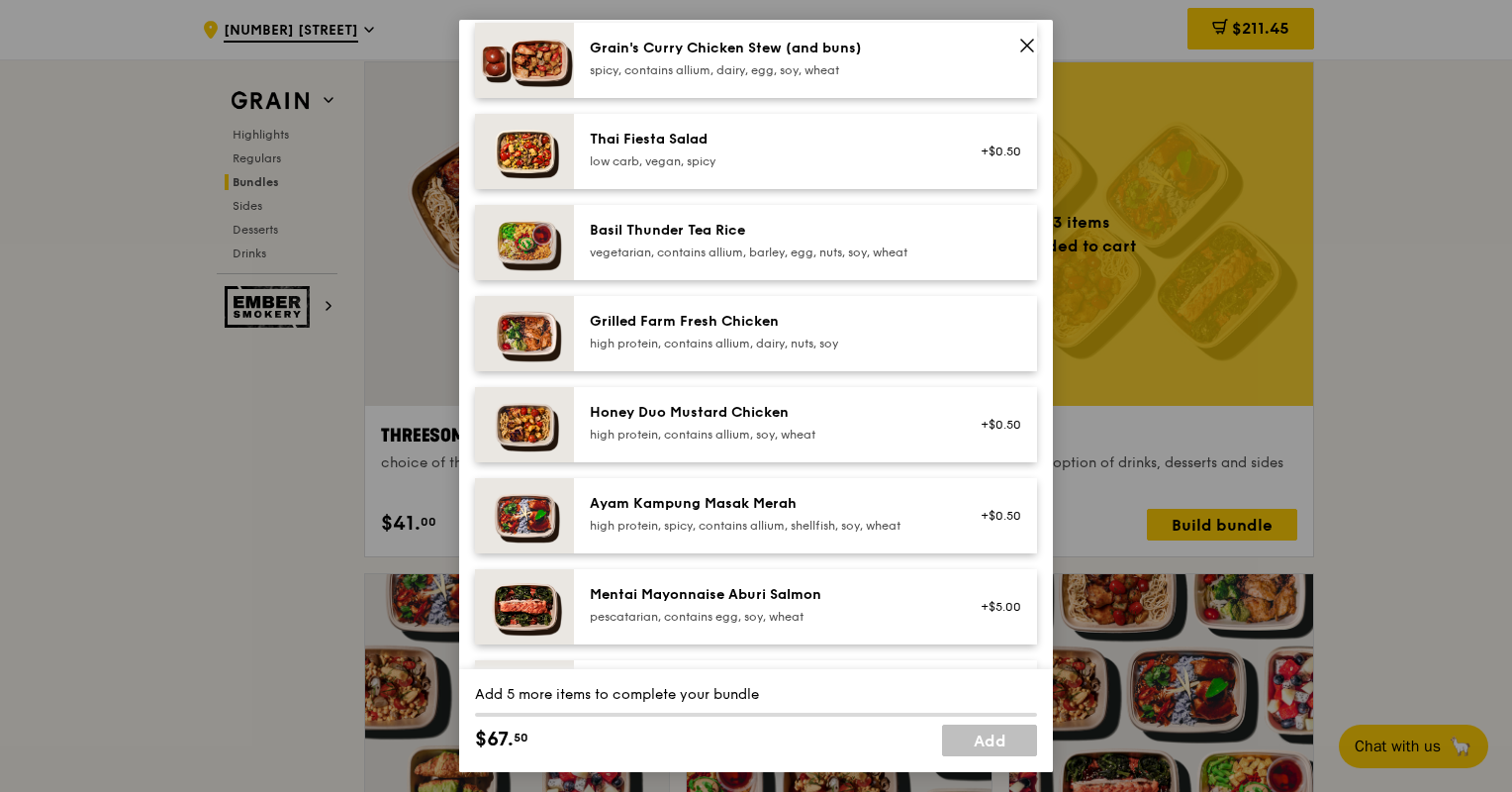 click on "high protein, contains allium, dairy, nuts, soy" at bounding box center [767, 344] 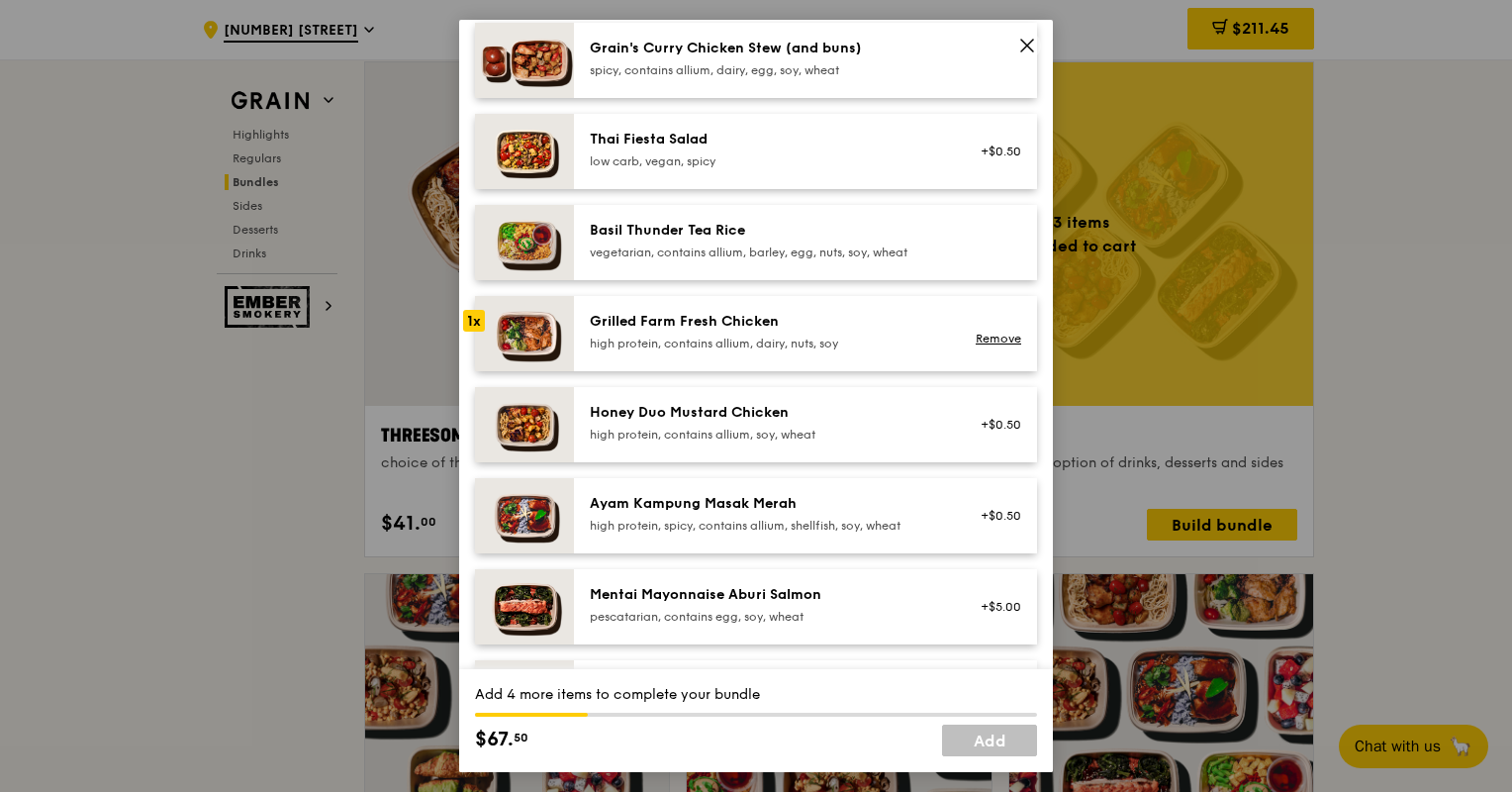 click on "high protein, contains allium, dairy, nuts, soy" at bounding box center (767, 344) 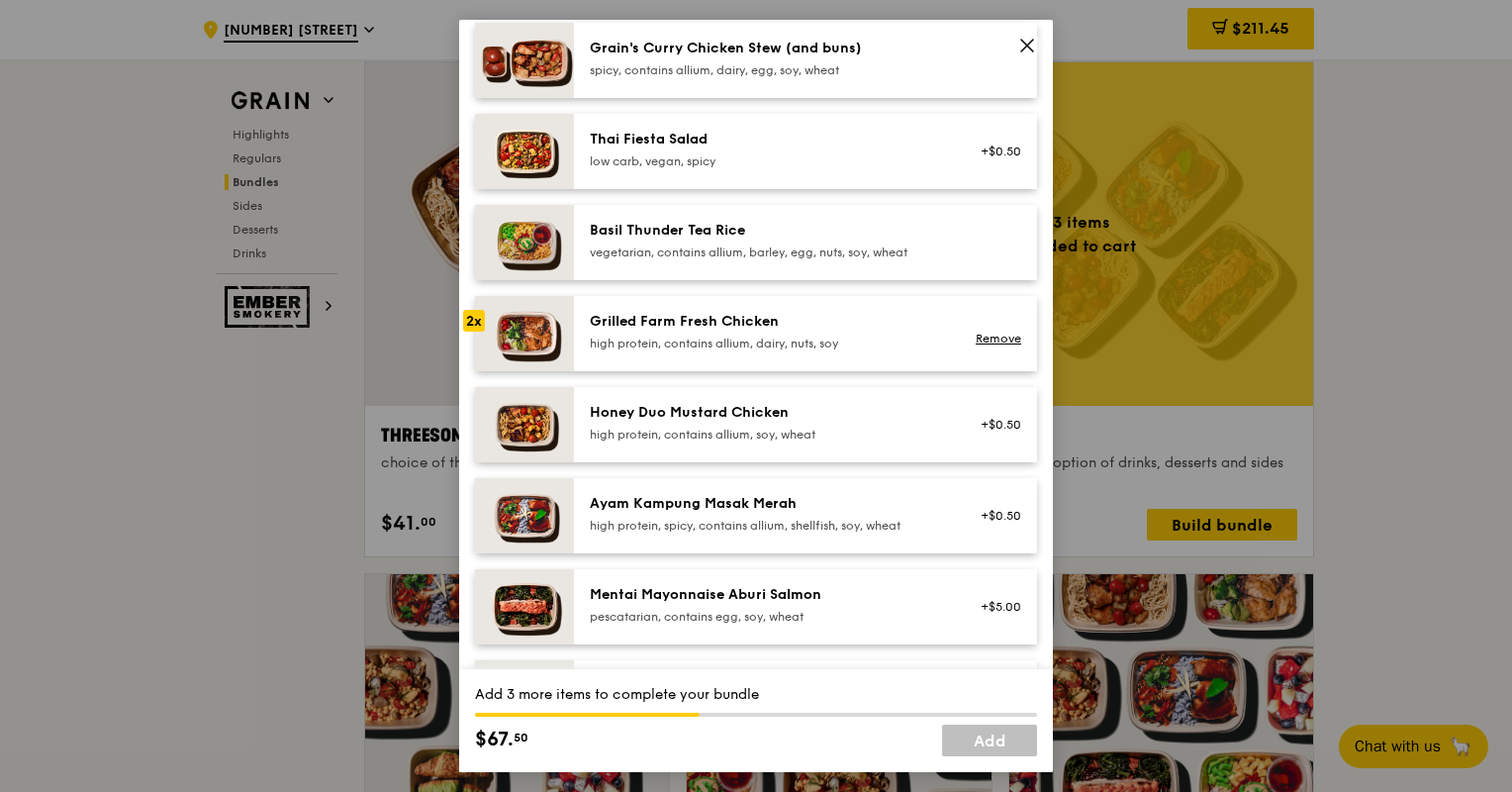 click on "high protein, contains allium, dairy, nuts, soy" at bounding box center [767, 344] 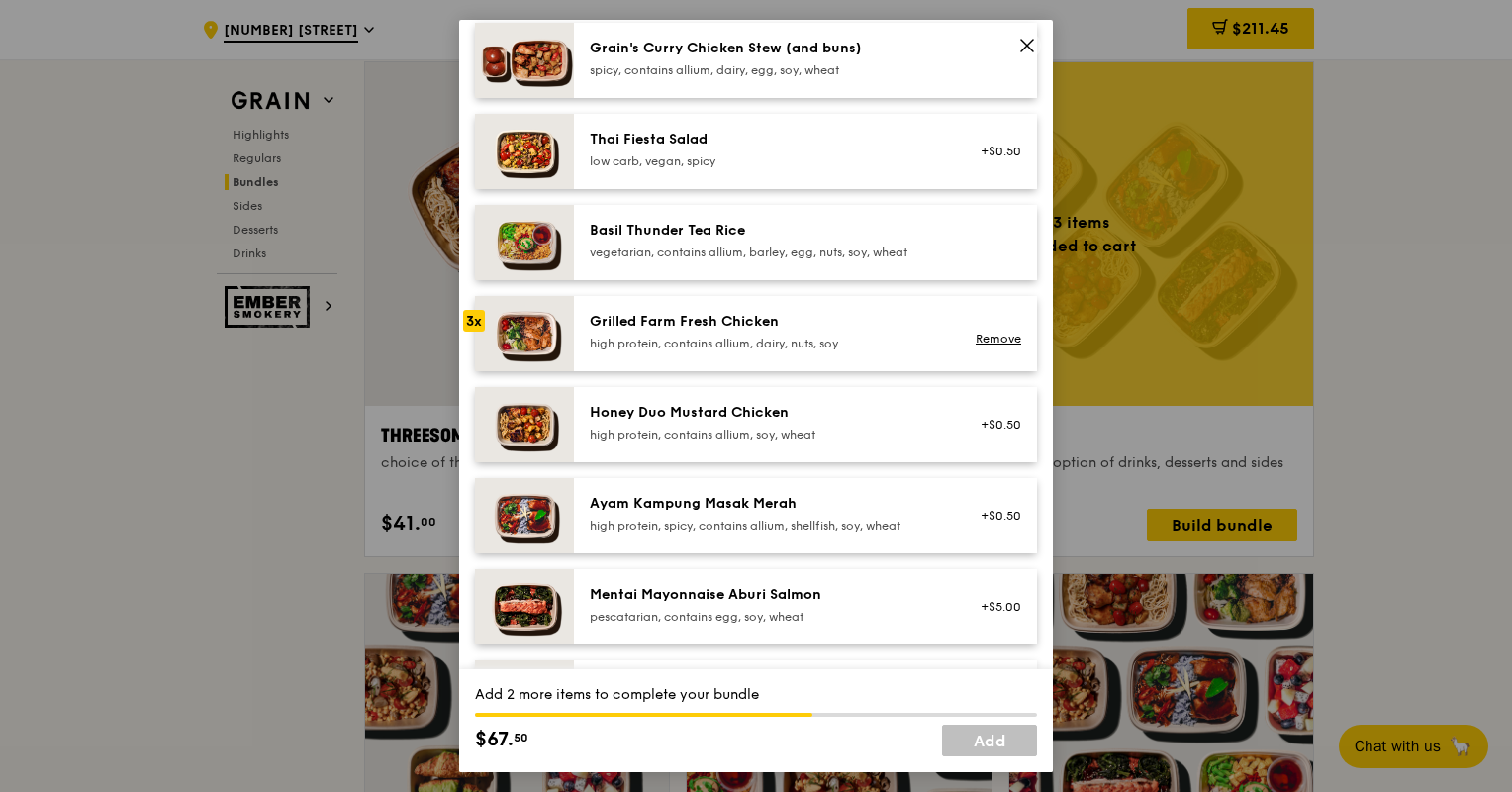 click on "high protein, contains allium, dairy, nuts, soy" at bounding box center (767, 344) 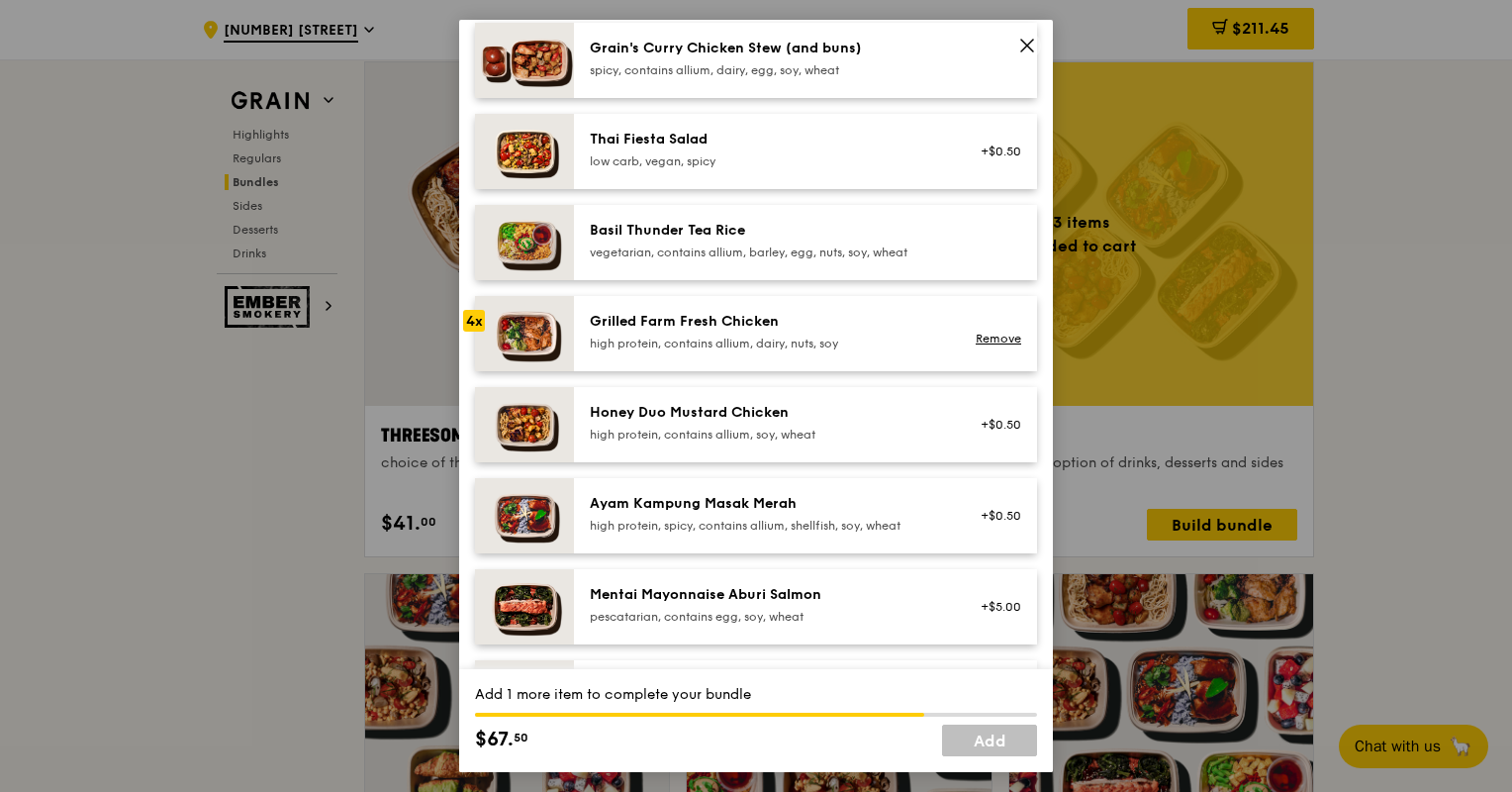click on "high protein, contains allium, dairy, nuts, soy" at bounding box center [767, 344] 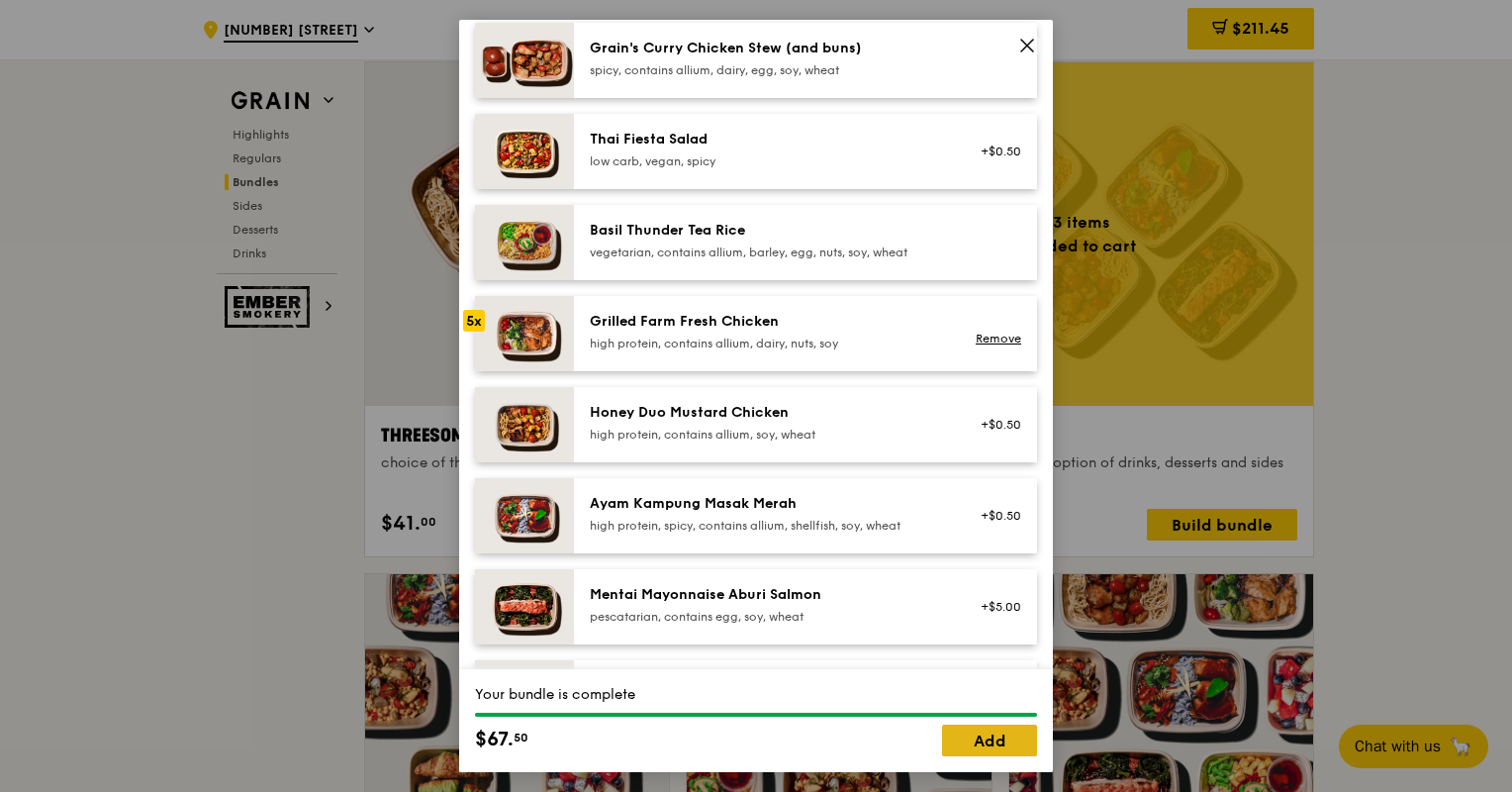 click on "Add" at bounding box center [990, 741] 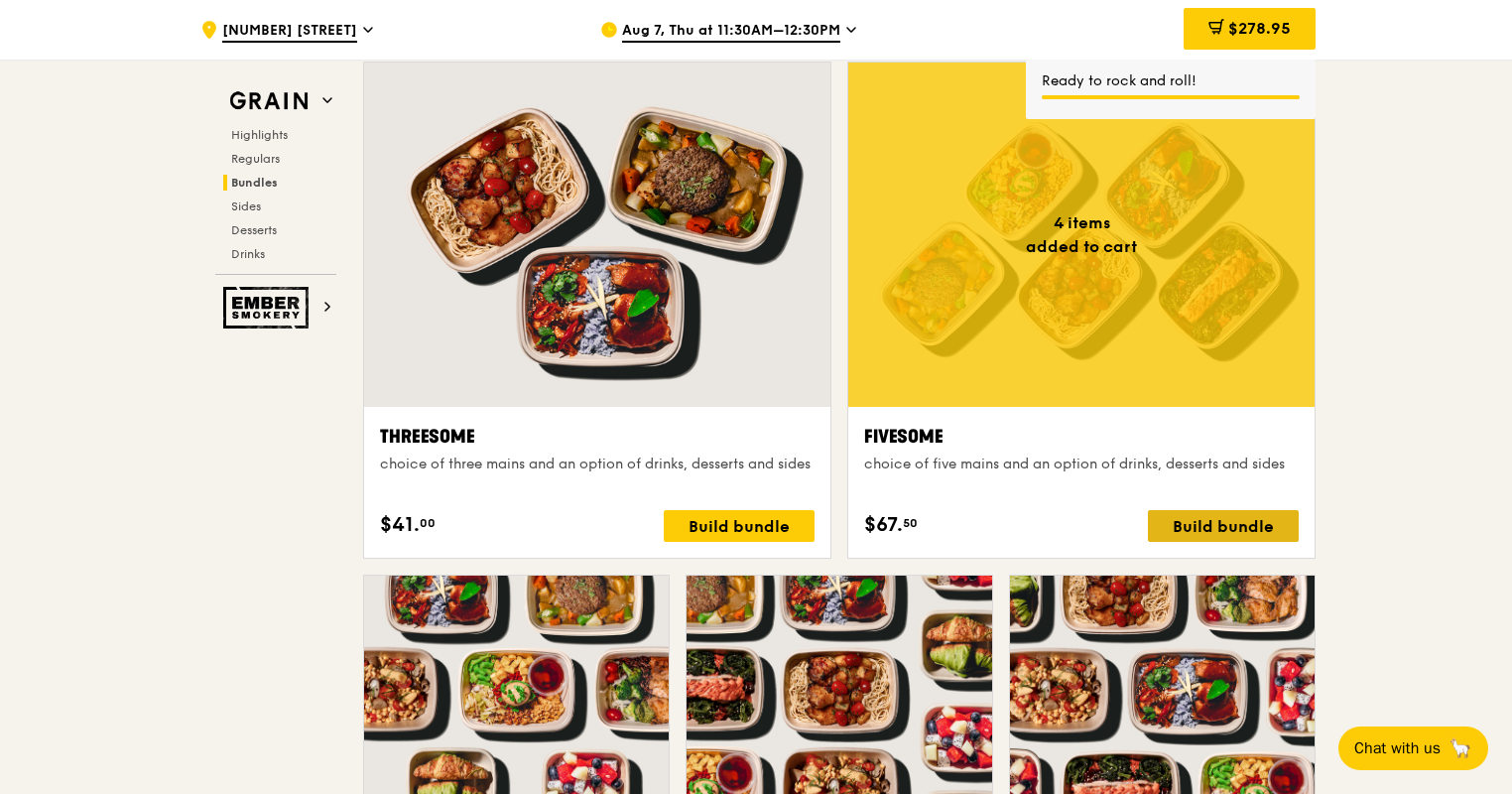click on "Build bundle" at bounding box center [1223, 526] 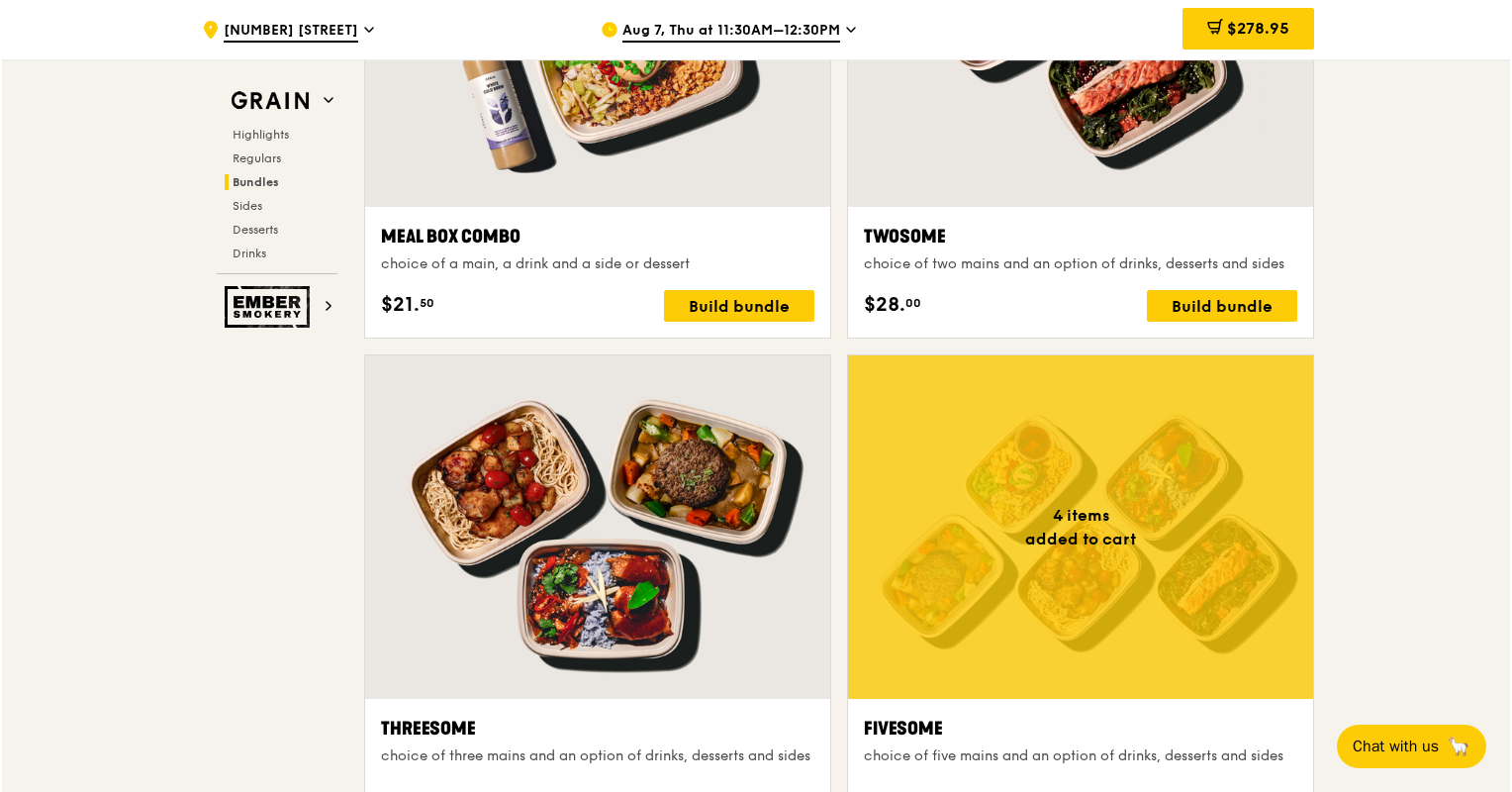 scroll, scrollTop: 3543, scrollLeft: 0, axis: vertical 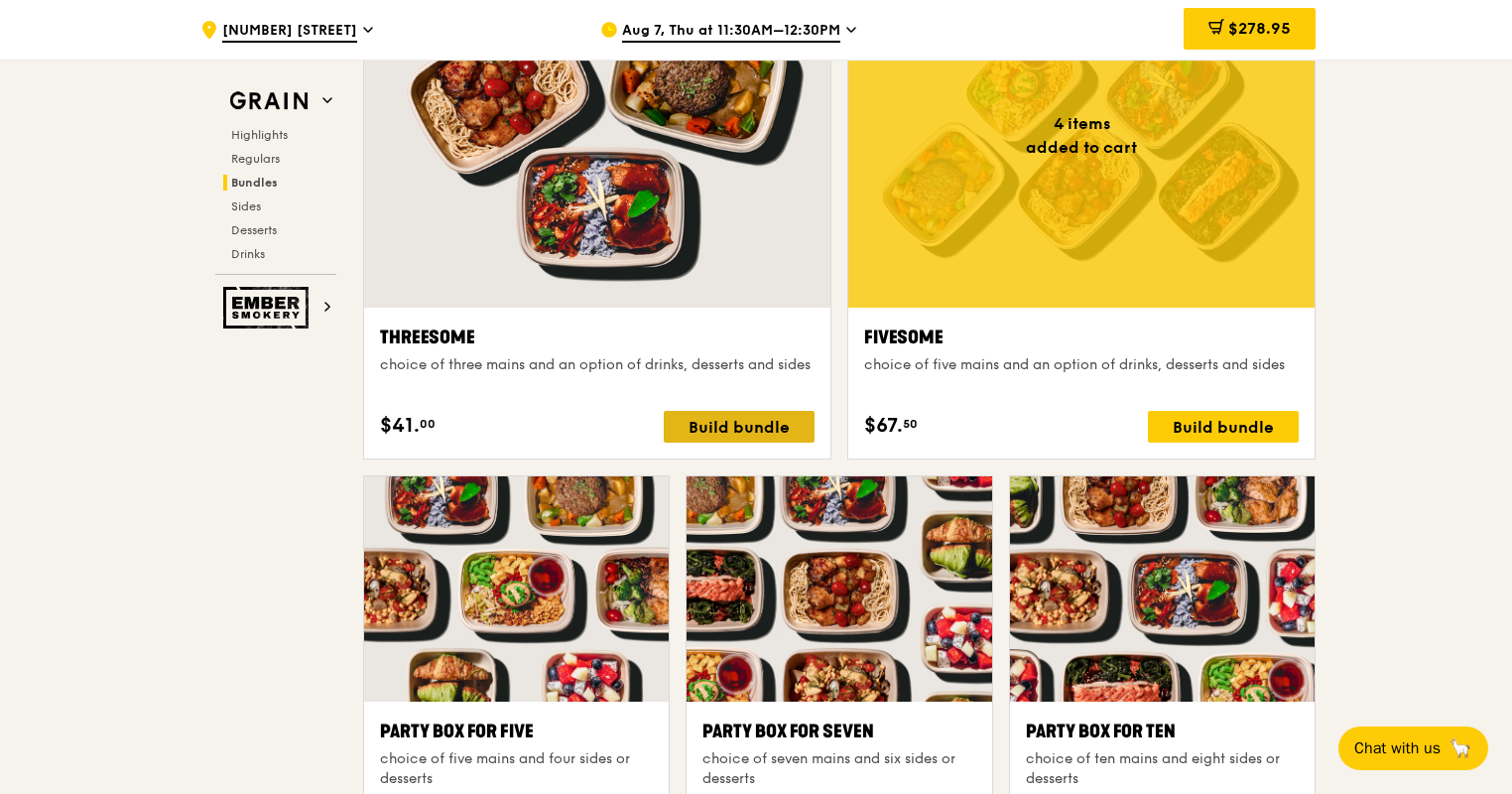 click on "Build bundle" at bounding box center [739, 427] 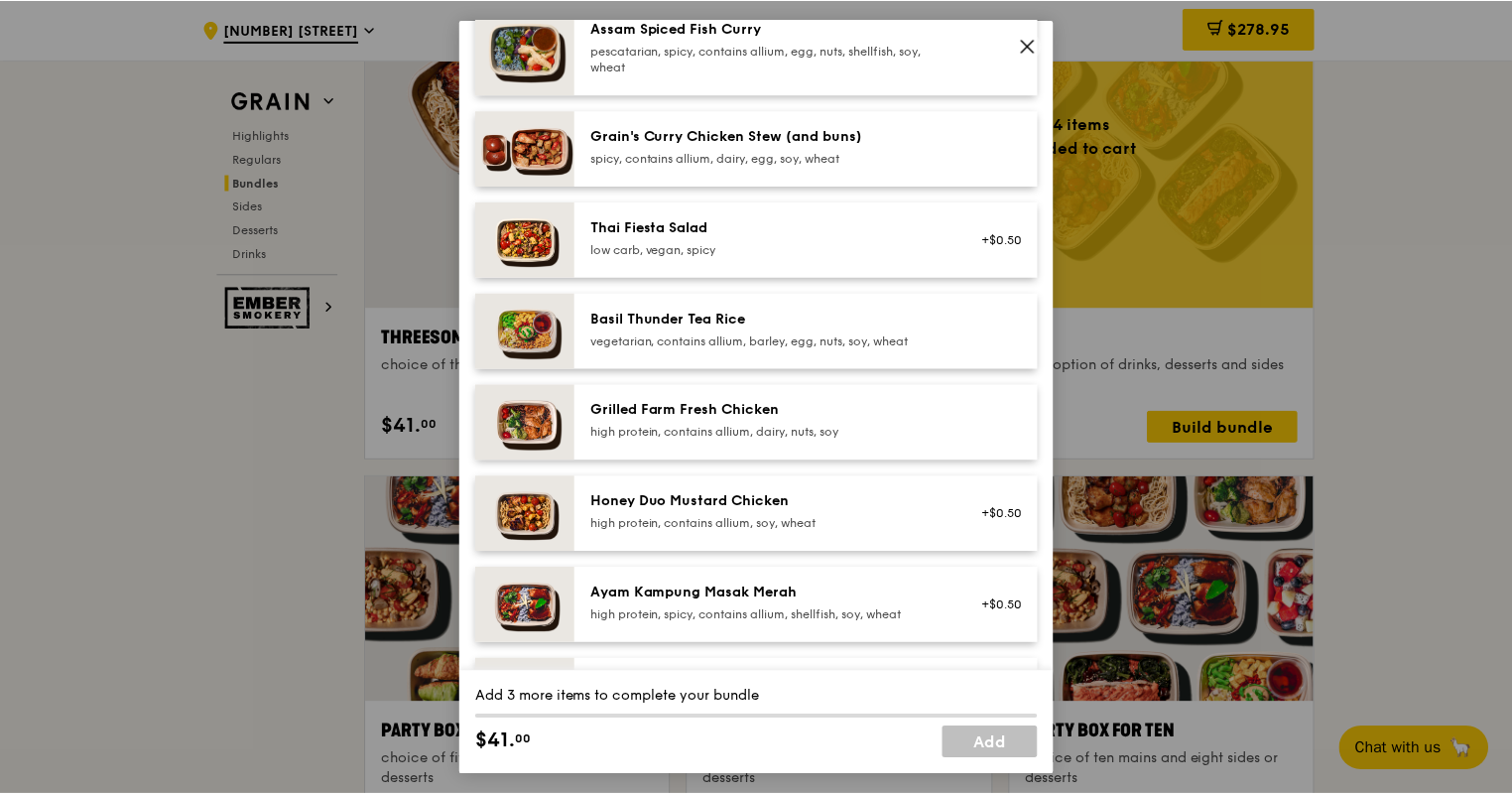 scroll, scrollTop: 198, scrollLeft: 0, axis: vertical 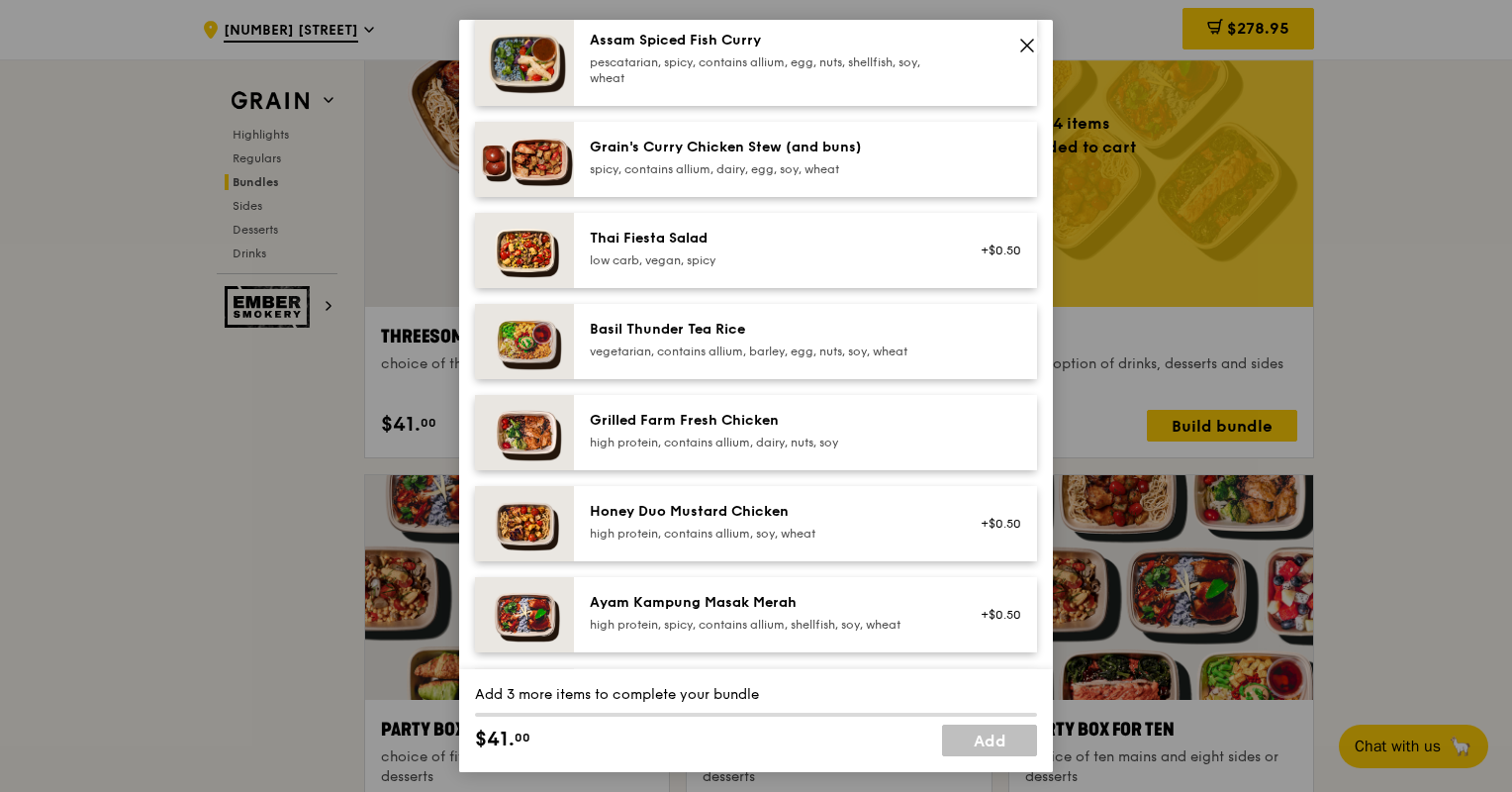 click at bounding box center (524, 342) 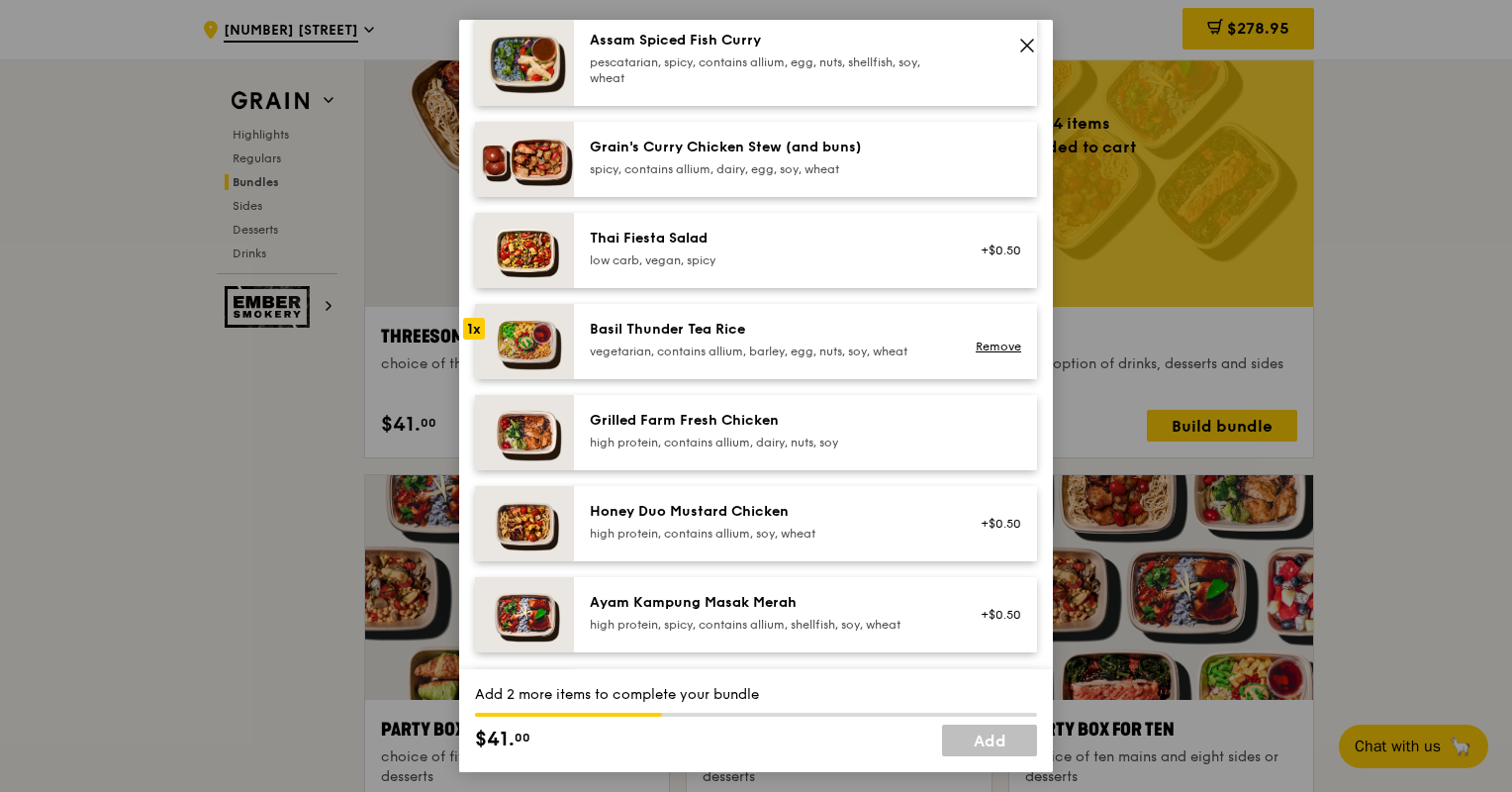 click at bounding box center [524, 342] 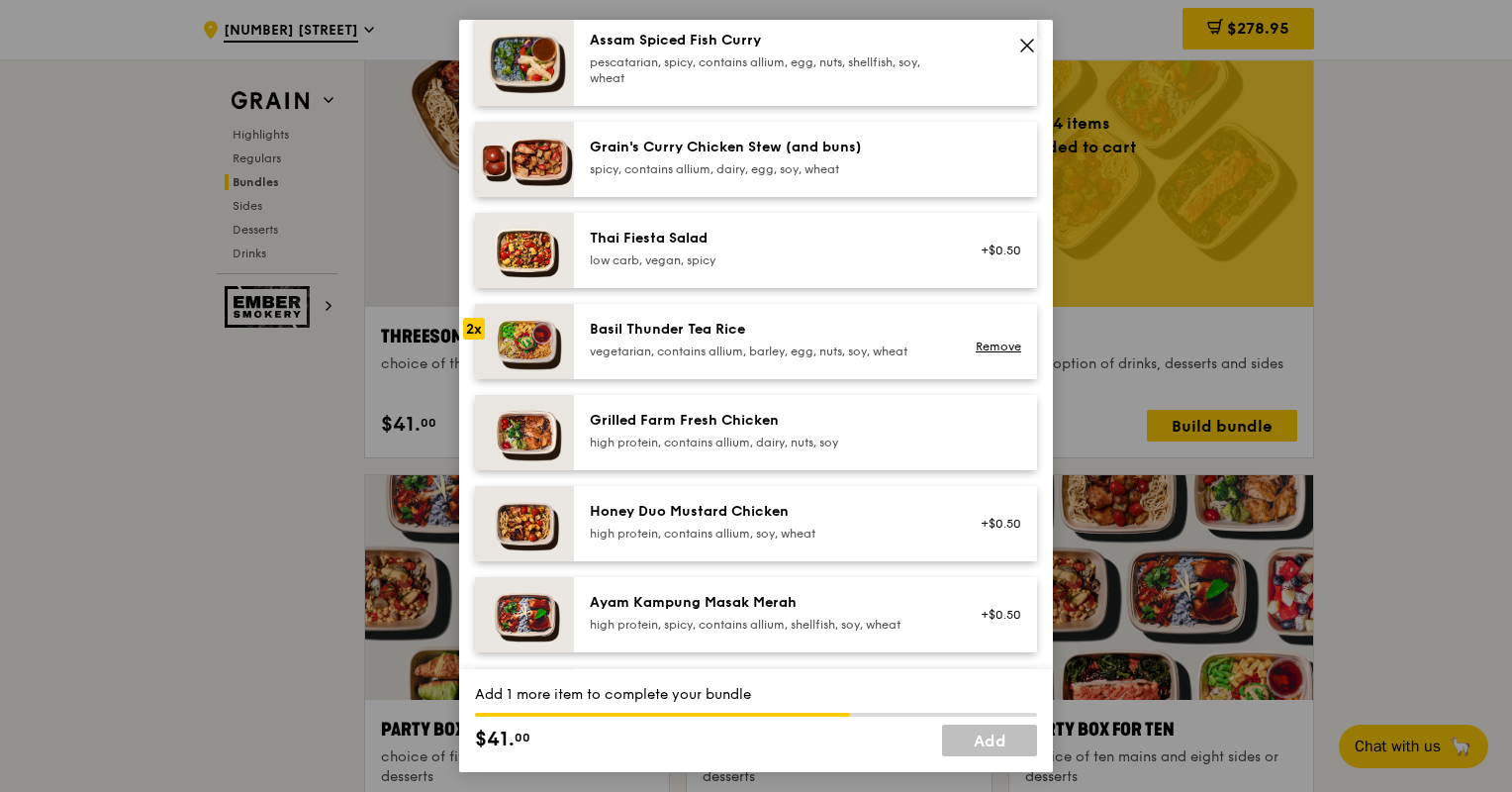 click at bounding box center (524, 342) 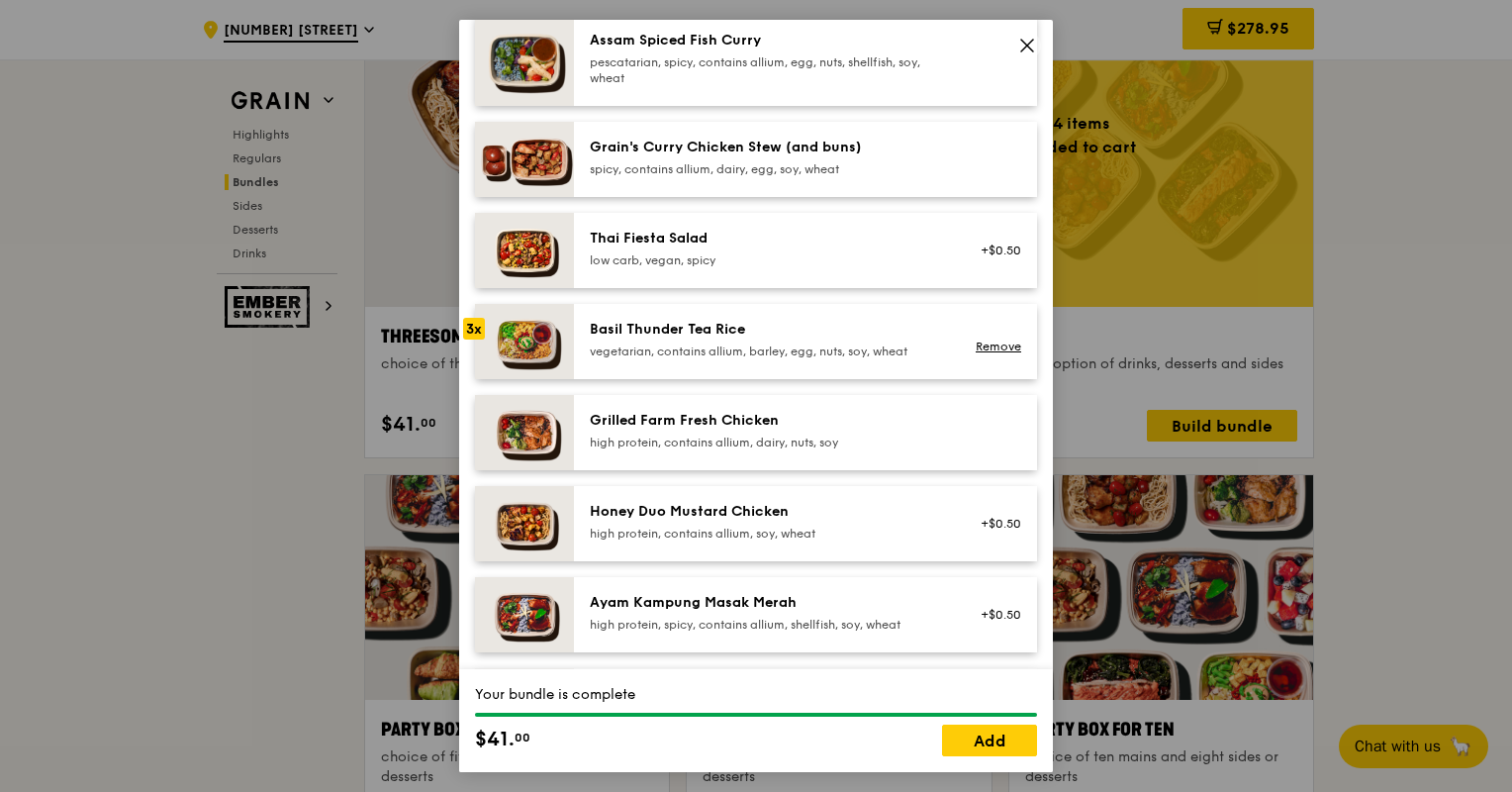 click at bounding box center [524, 342] 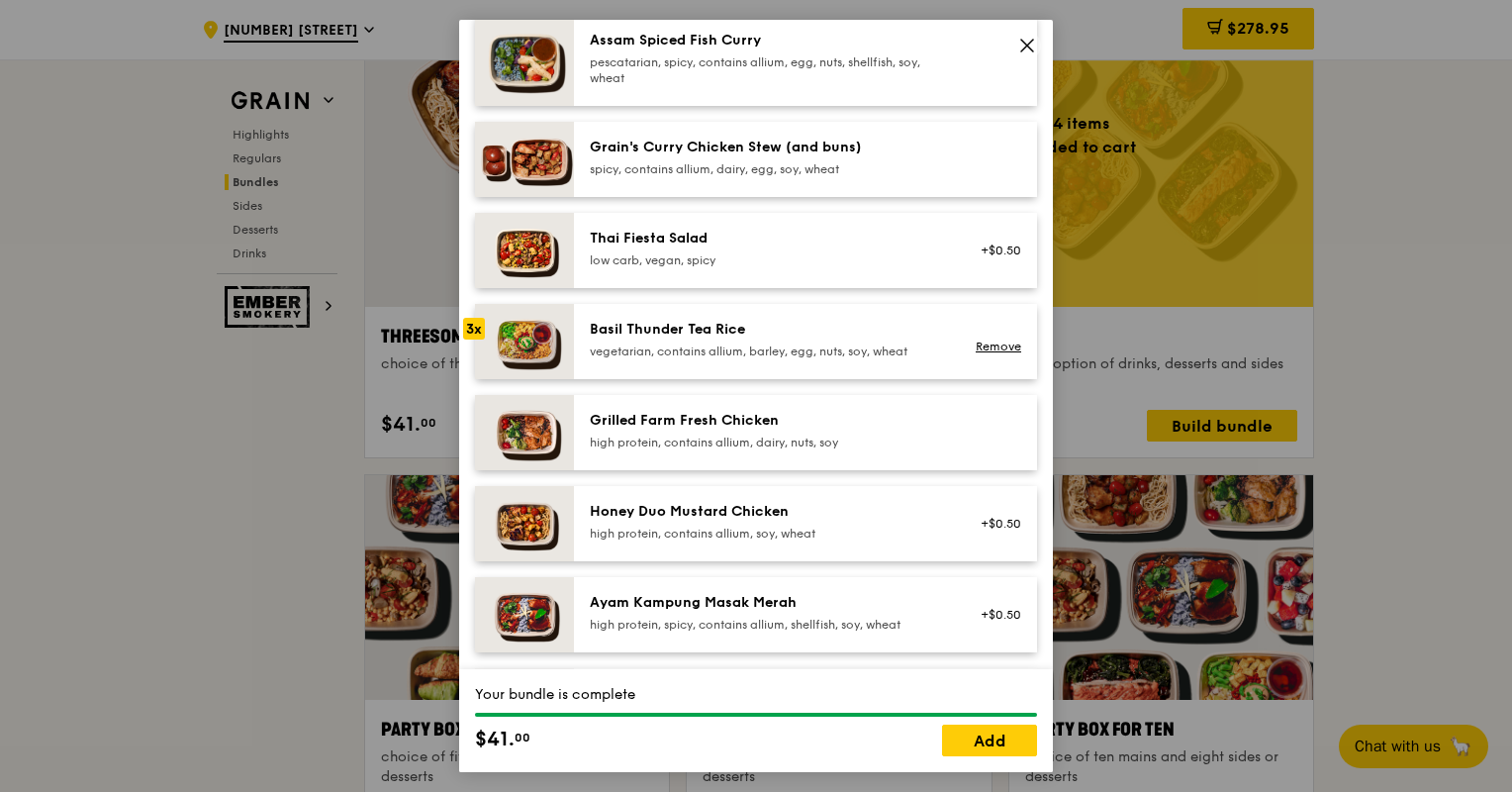drag, startPoint x: 986, startPoint y: 730, endPoint x: 739, endPoint y: 536, distance: 314.078 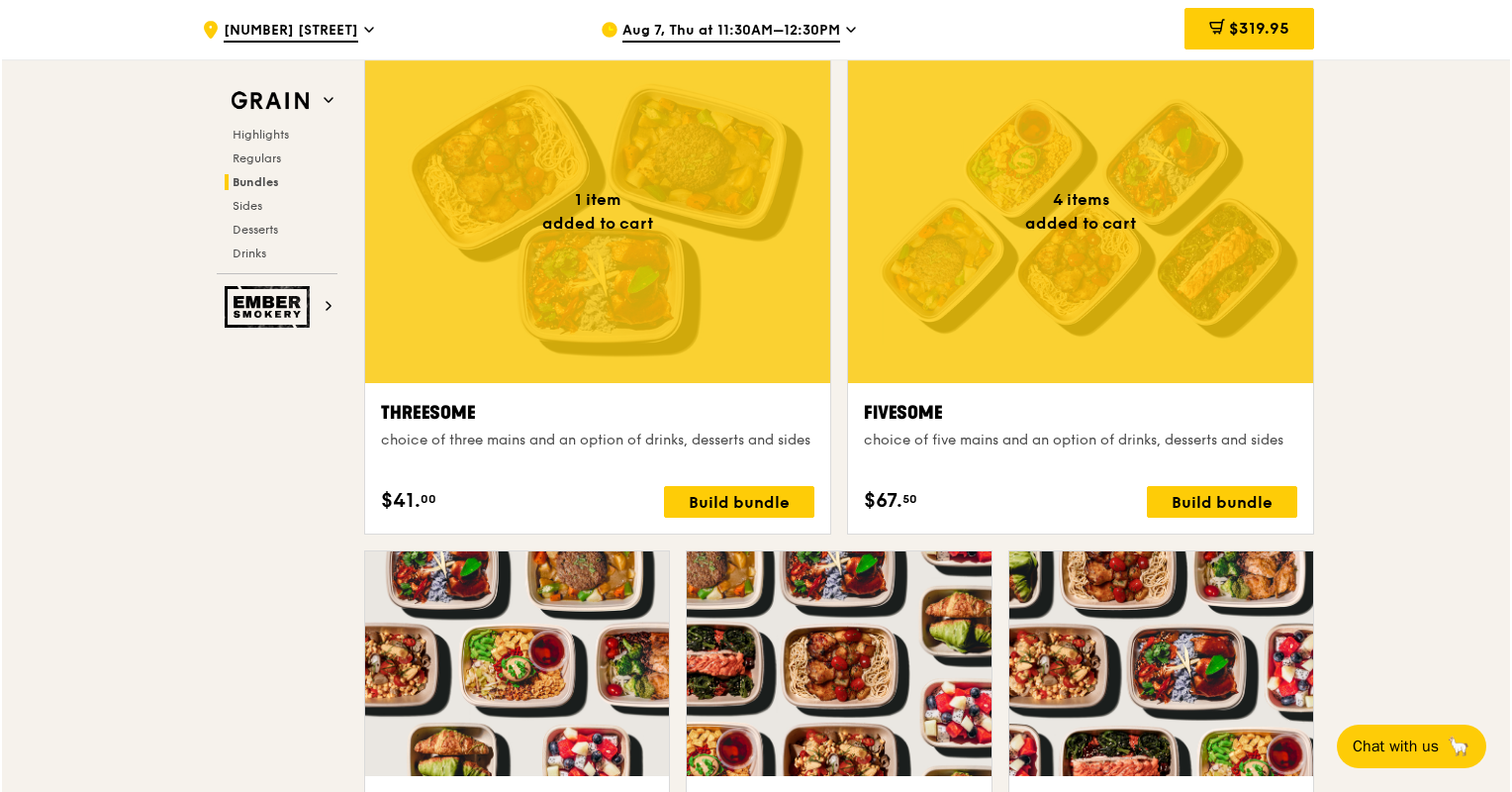 scroll, scrollTop: 3543, scrollLeft: 0, axis: vertical 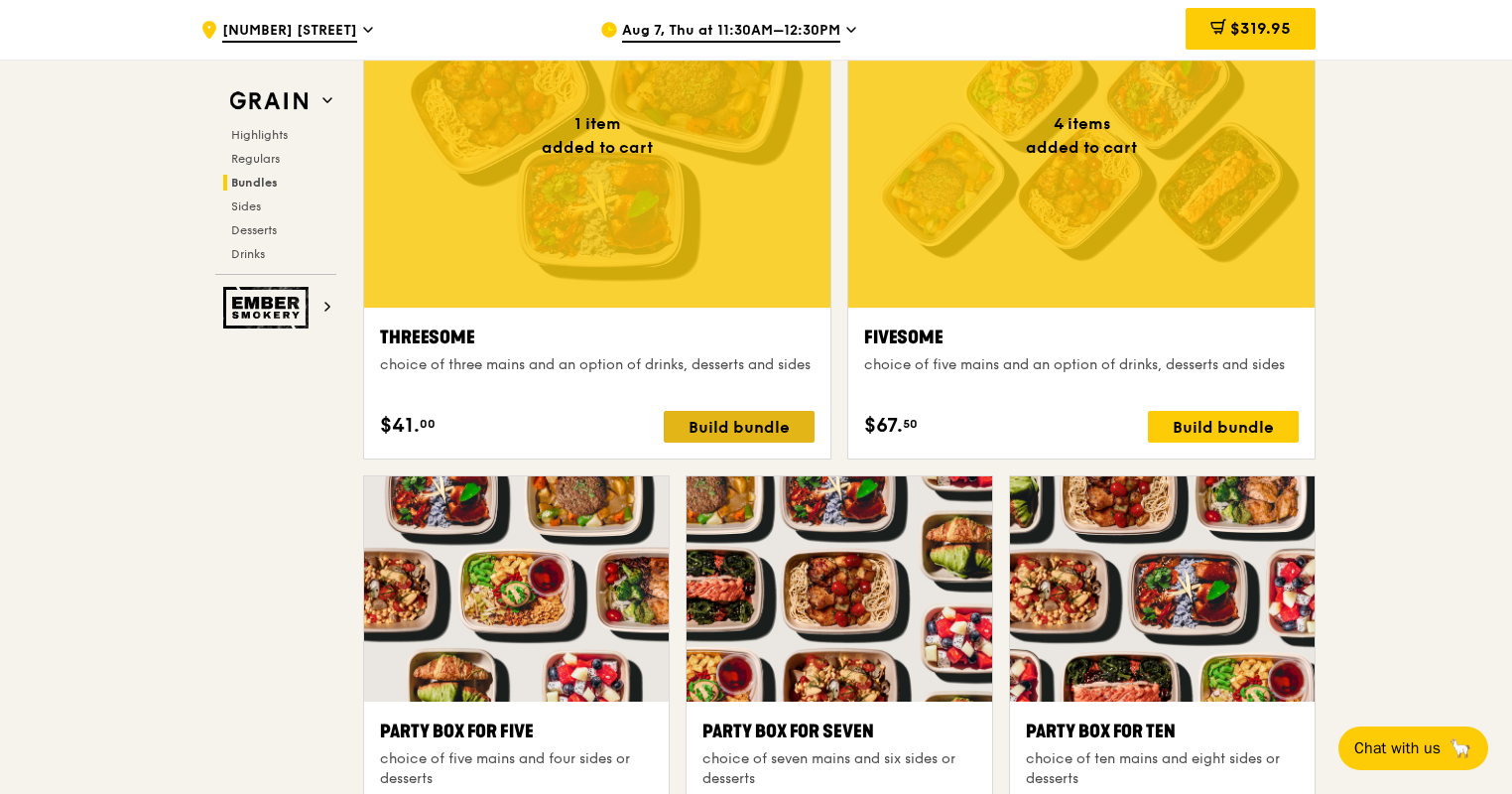 click on "Build bundle" at bounding box center (739, 427) 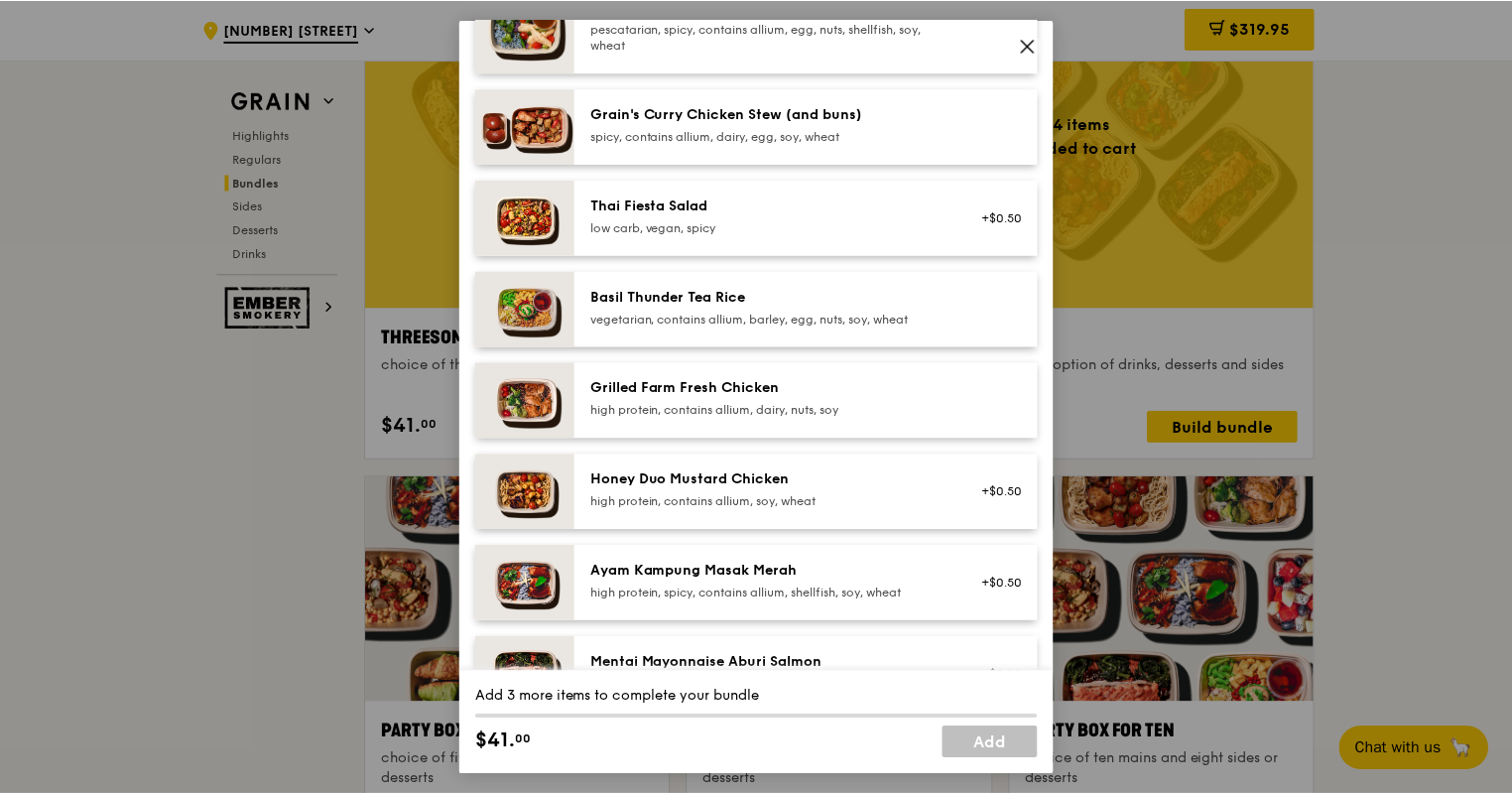 scroll, scrollTop: 198, scrollLeft: 0, axis: vertical 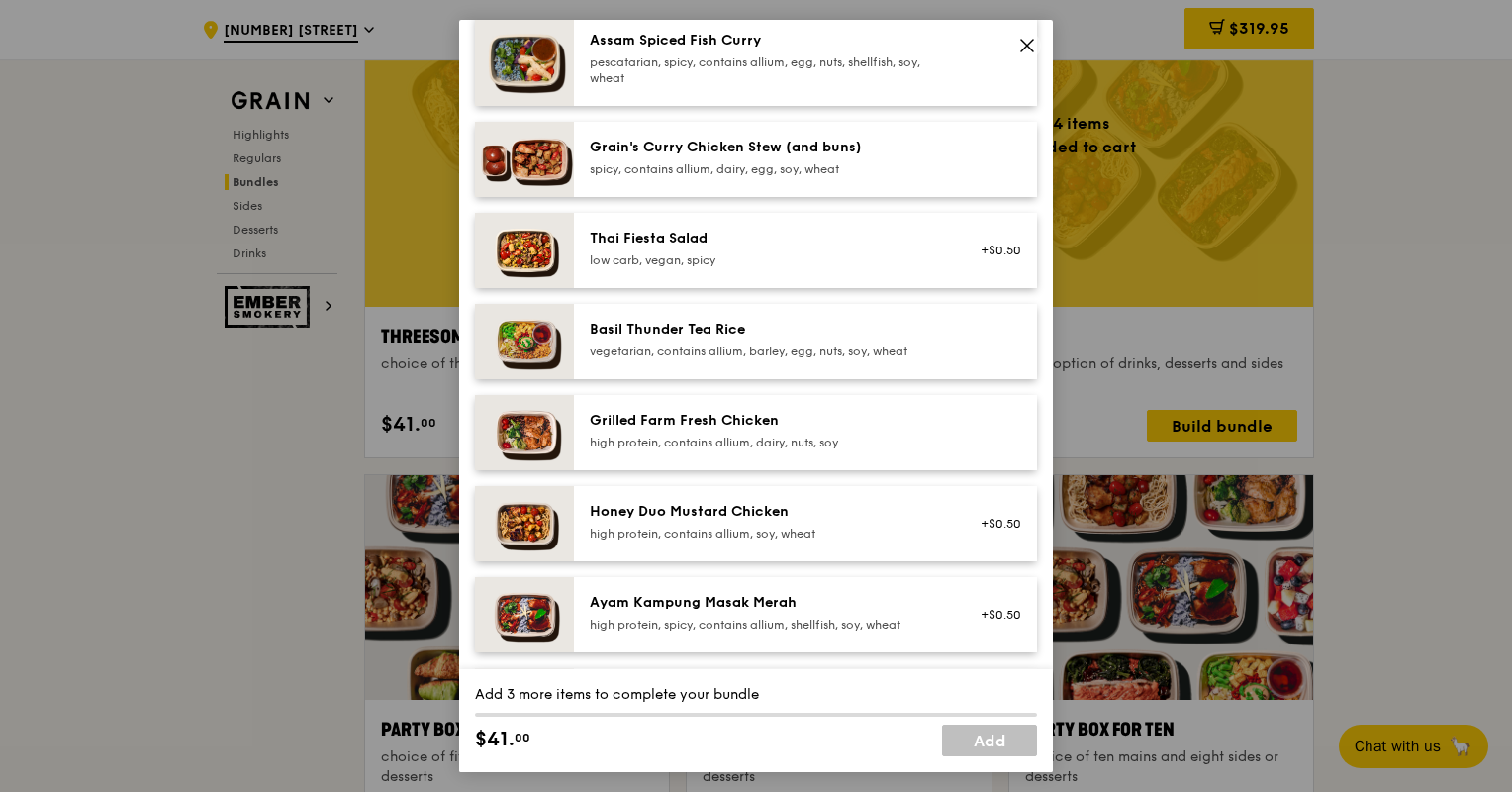 click on "vegetarian, contains allium, barley, egg, nuts, soy, wheat" at bounding box center (767, 351) 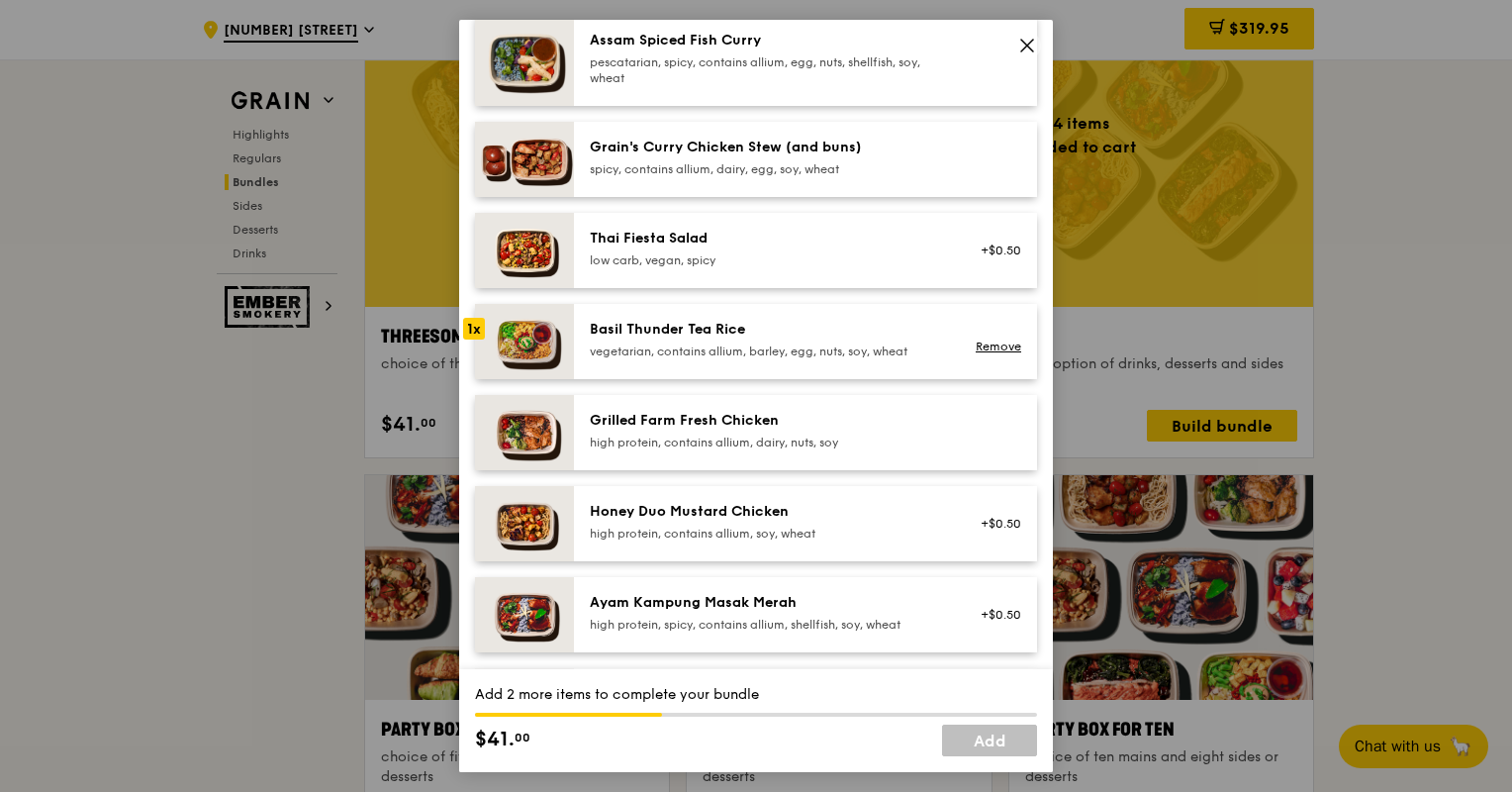 click on "Basil Thunder Tea Rice" at bounding box center [767, 330] 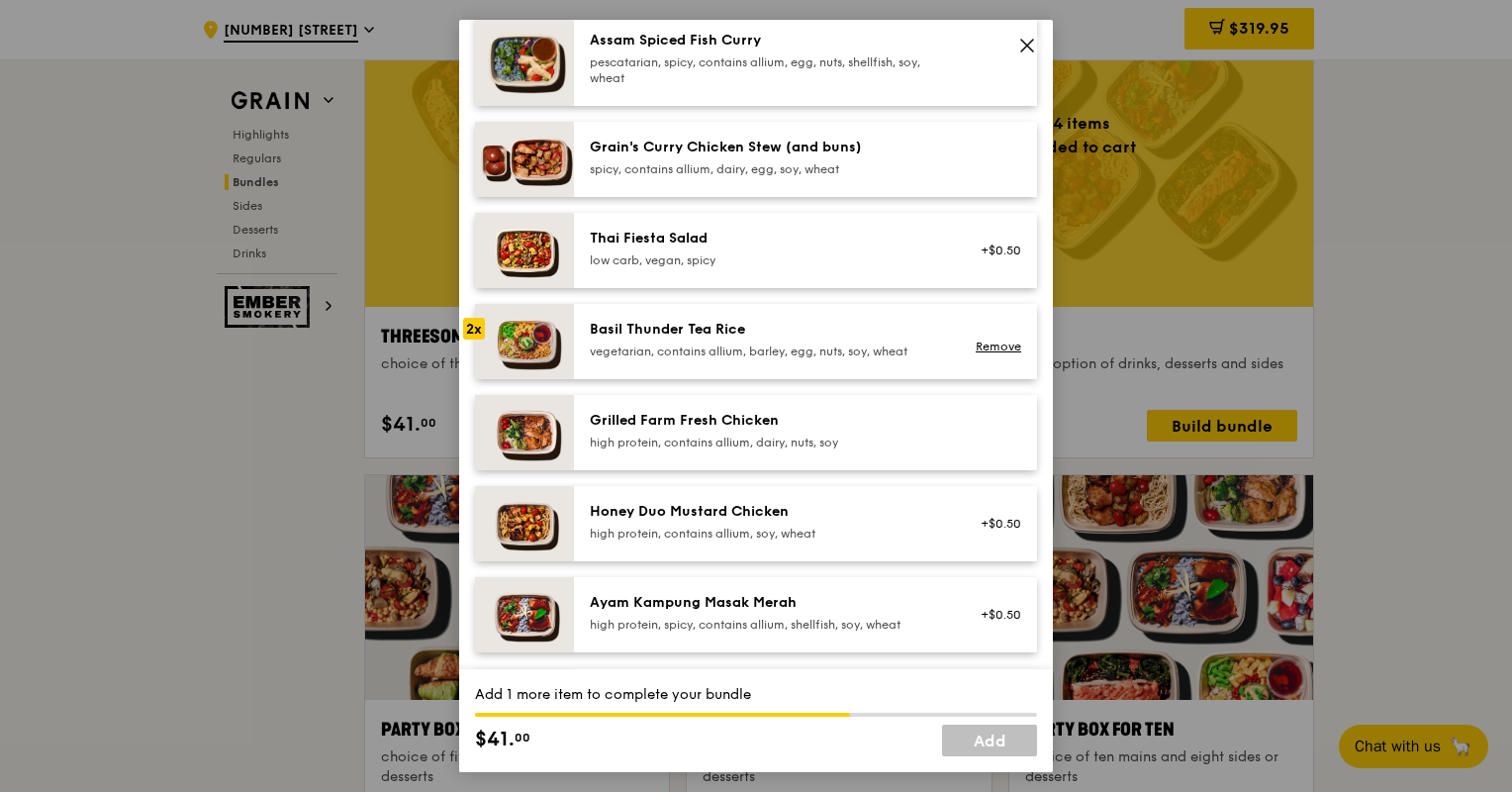 click on "Basil Thunder Tea Rice" at bounding box center [767, 330] 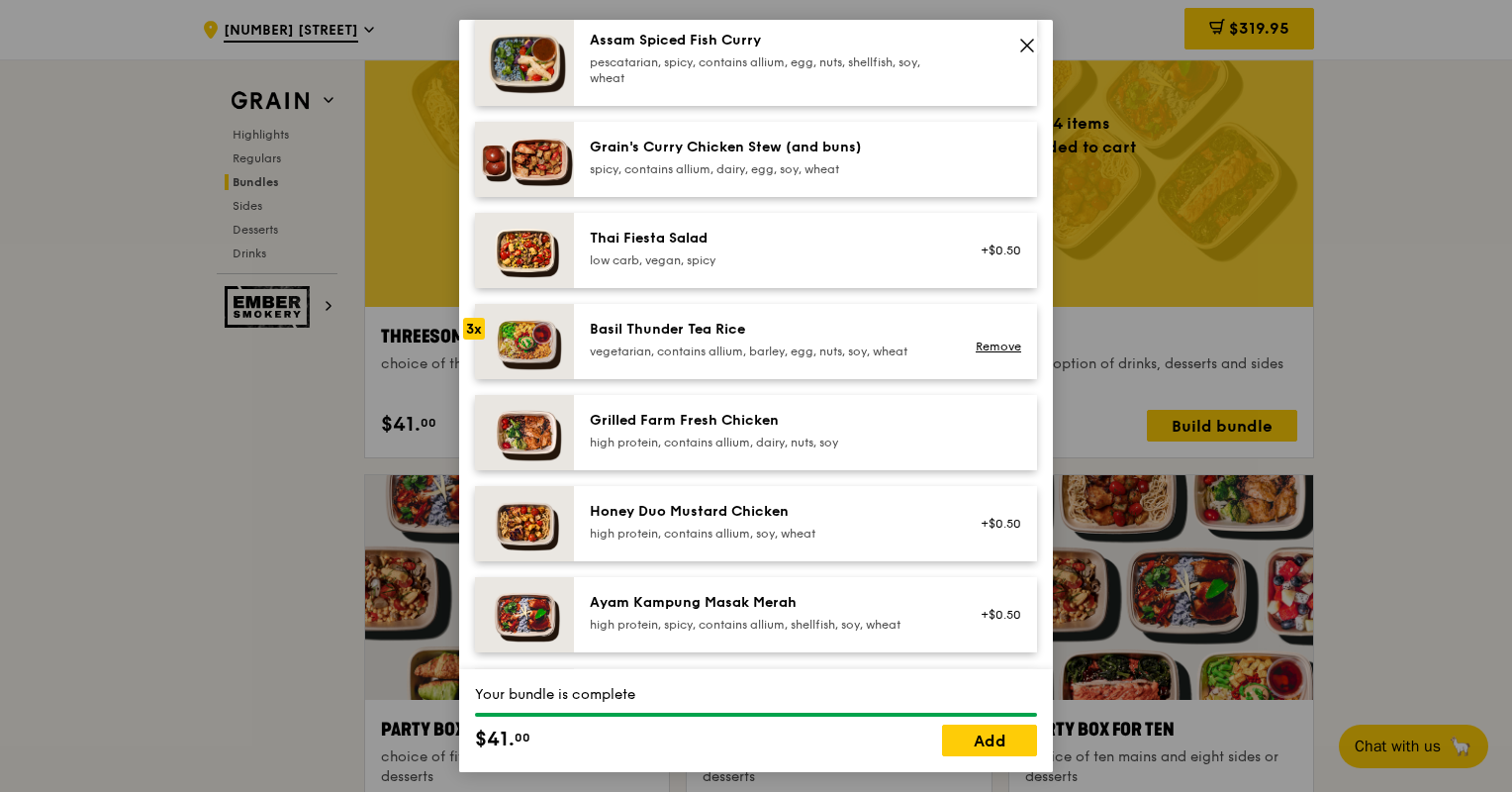 drag, startPoint x: 974, startPoint y: 755, endPoint x: 1122, endPoint y: 355, distance: 426.50205 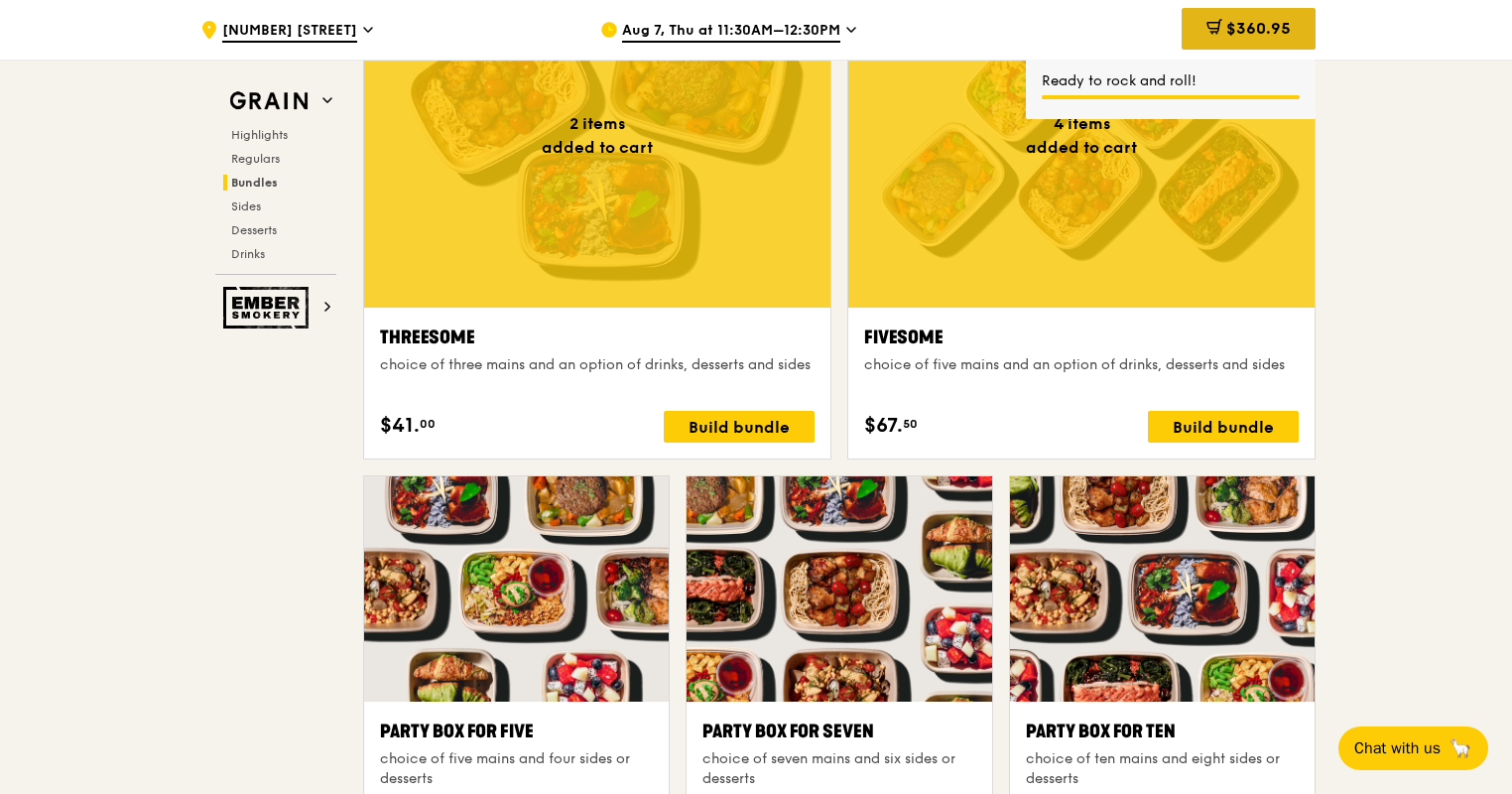 click on "$360.95" at bounding box center (1258, 28) 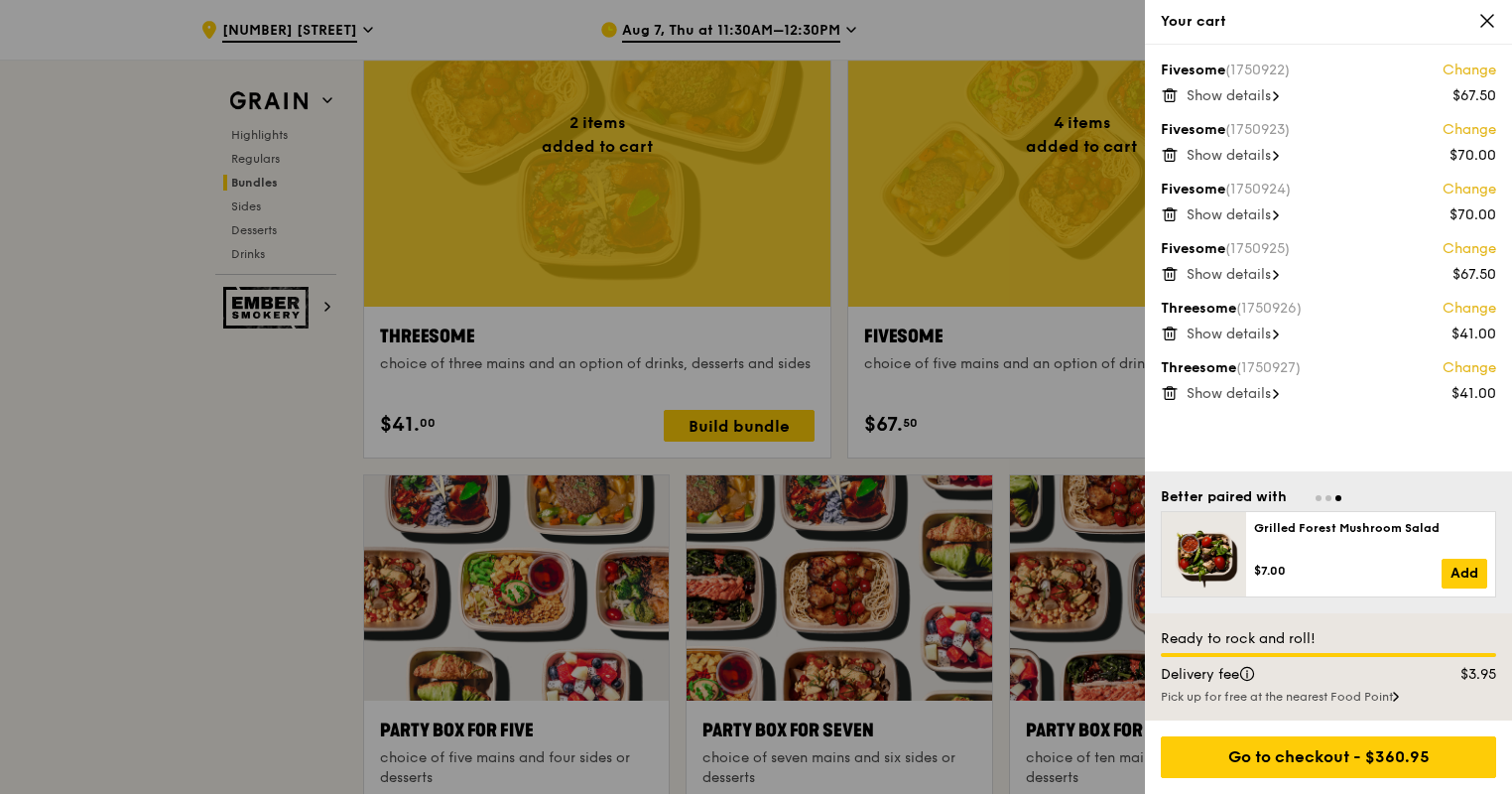 scroll, scrollTop: 3554, scrollLeft: 0, axis: vertical 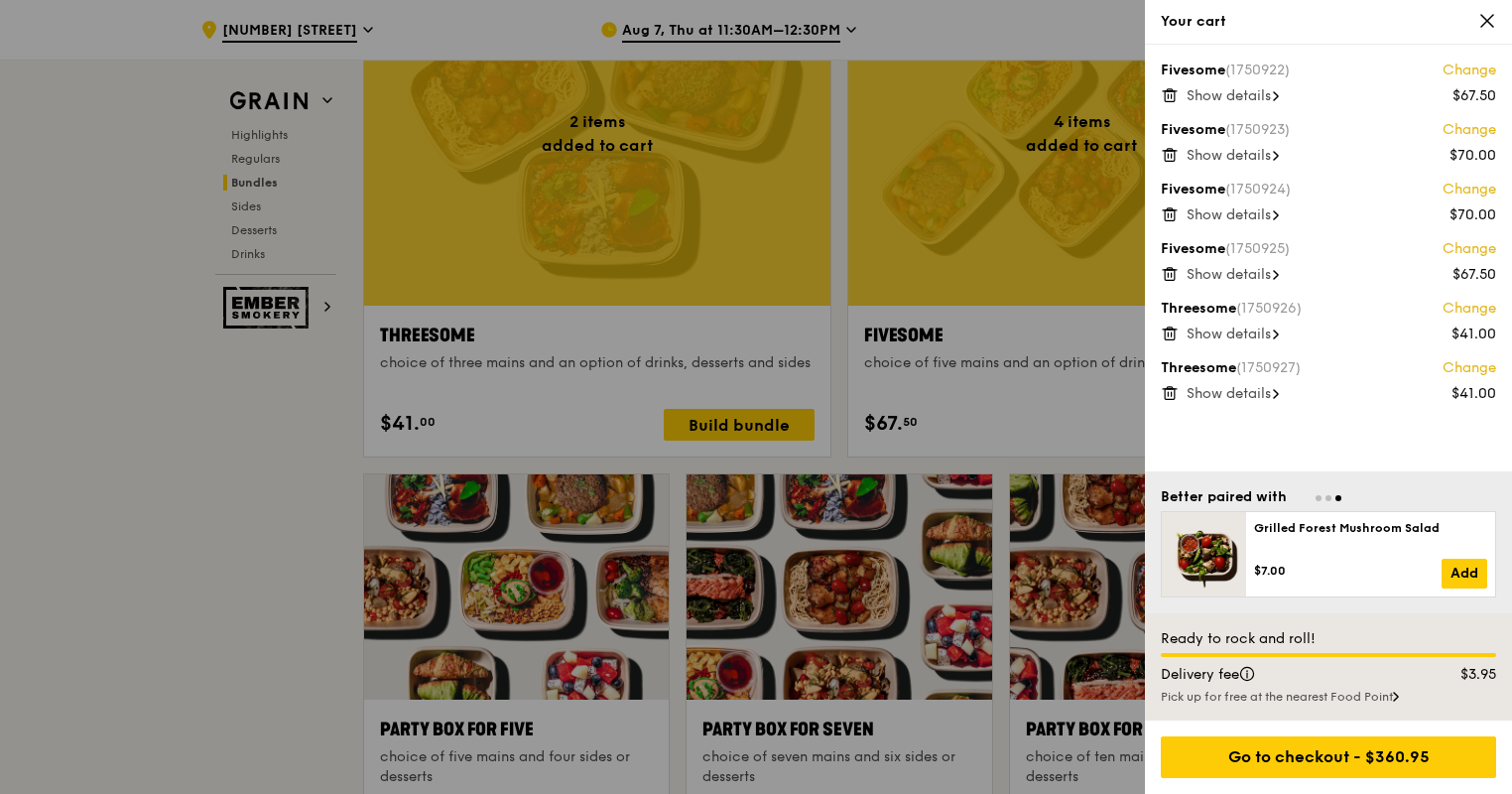 click on "Pick up for free at the nearest Food Point" at bounding box center [1328, 697] 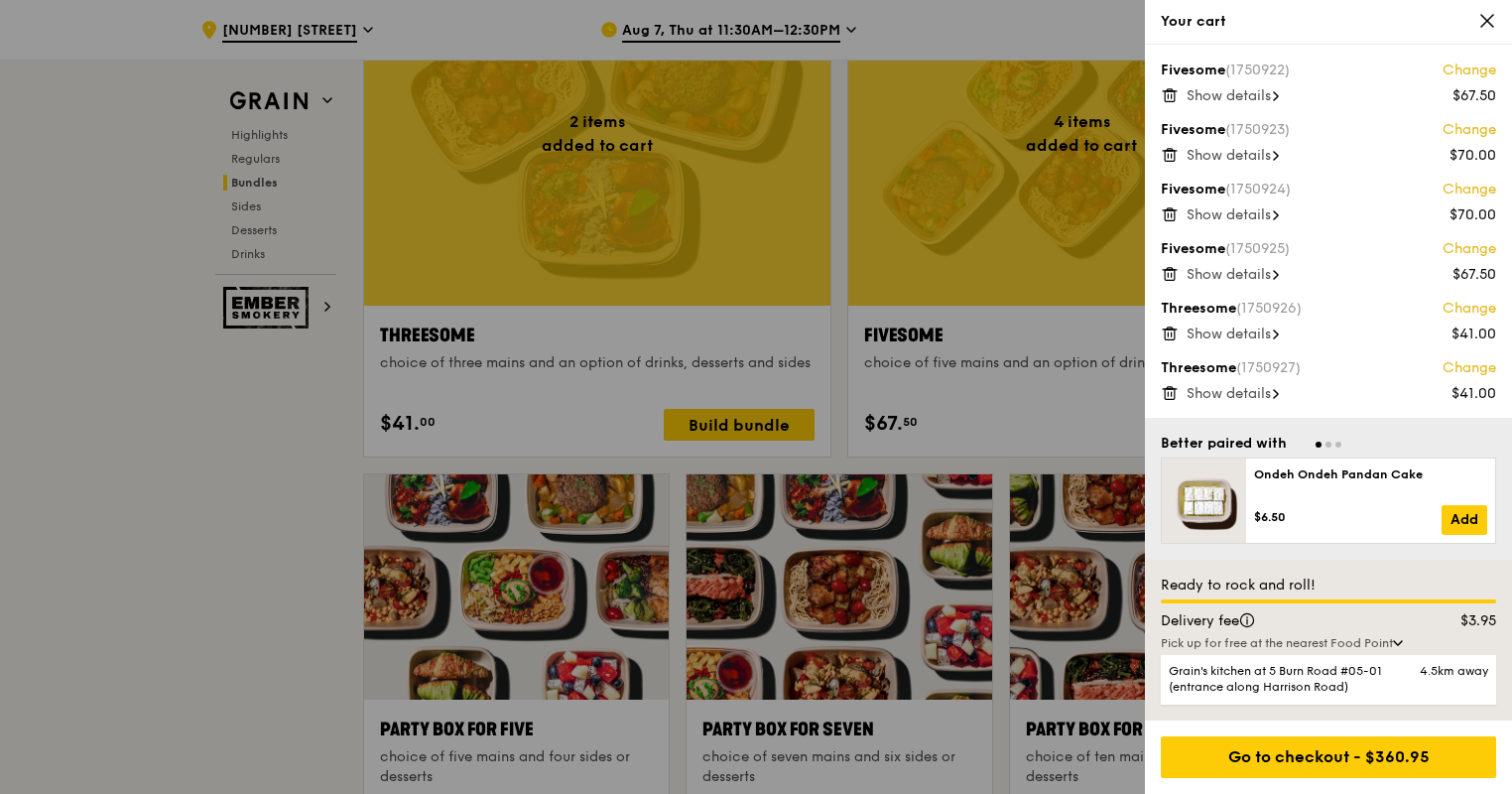 click on "Pick up for free at the nearest Food Point" at bounding box center [1328, 643] 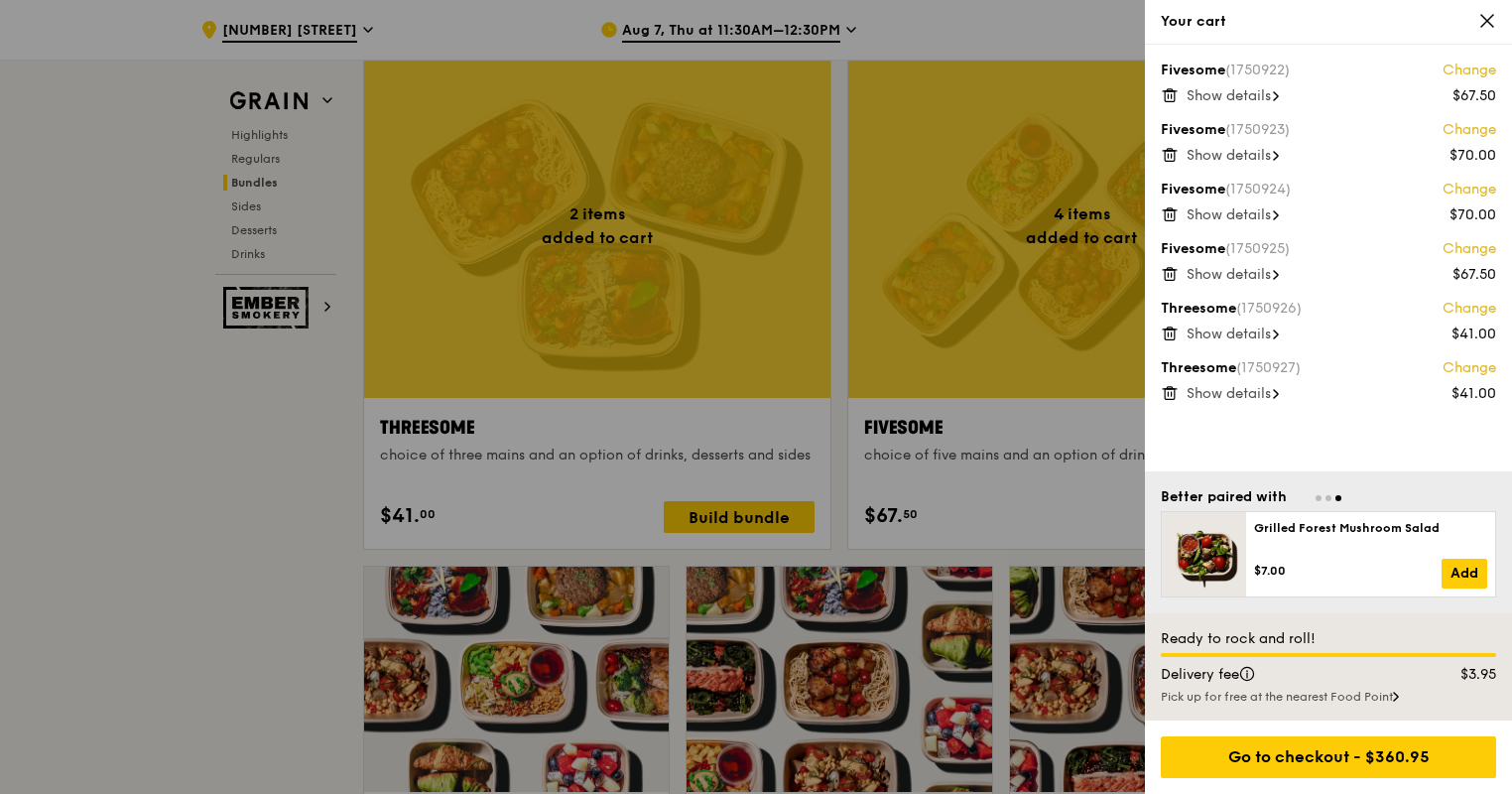 scroll, scrollTop: 3455, scrollLeft: 0, axis: vertical 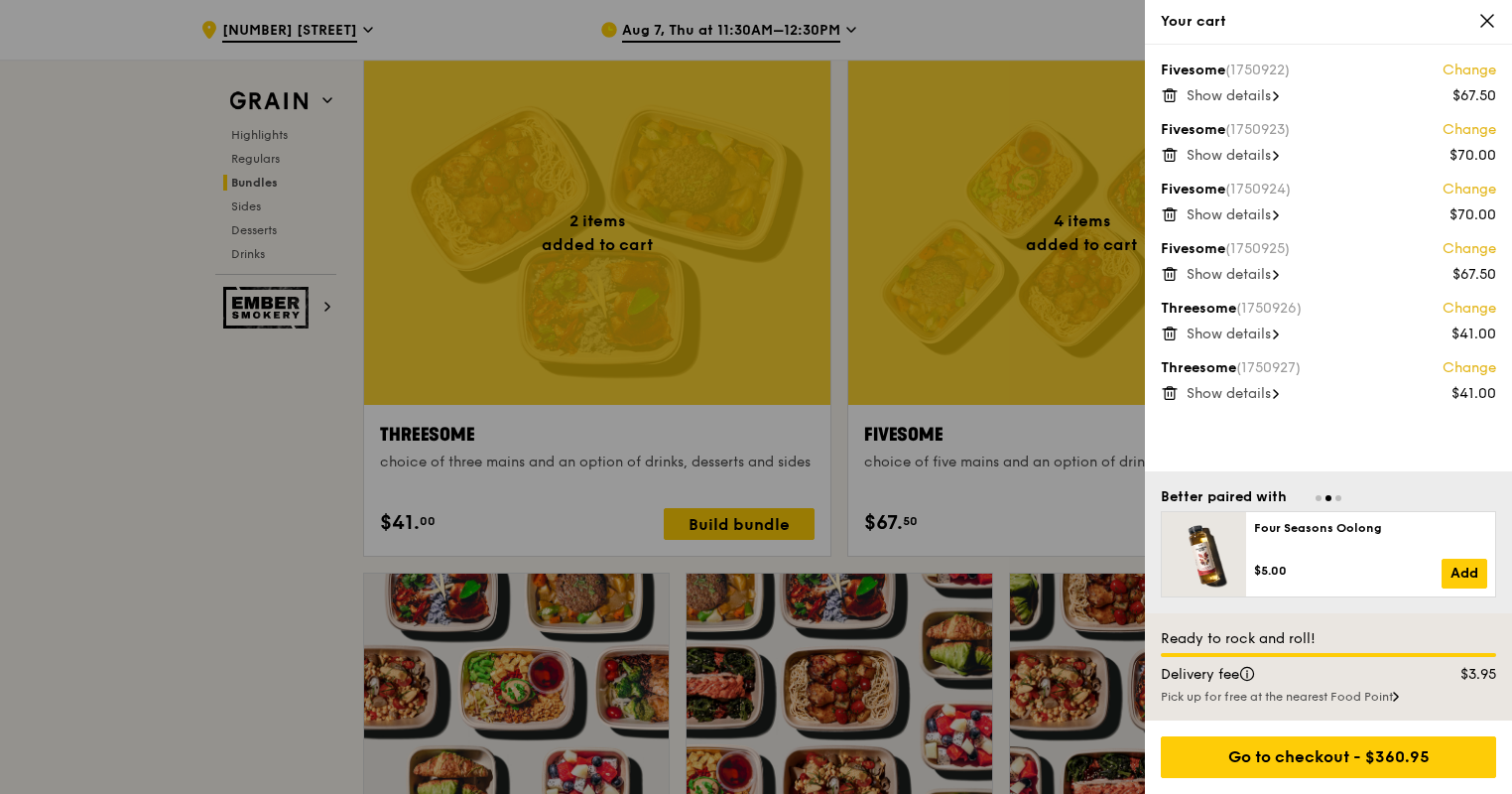 click at bounding box center [756, 397] 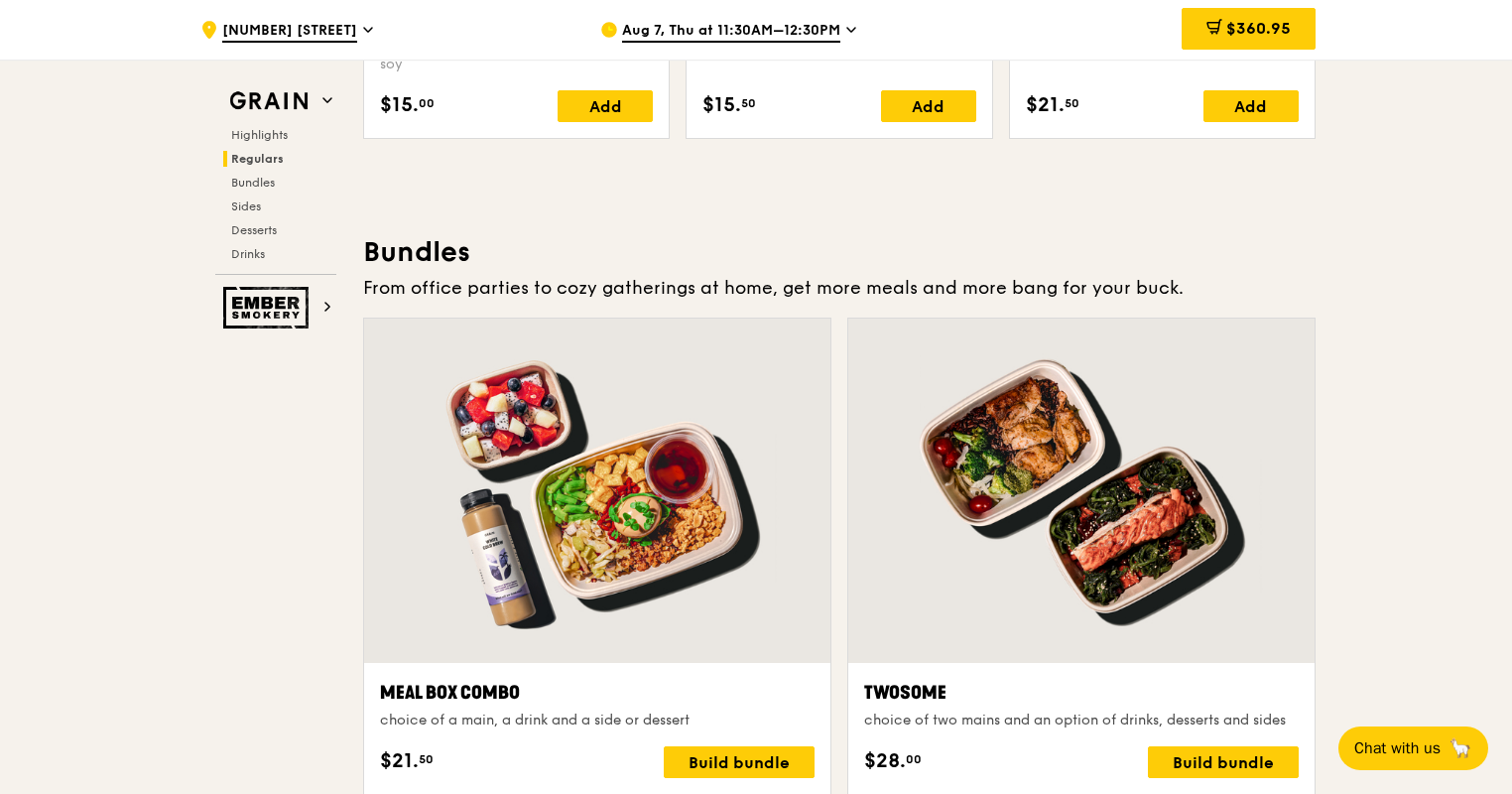 scroll, scrollTop: 2661, scrollLeft: 0, axis: vertical 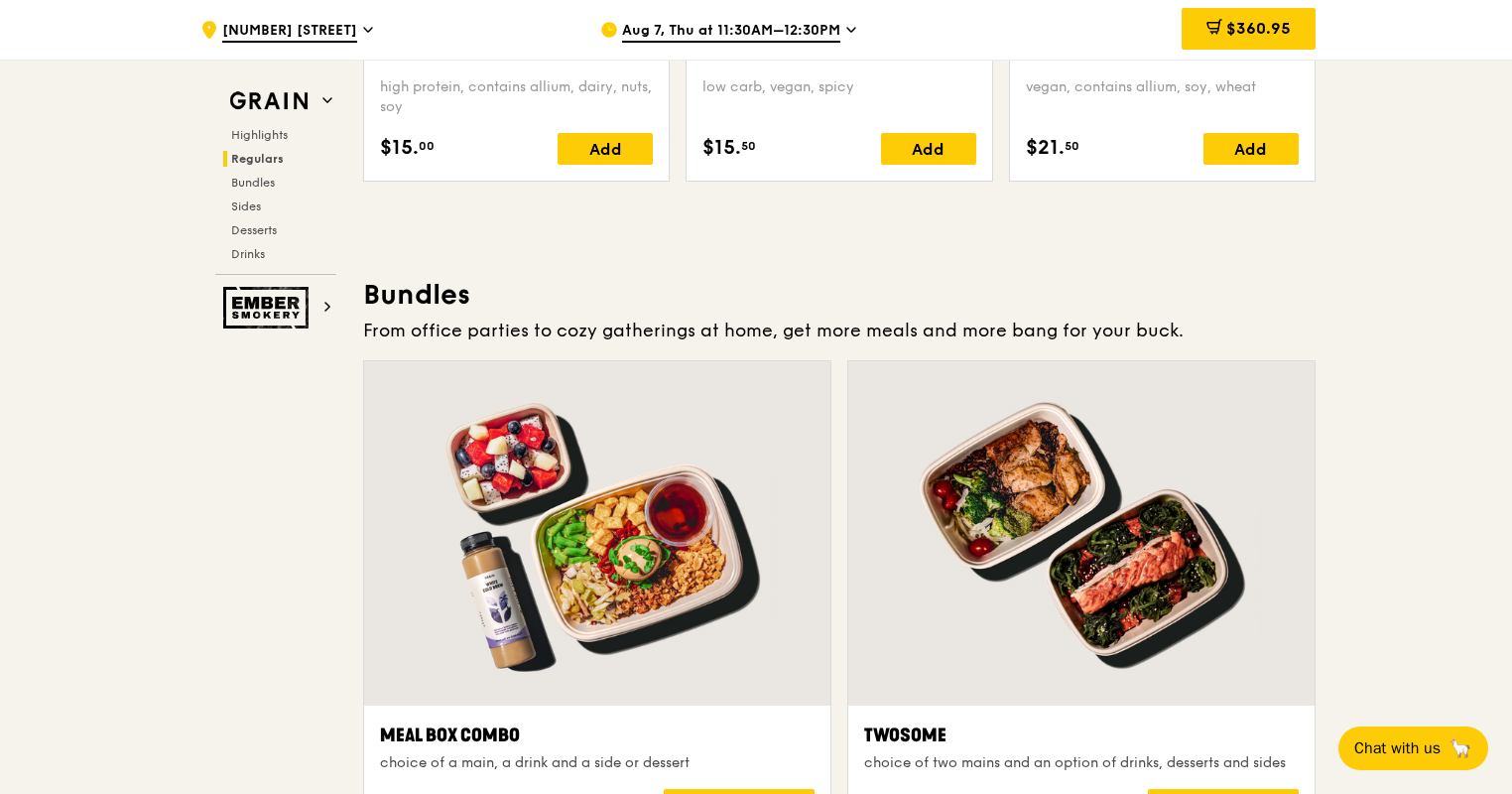 drag, startPoint x: 1013, startPoint y: 109, endPoint x: 1365, endPoint y: 120, distance: 352.17183 